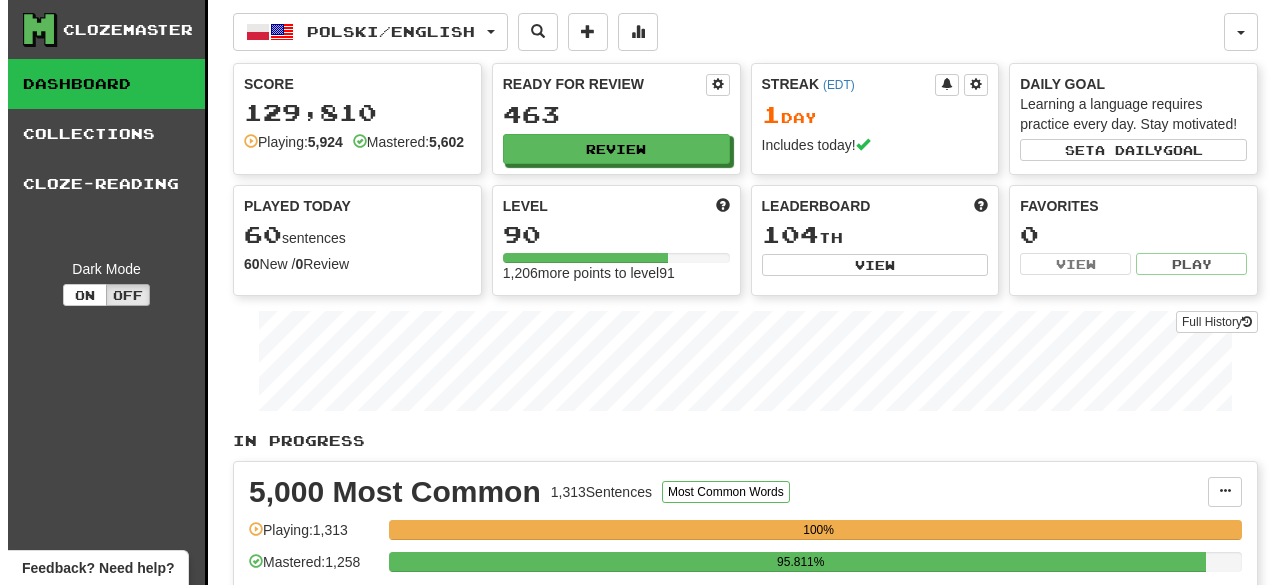 scroll, scrollTop: 410, scrollLeft: 0, axis: vertical 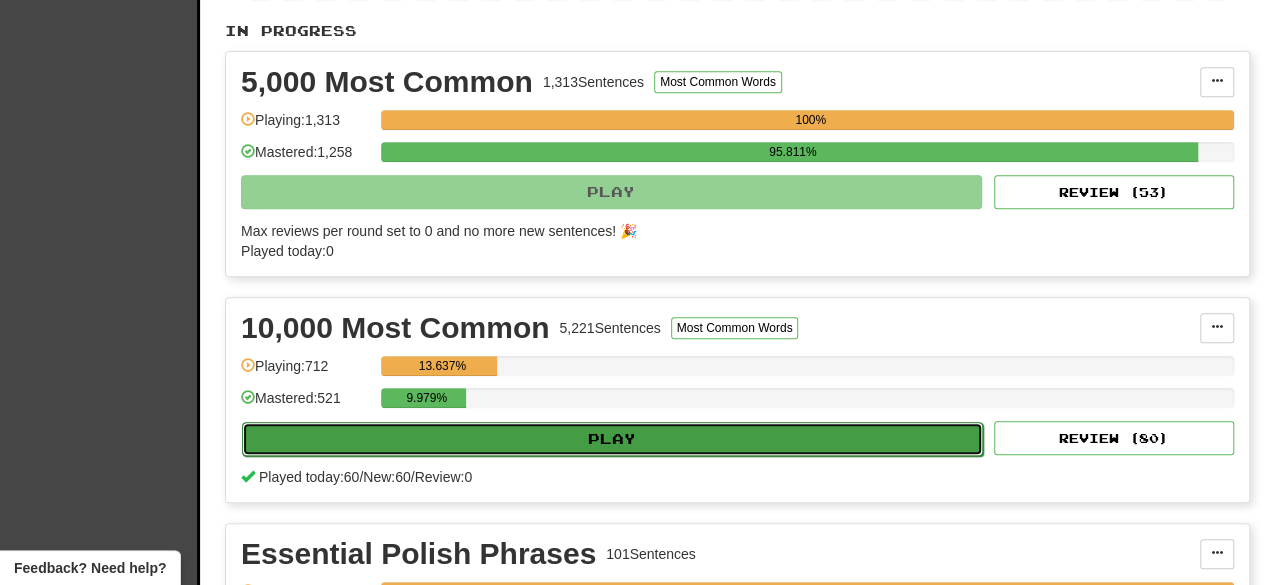 click on "Play" at bounding box center (612, 439) 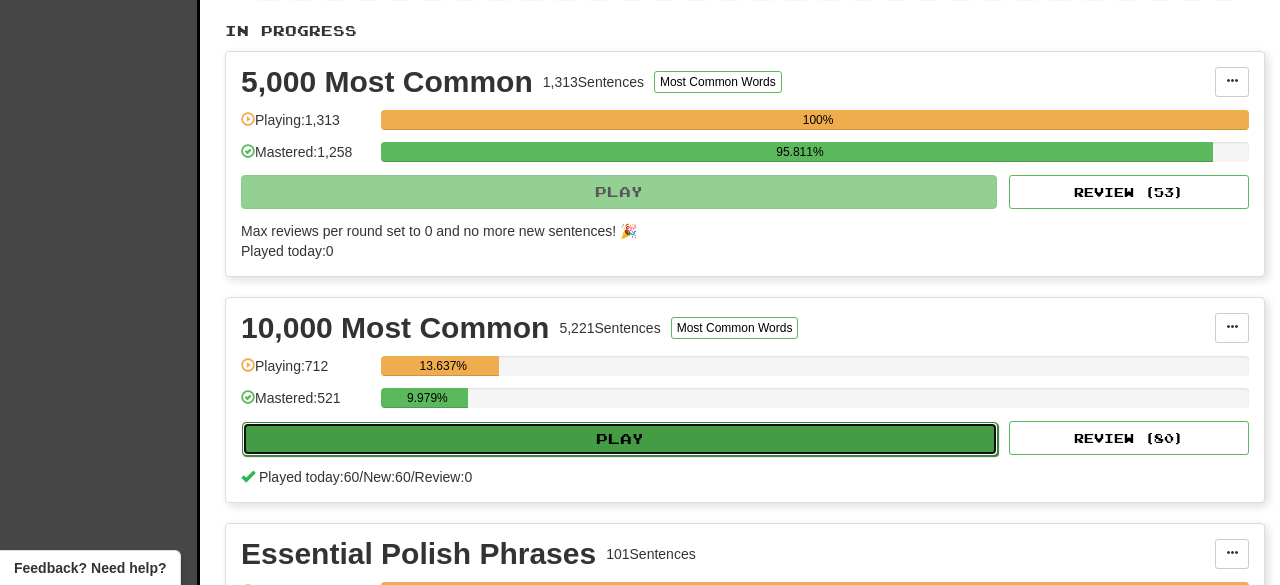 select on "**" 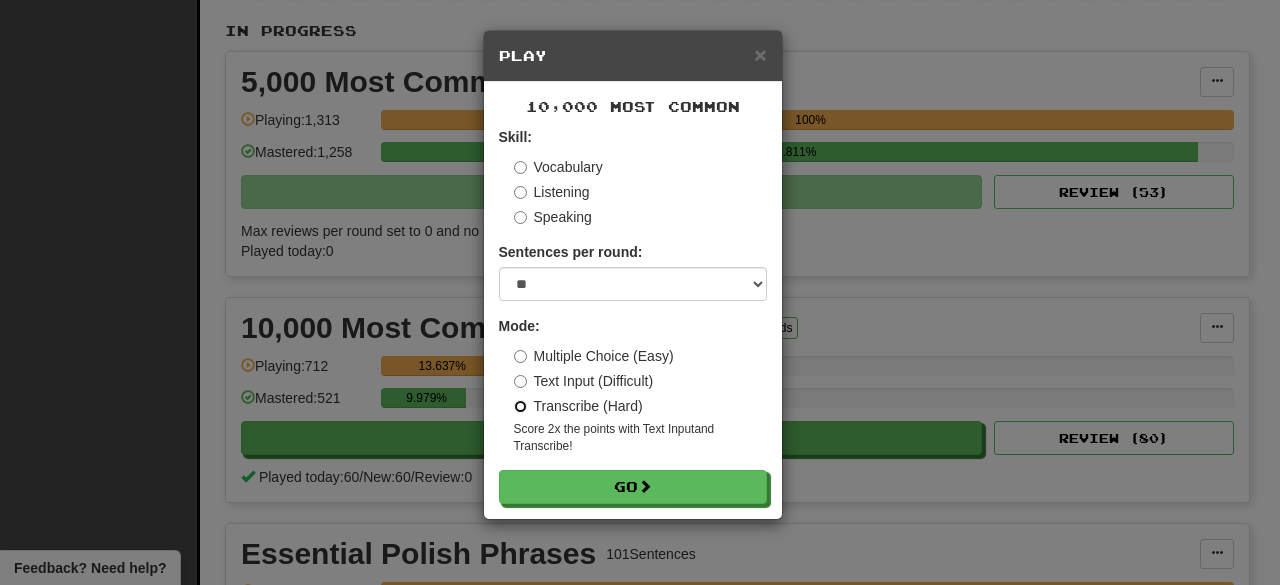 click on "Go" at bounding box center (633, 487) 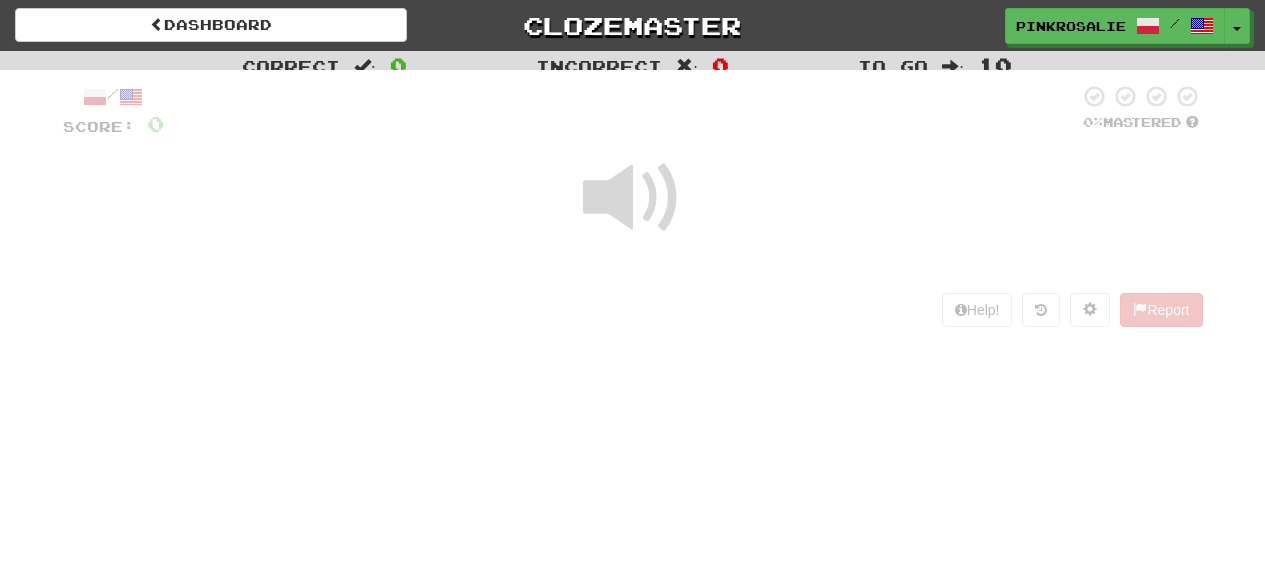 scroll, scrollTop: 0, scrollLeft: 0, axis: both 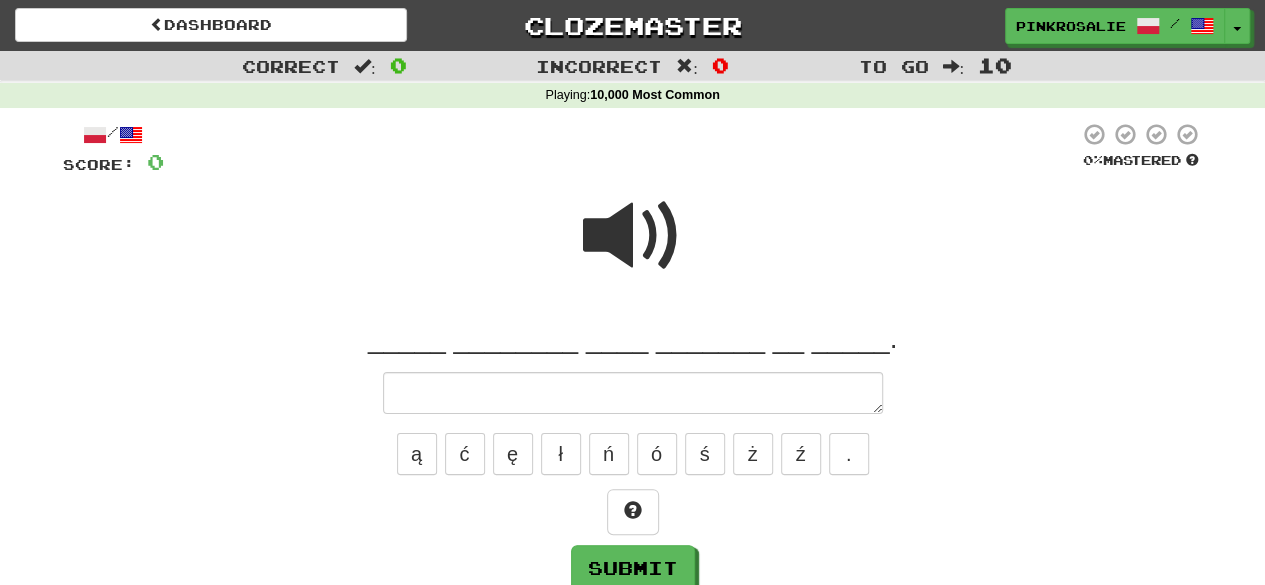 type on "*" 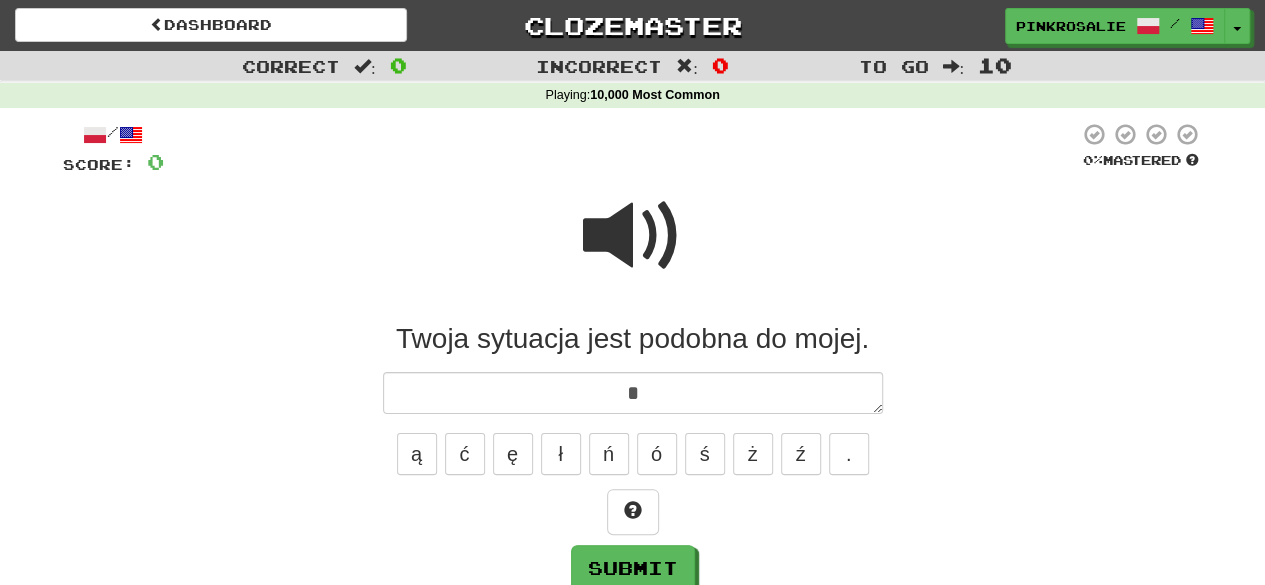 type on "*" 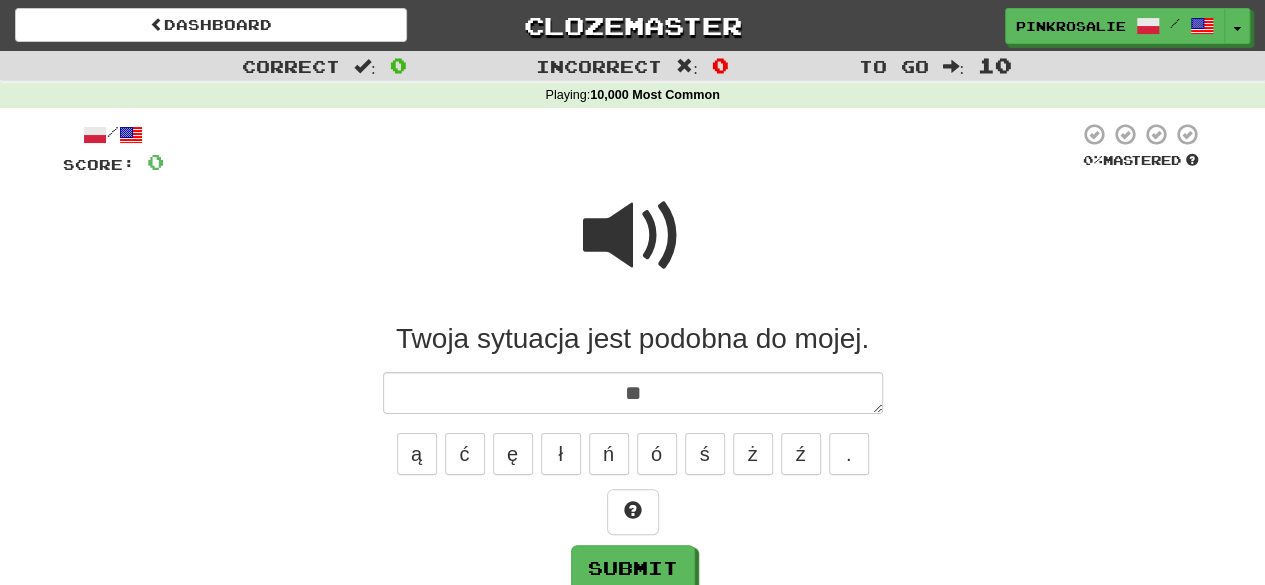 type on "***" 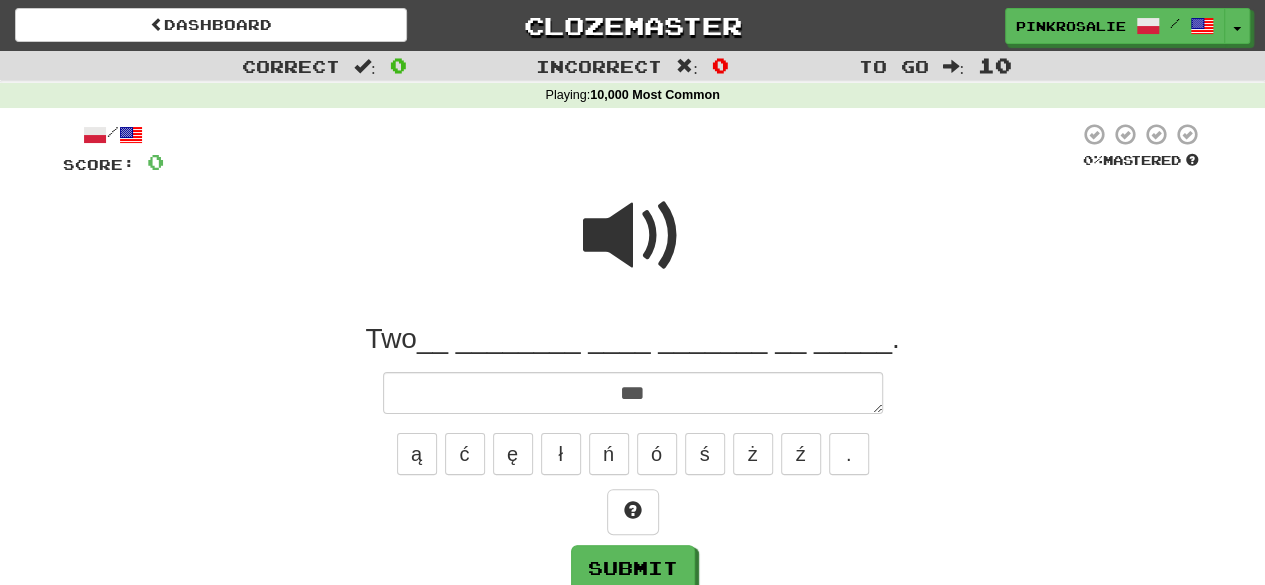 type on "*" 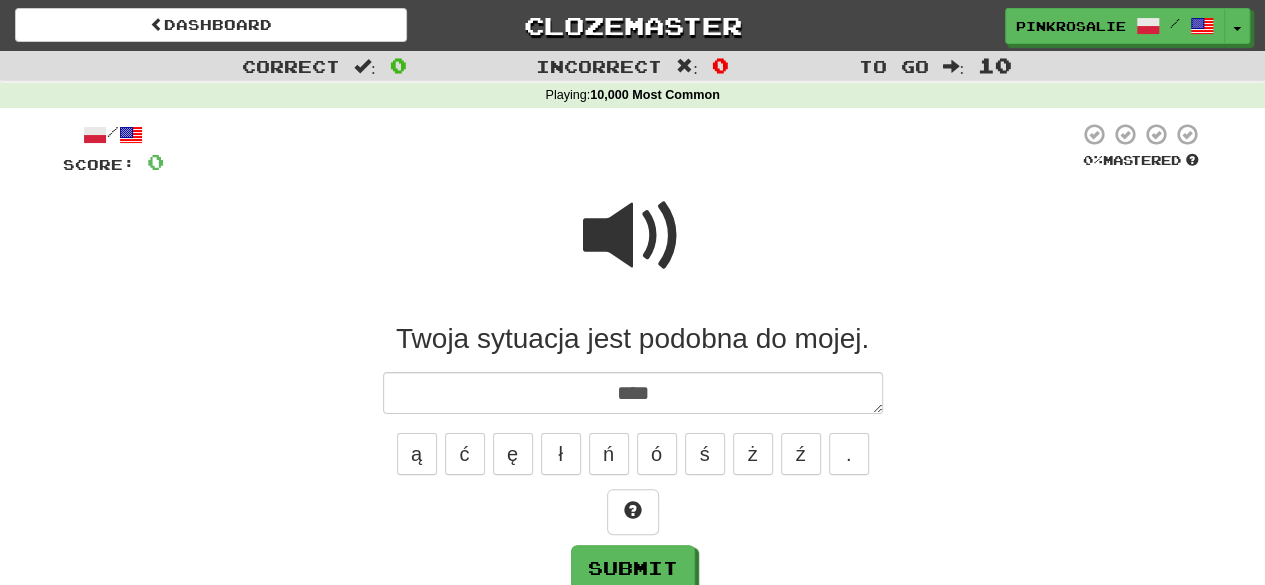 type on "*" 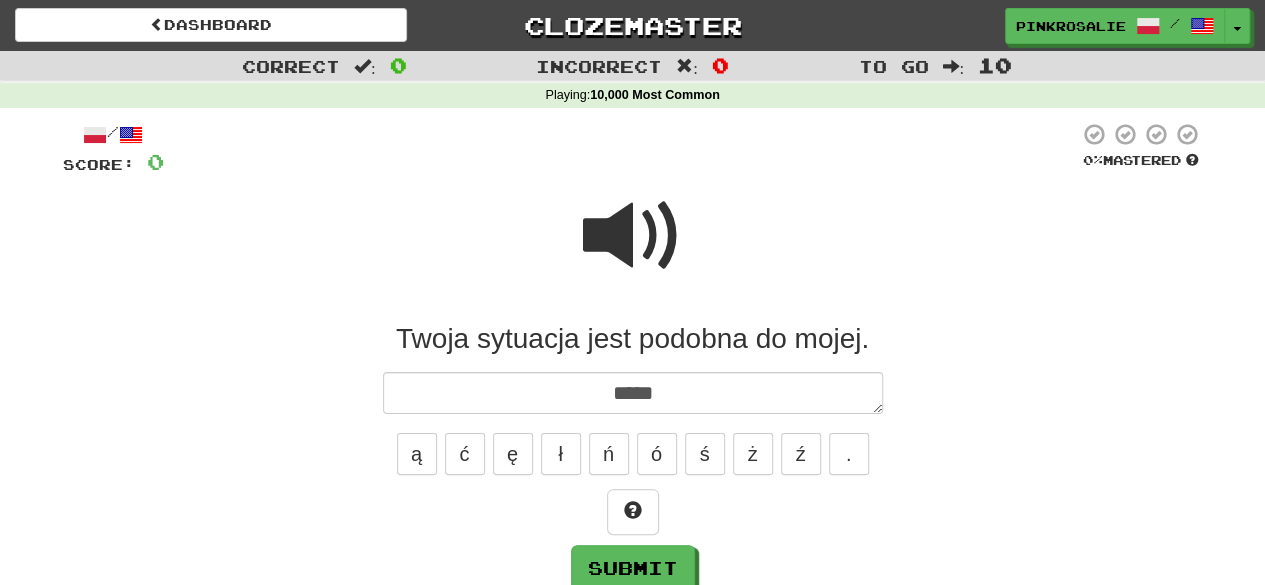 type on "*" 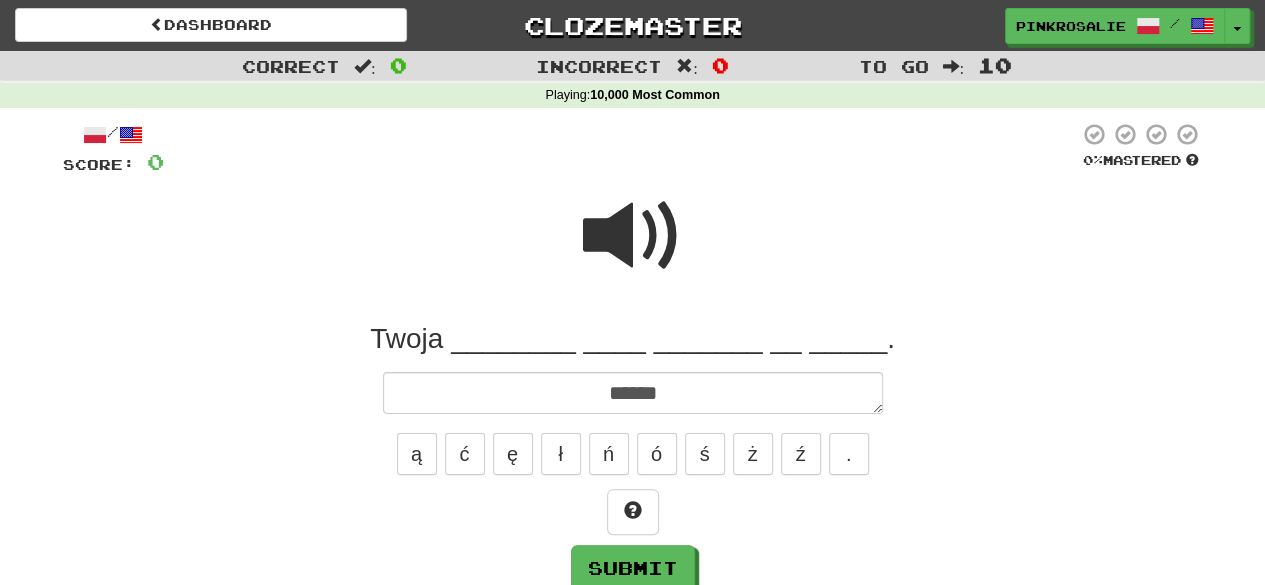 type on "*" 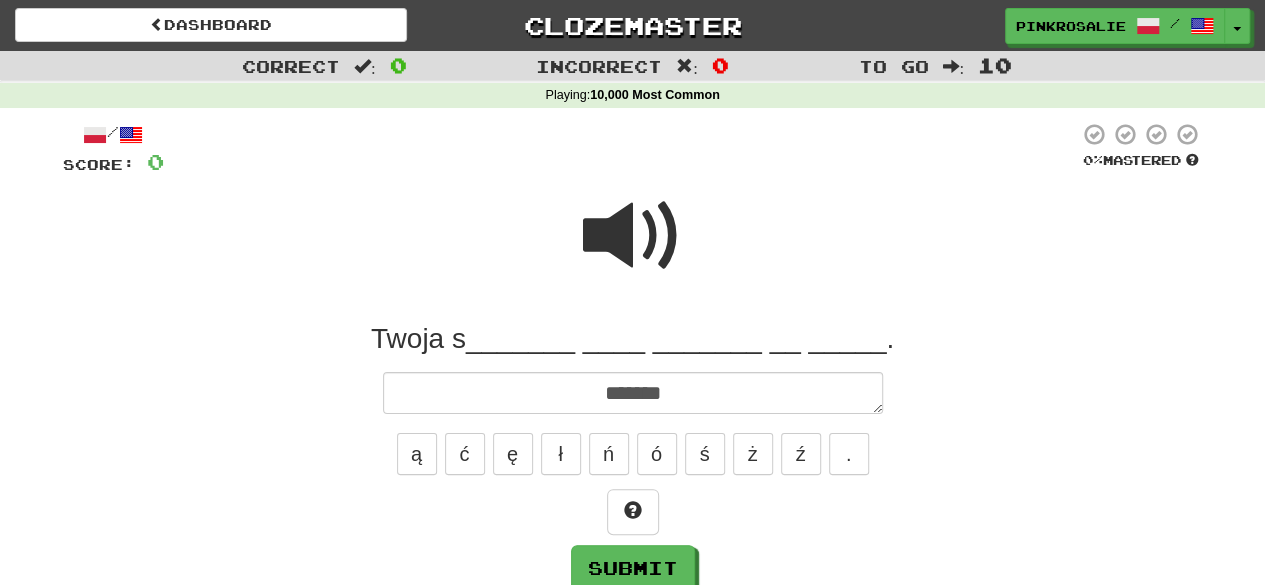 type on "*" 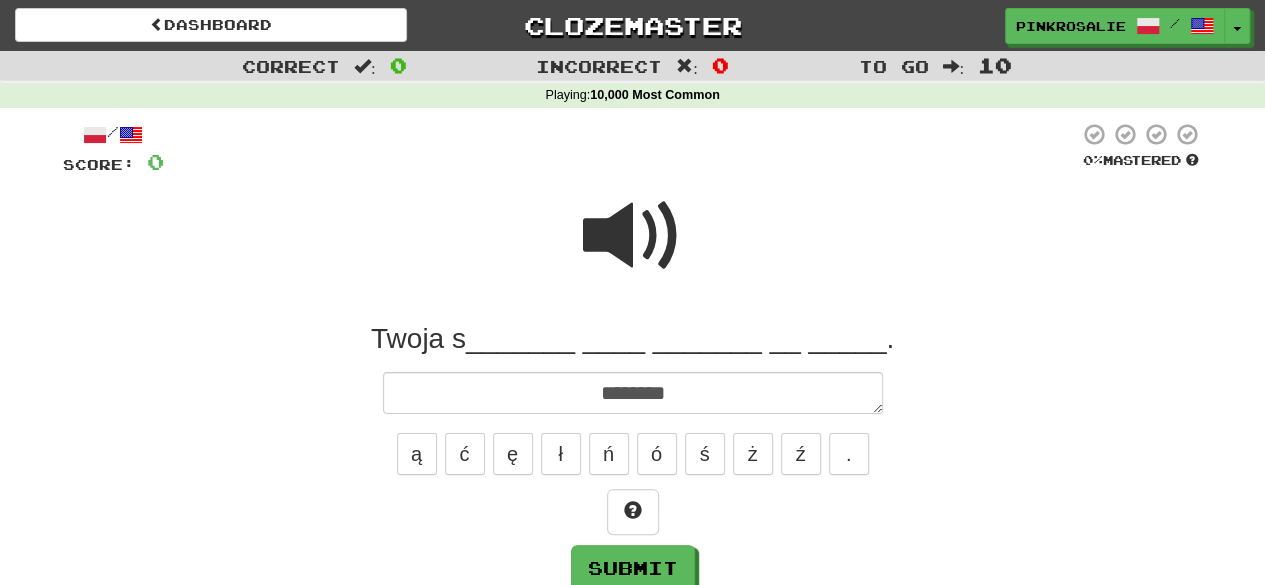 type on "*" 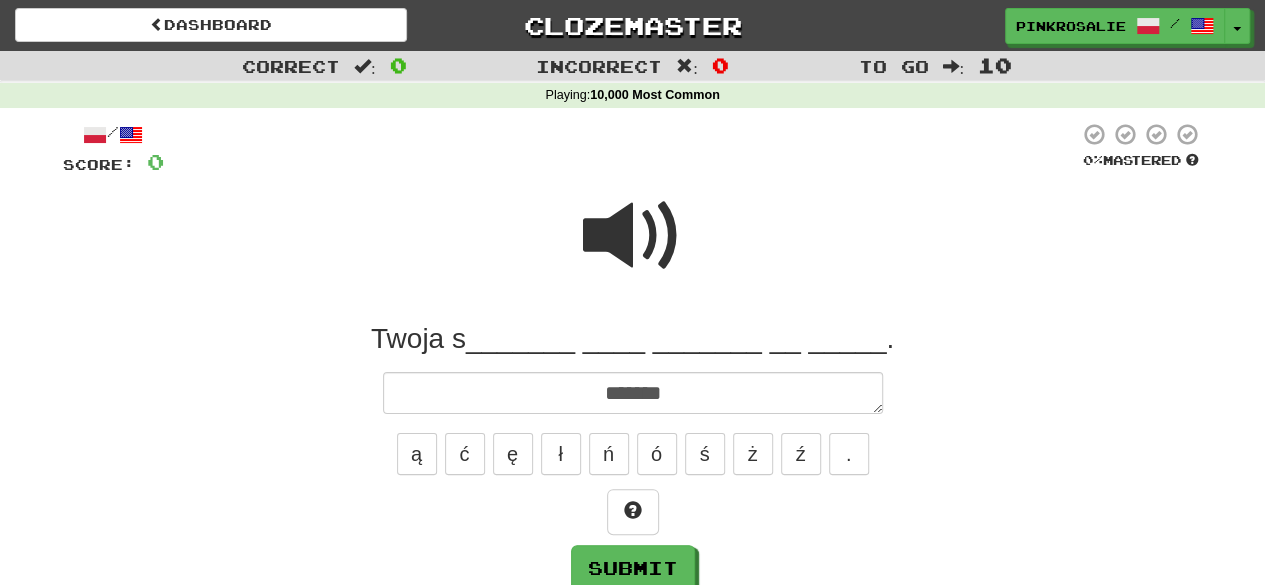 type on "*" 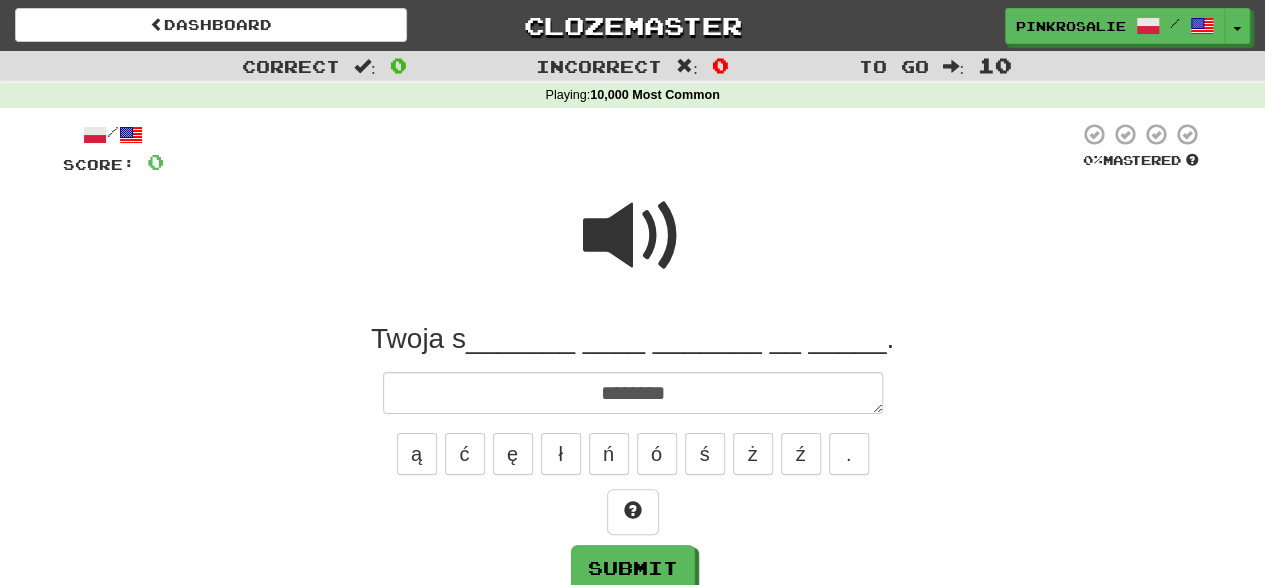 type on "*" 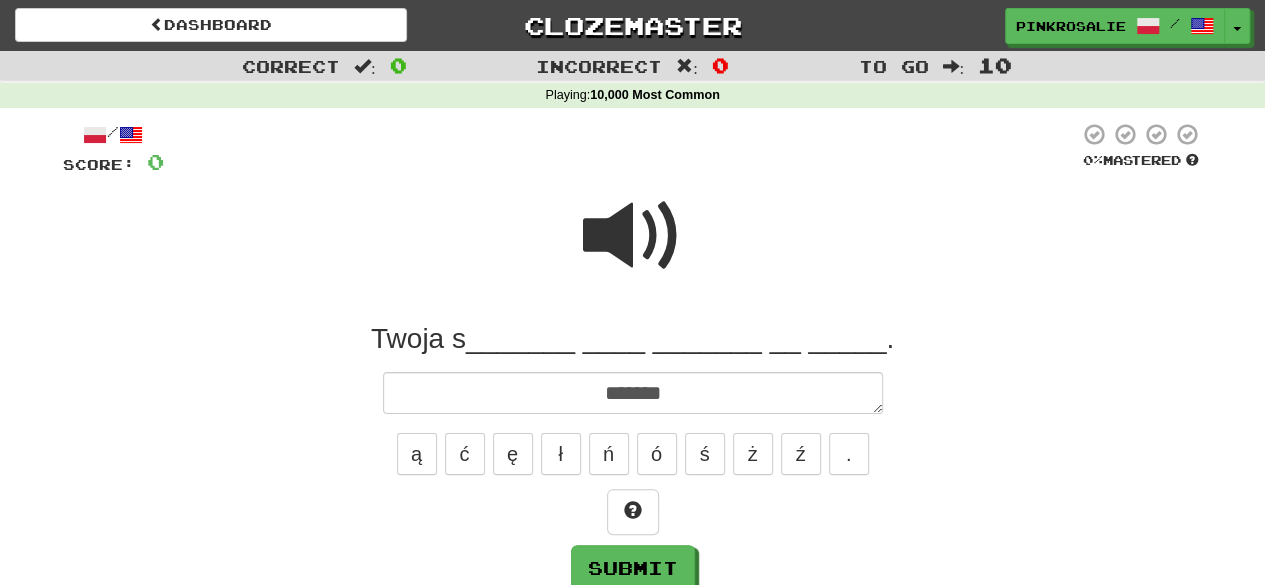 type on "*" 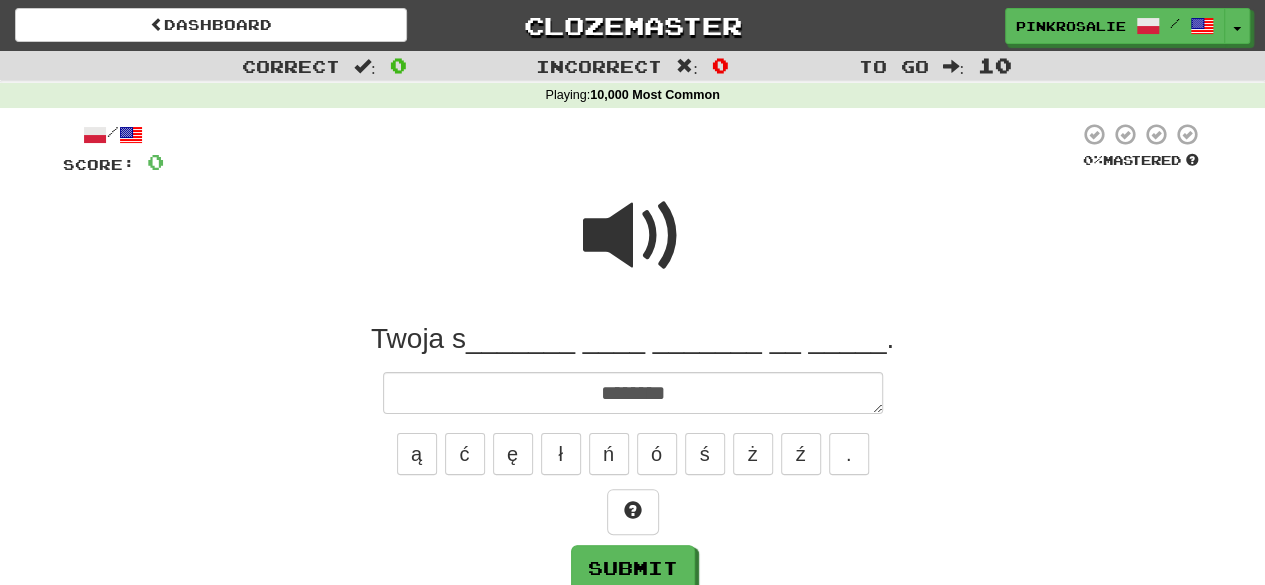 type on "*" 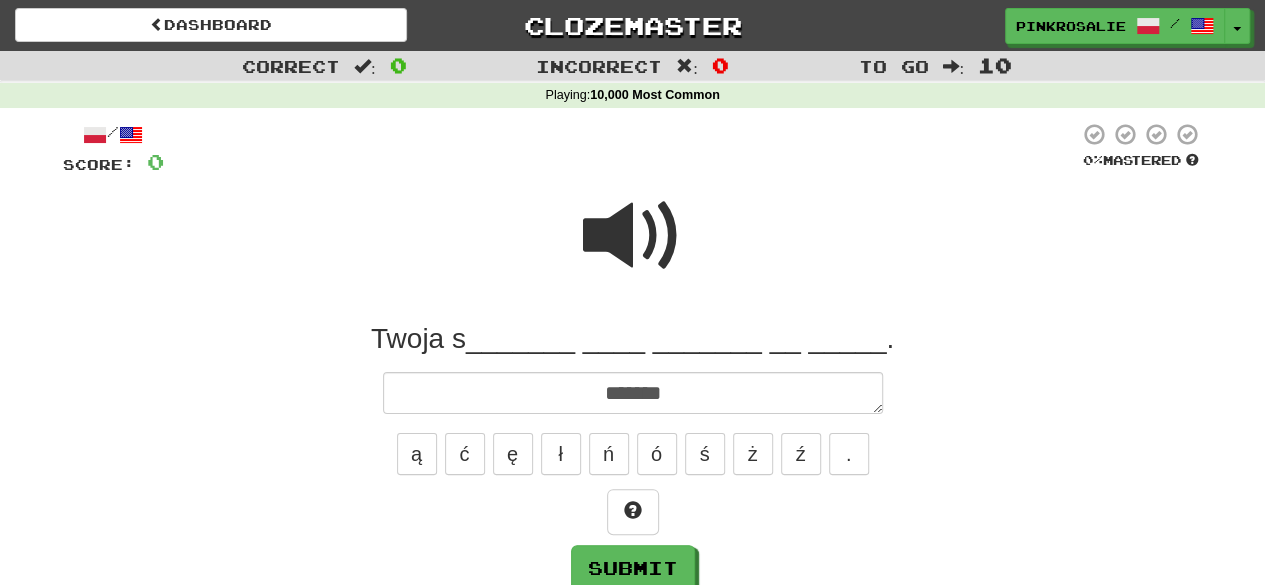 type on "*" 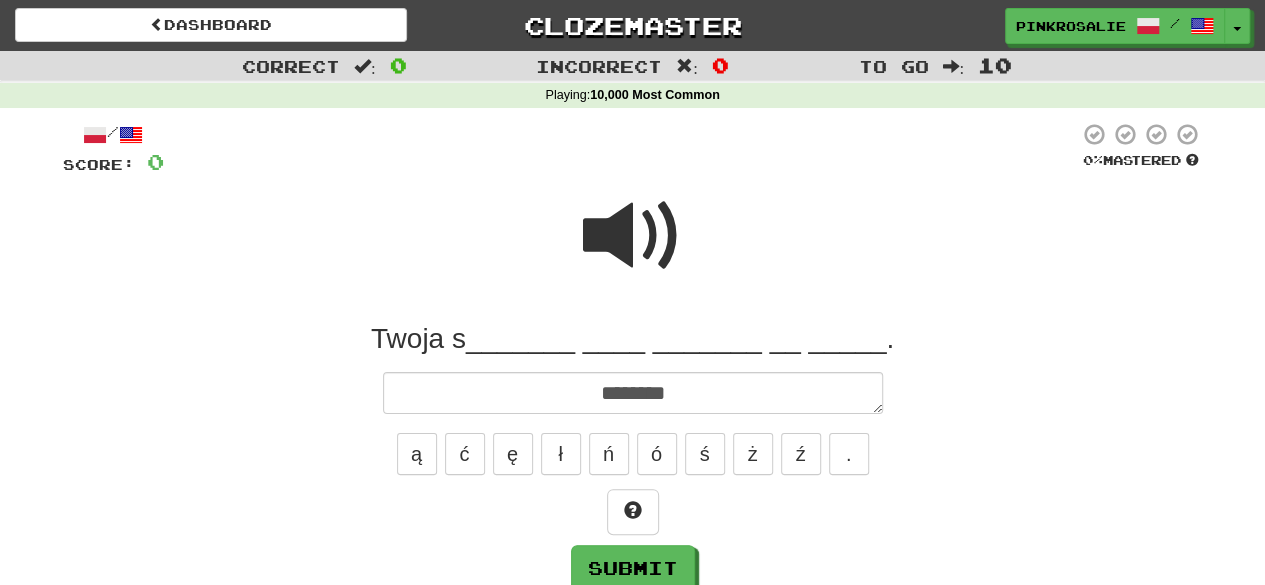type on "*" 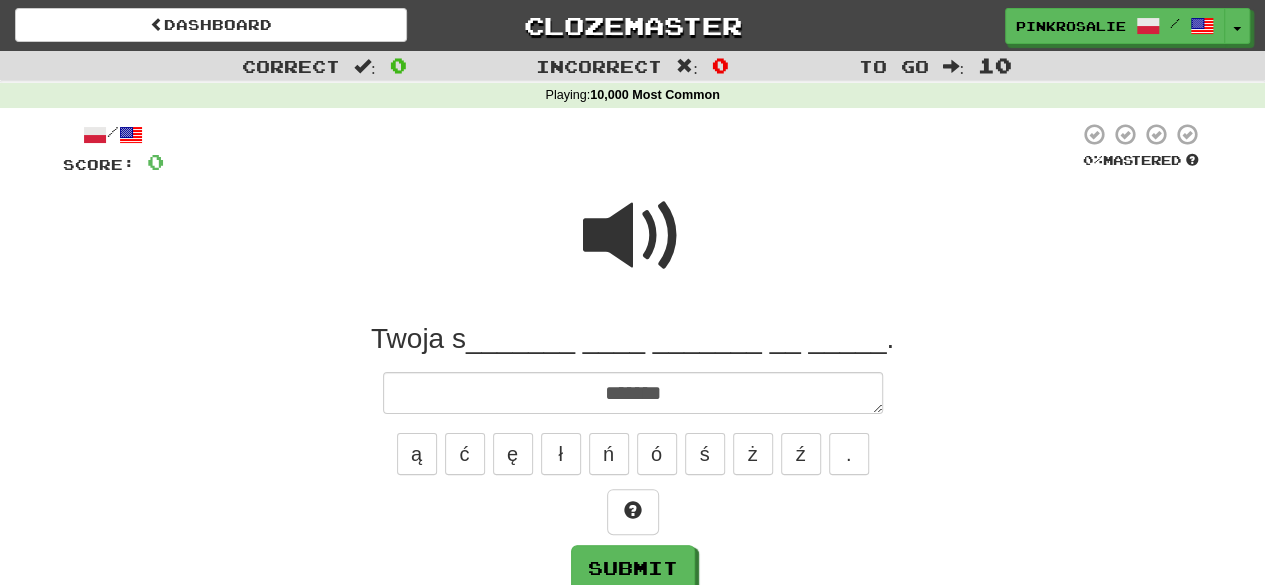 type on "*" 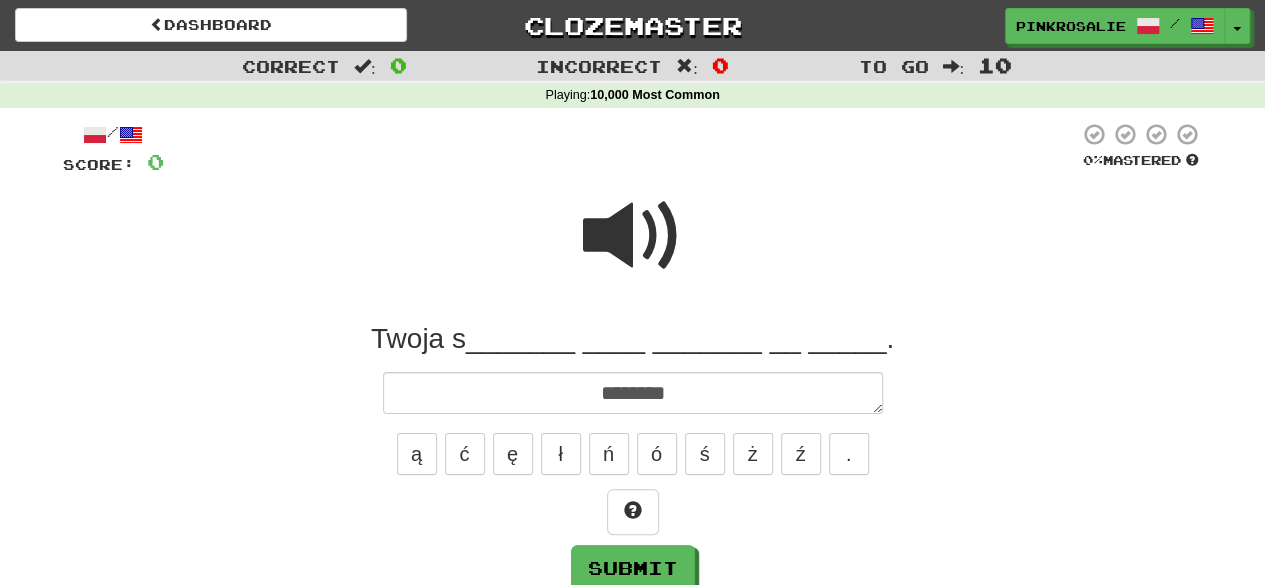 type on "*" 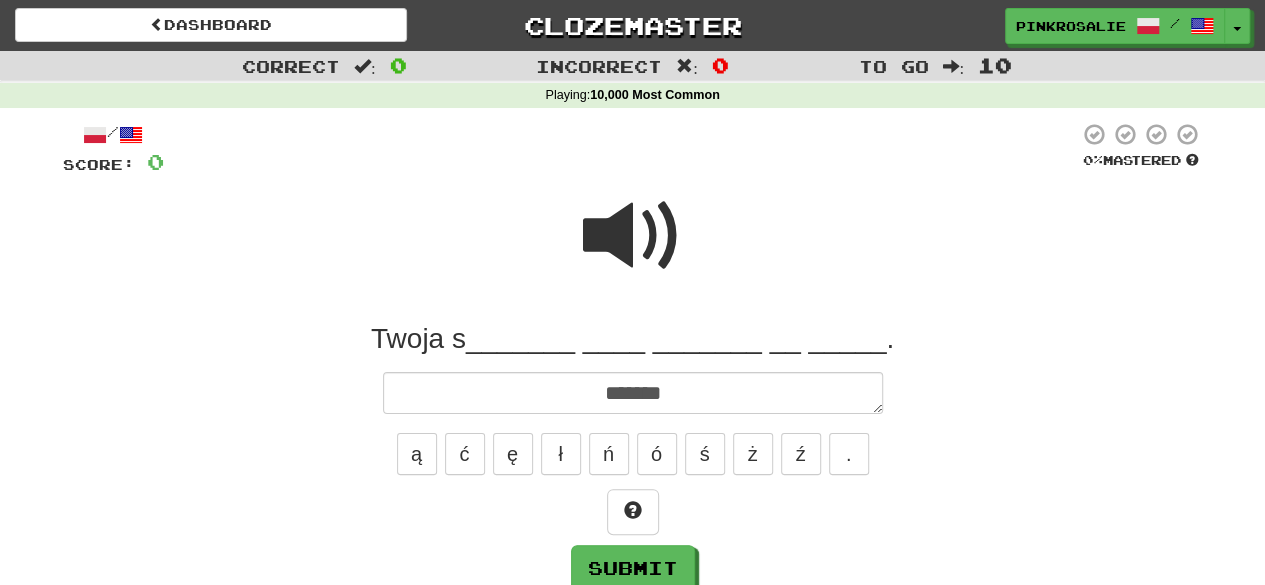 type on "*" 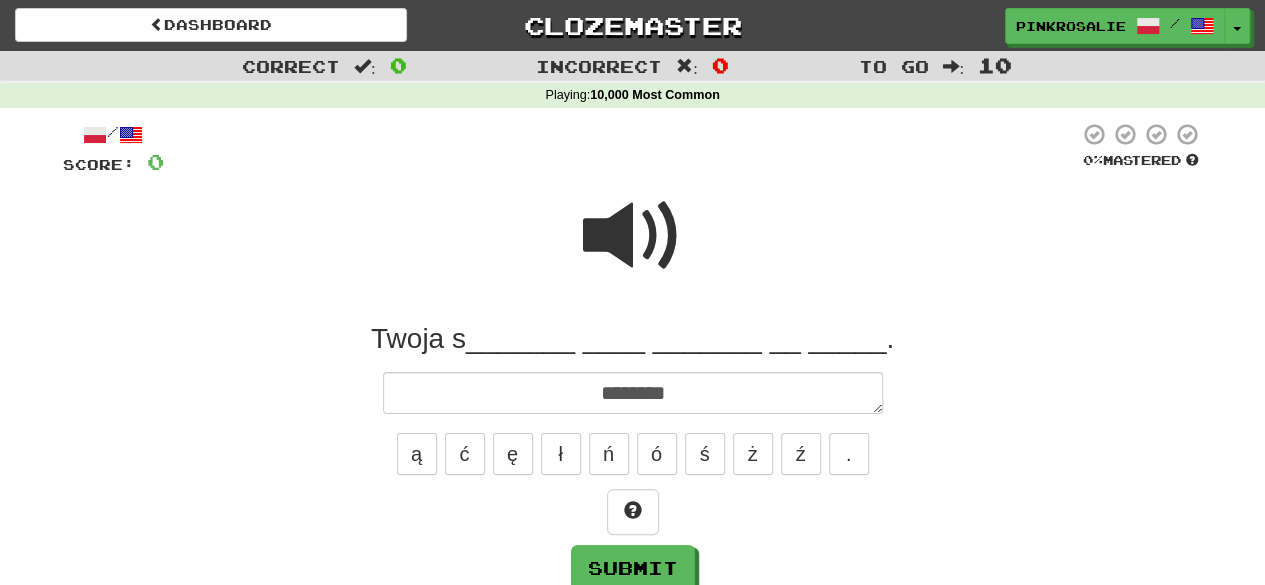 type on "*" 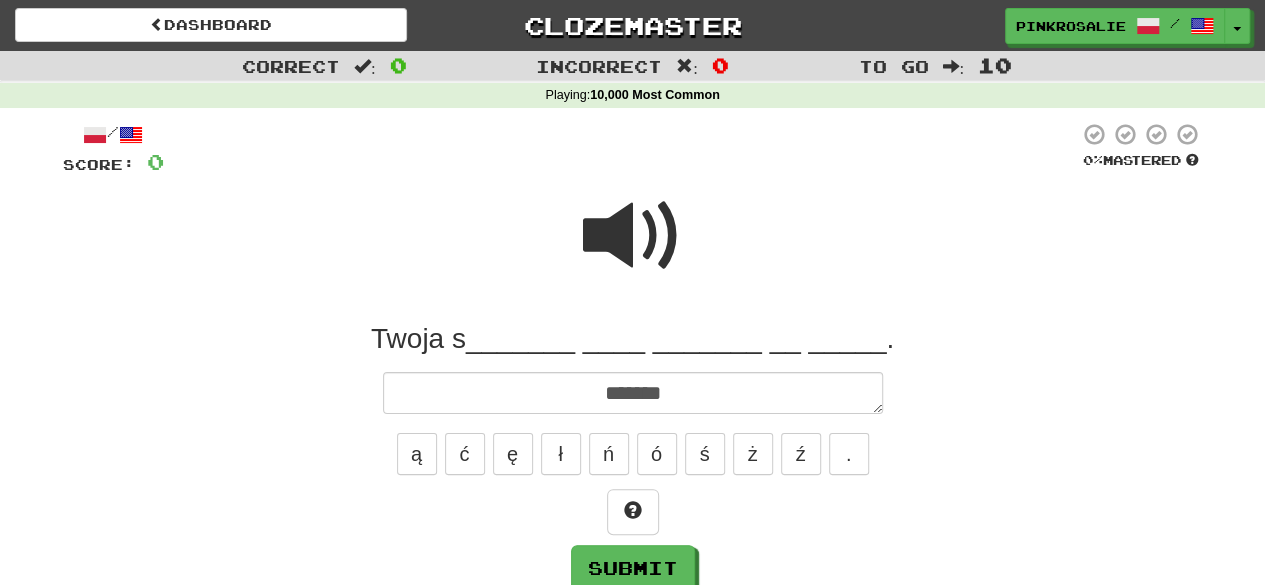 type on "********" 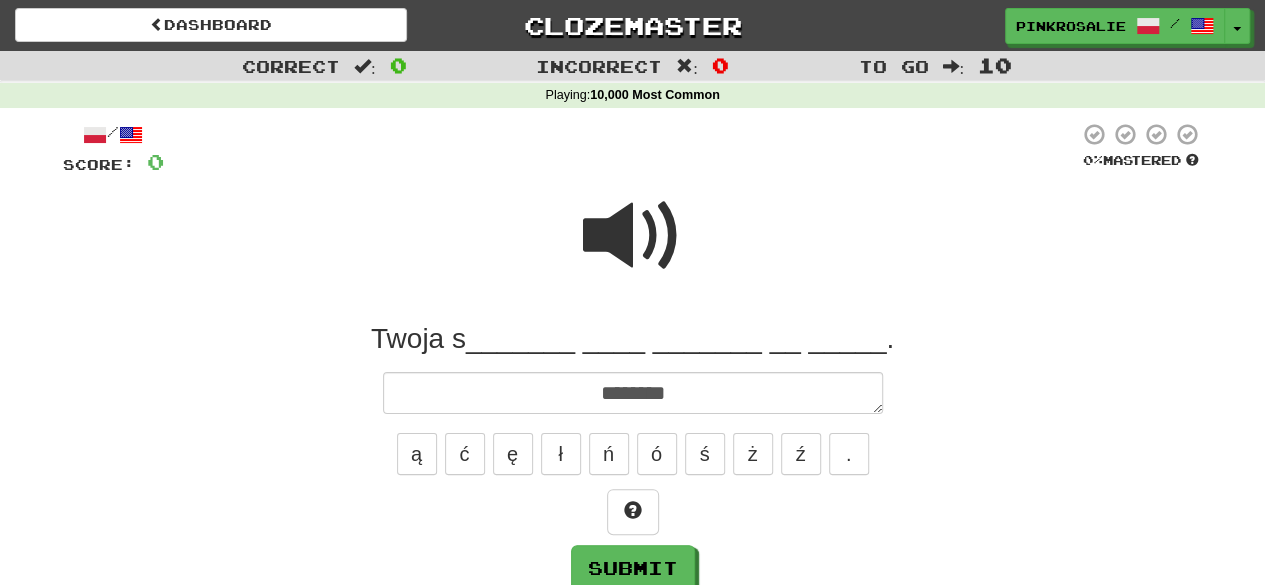 type on "*" 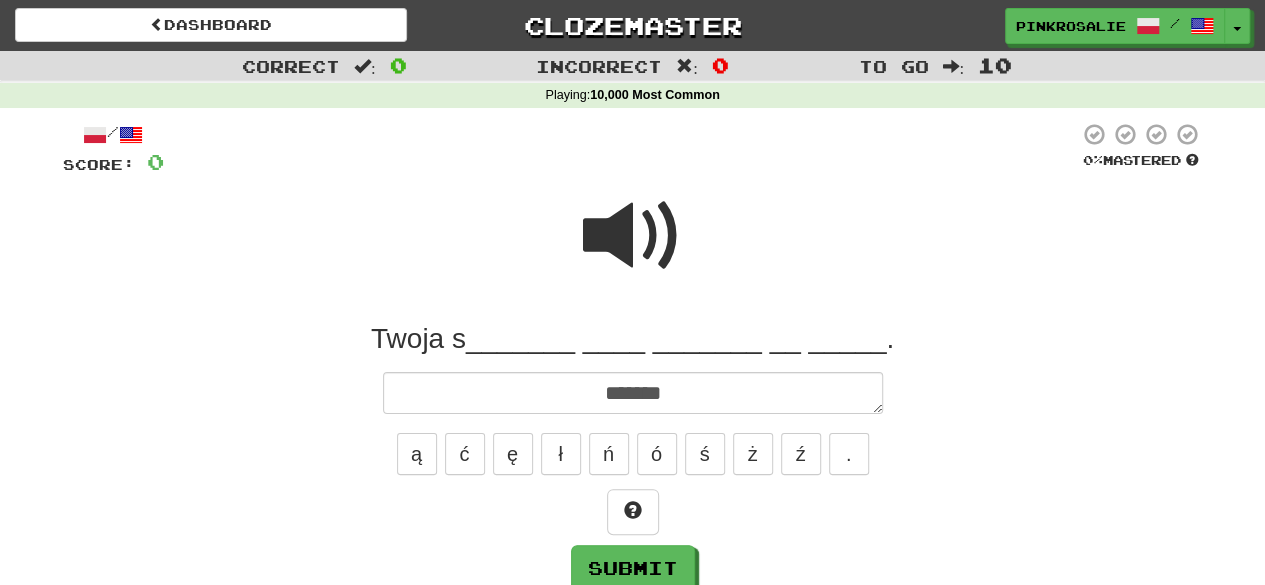 type on "*******" 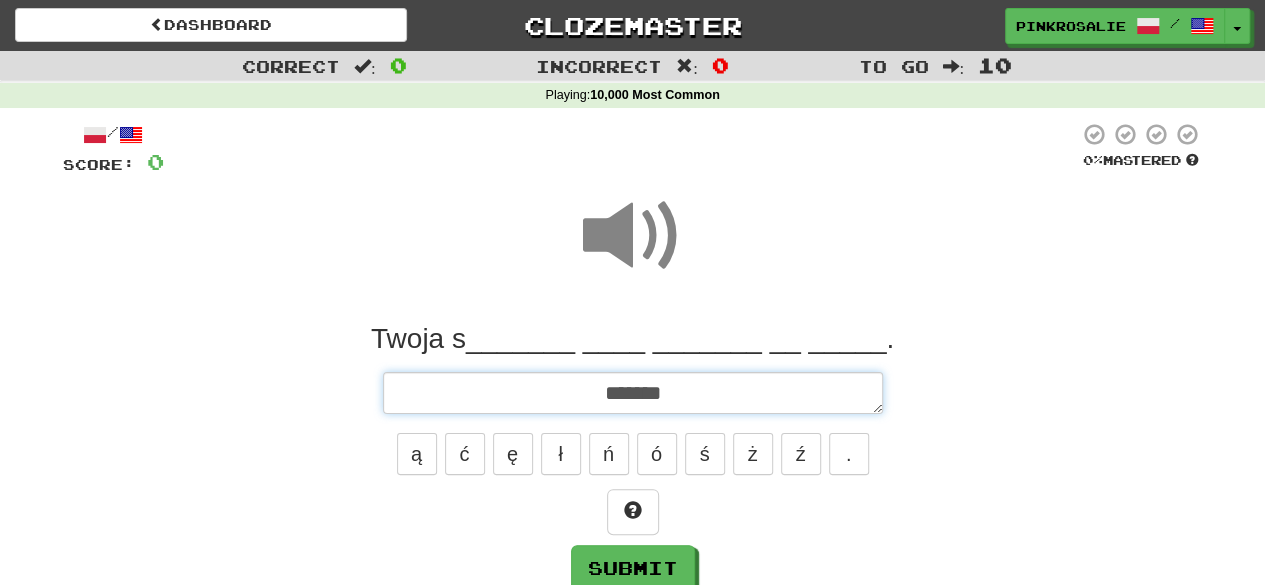 click on "*******" at bounding box center (633, 392) 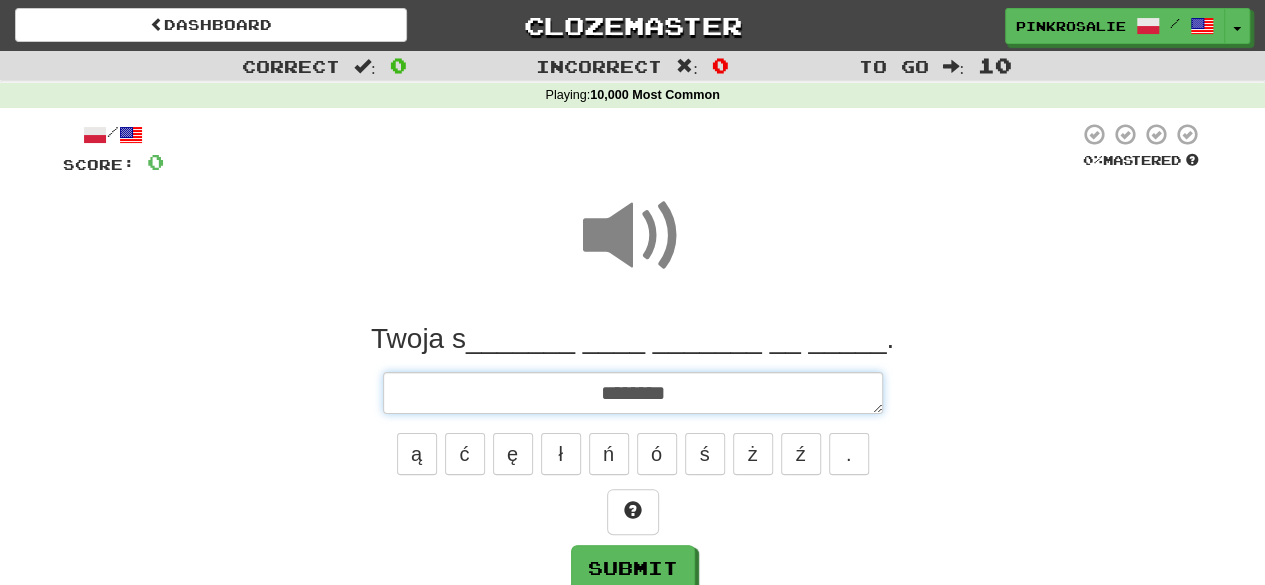 type on "*" 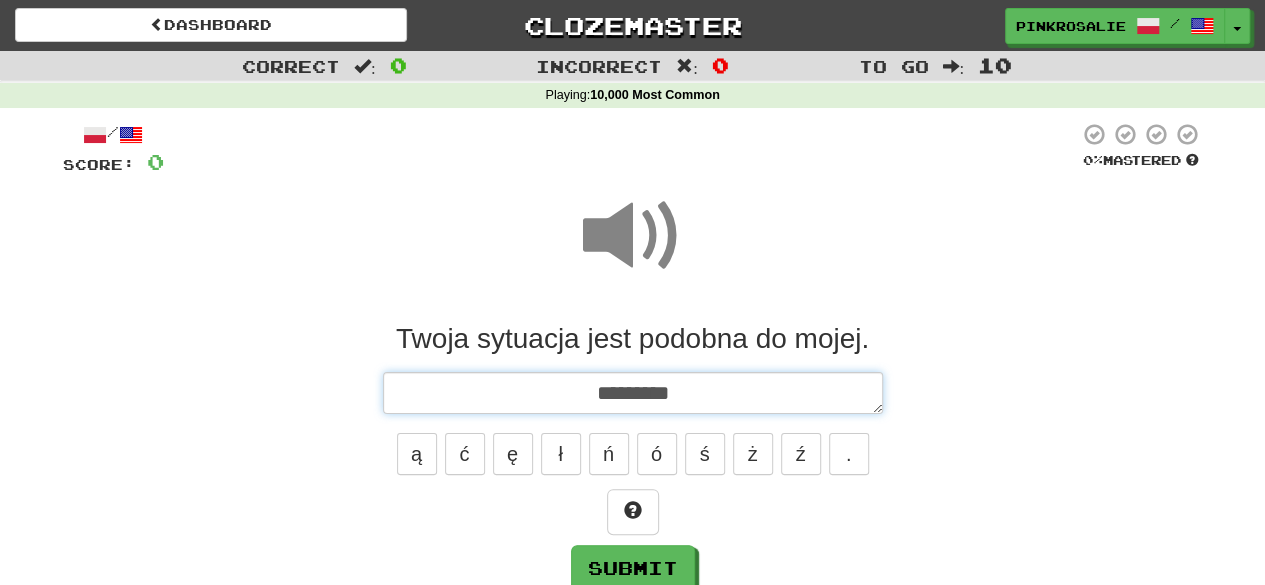 type on "*" 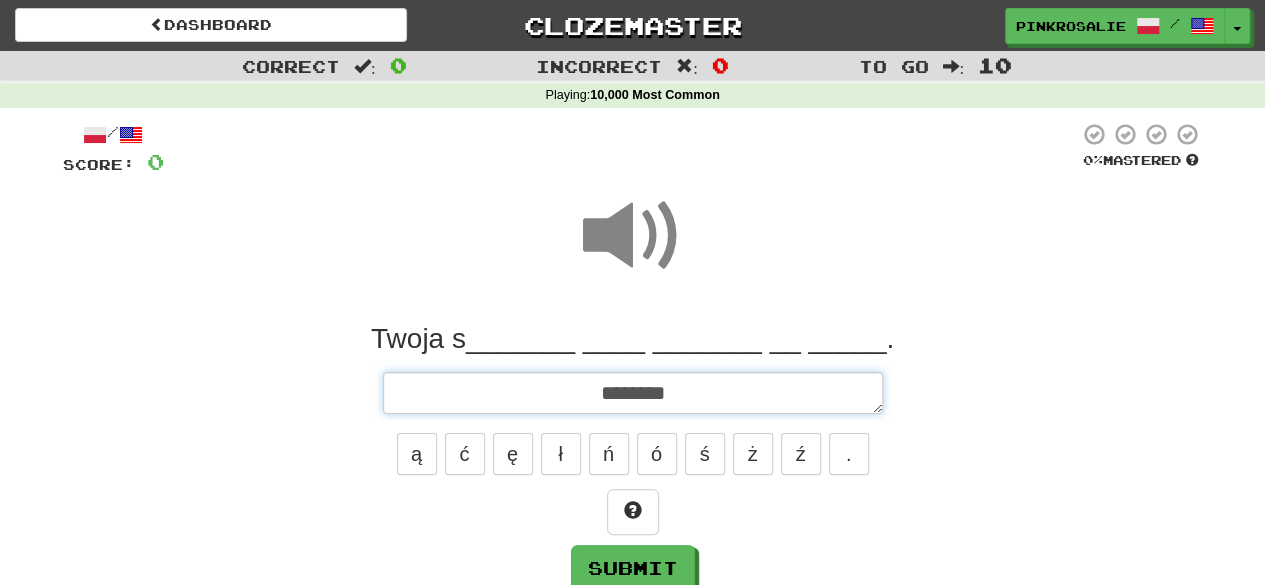 type on "*" 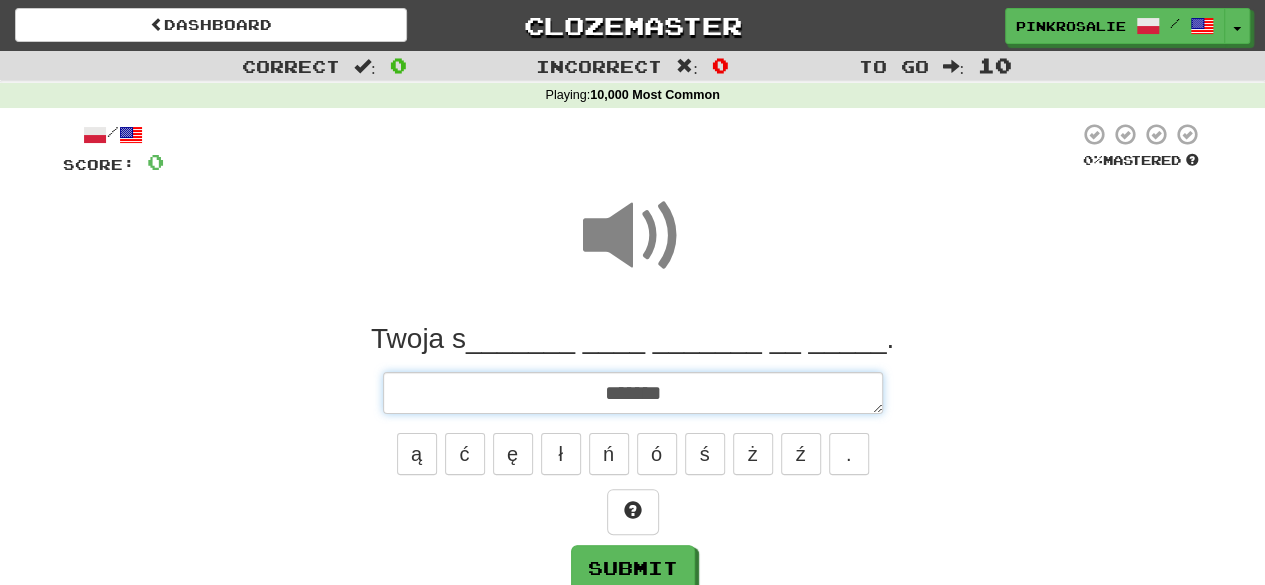type on "*" 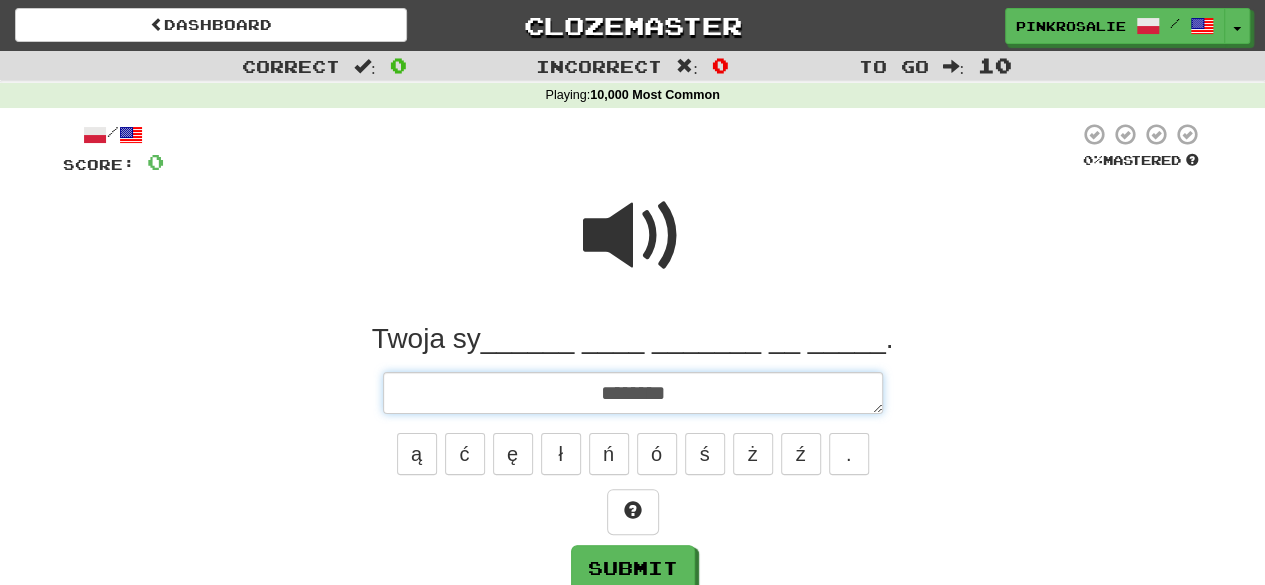 type on "*" 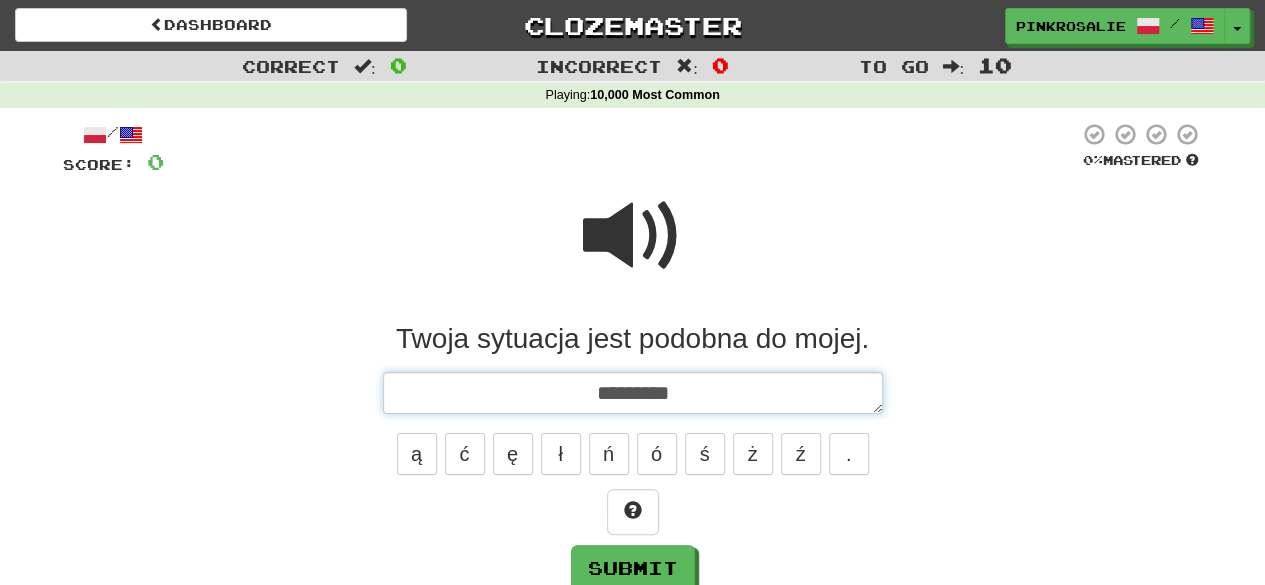 type on "*" 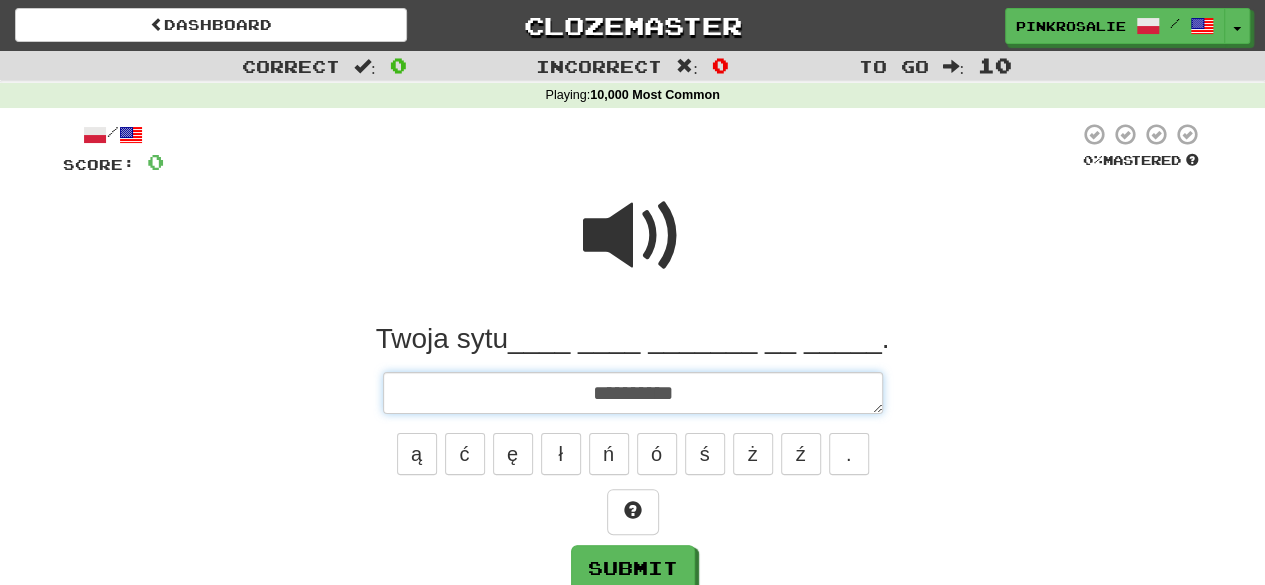 type on "*" 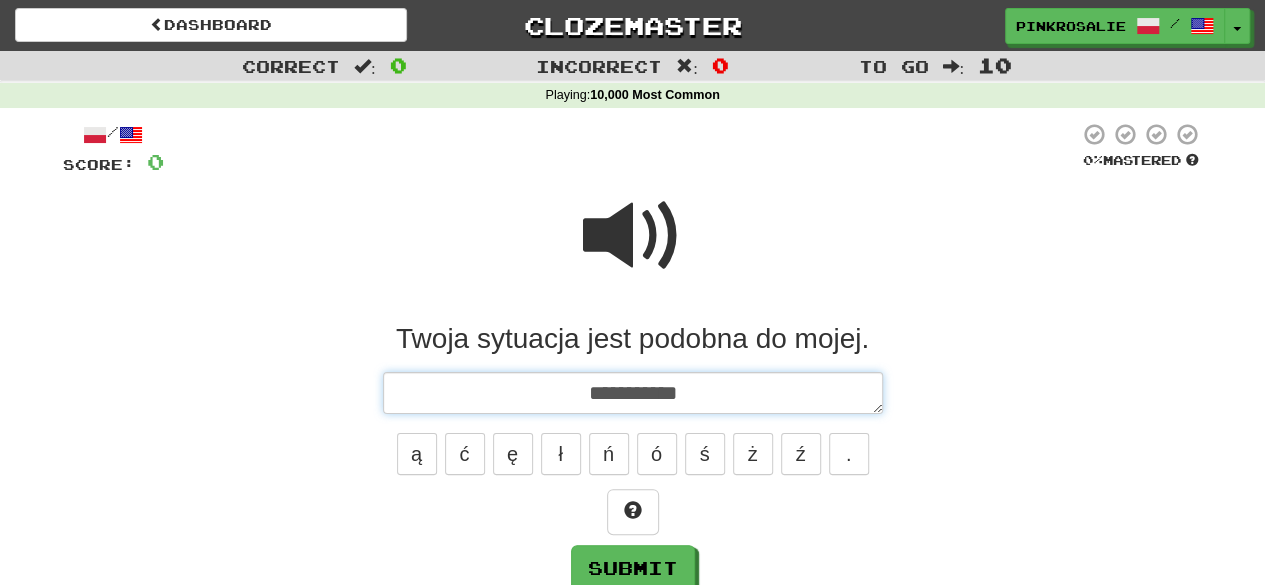type on "*" 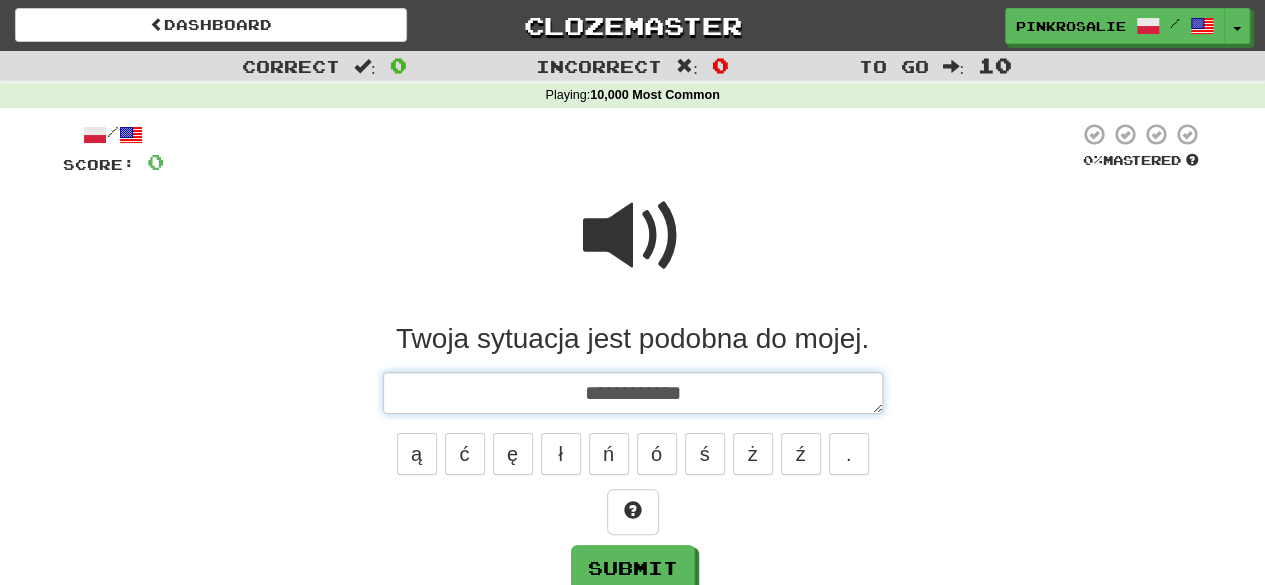 type on "*" 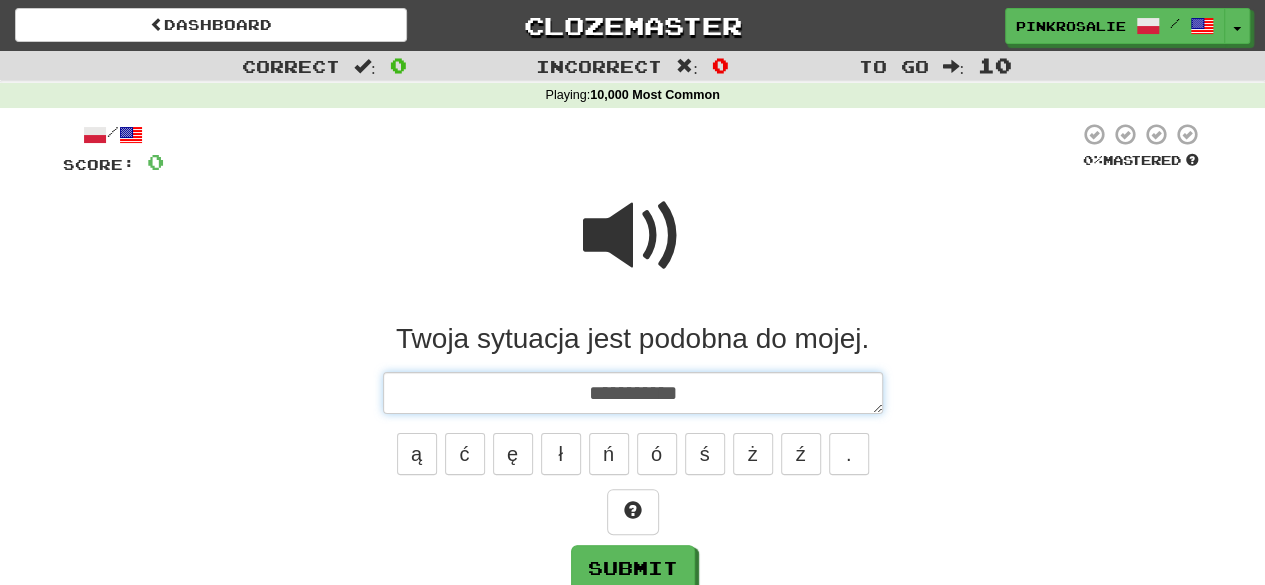 type on "*" 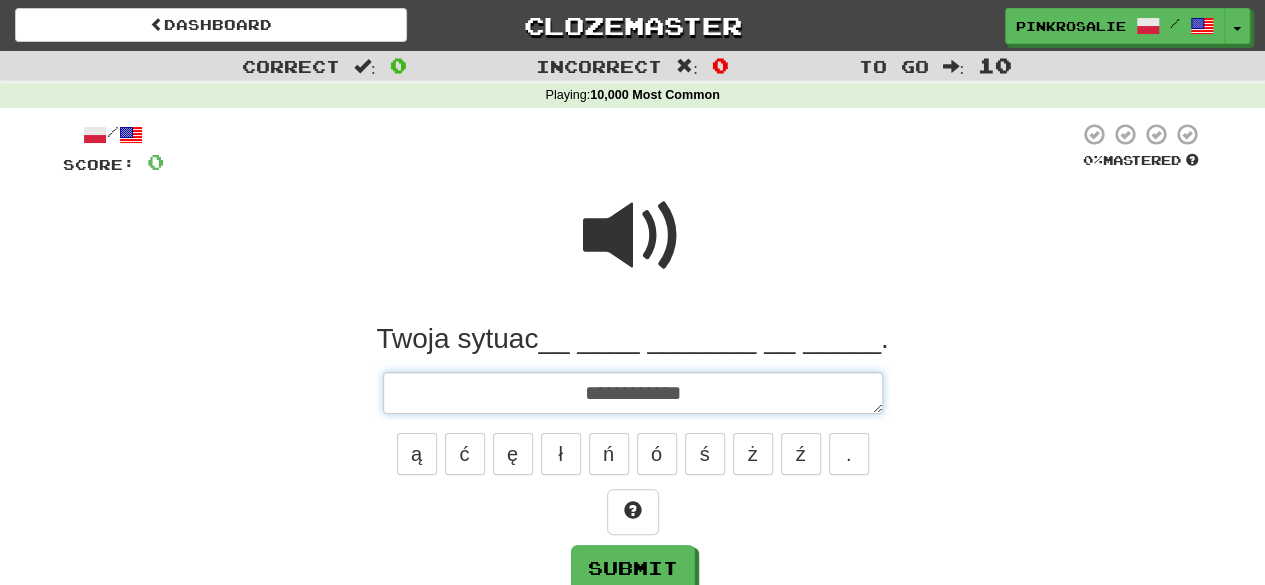 type on "*" 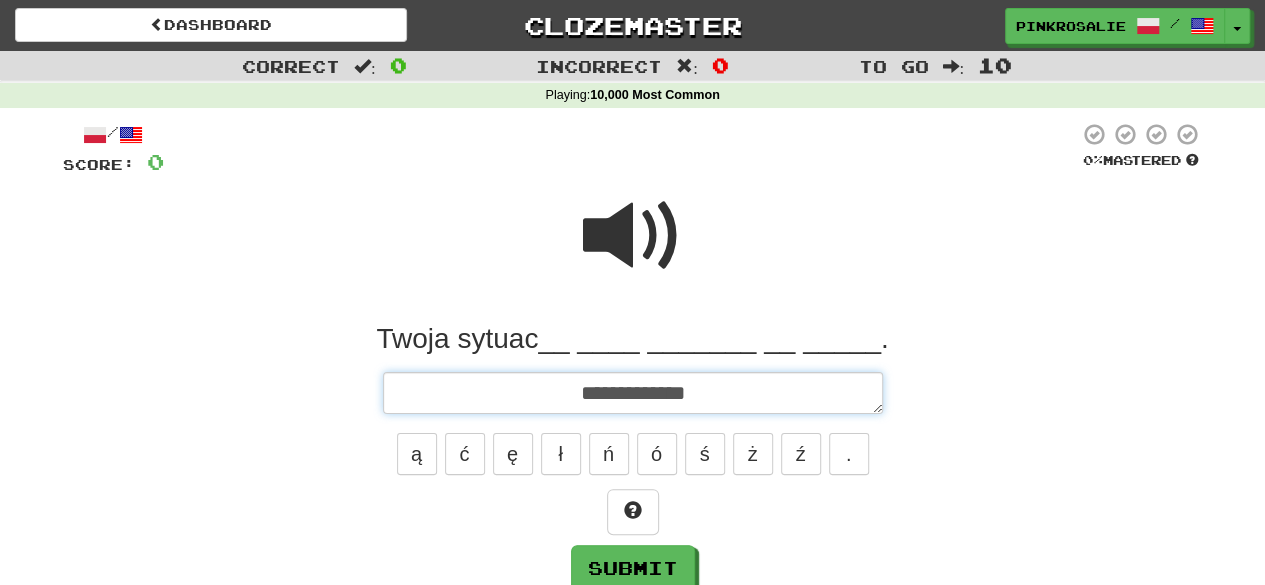 type on "*" 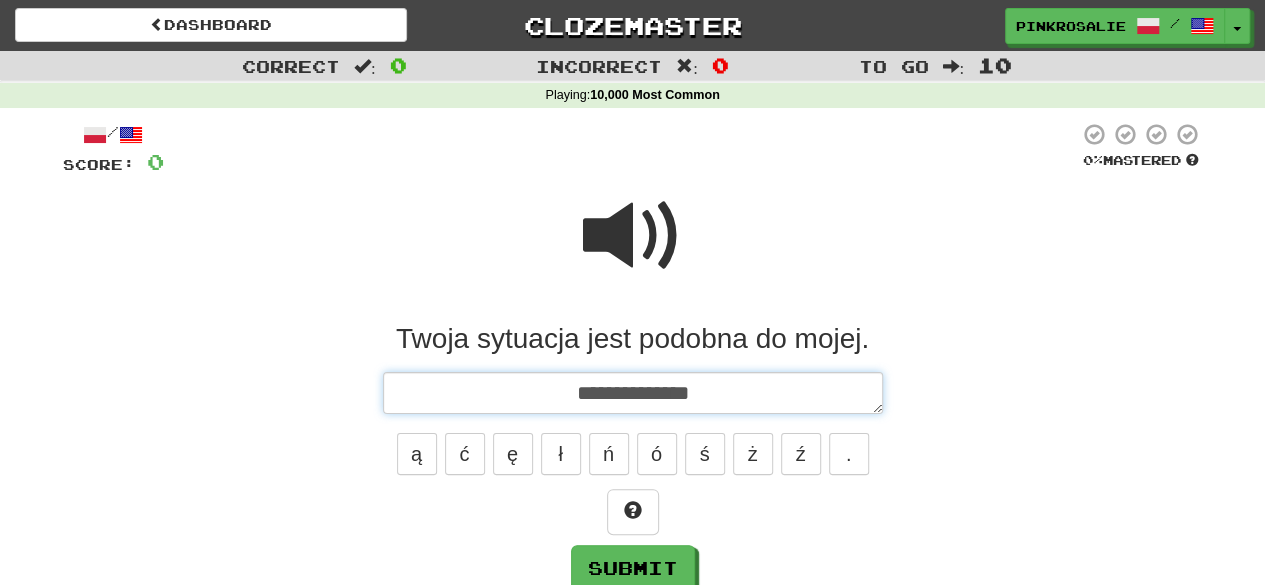 type on "*" 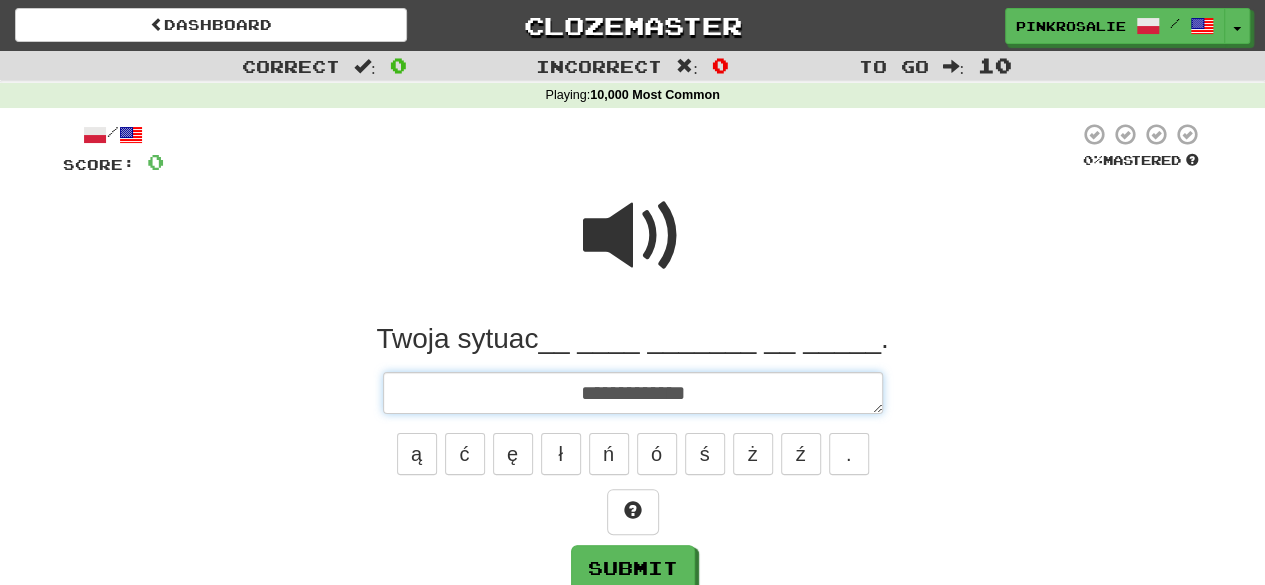 type on "*" 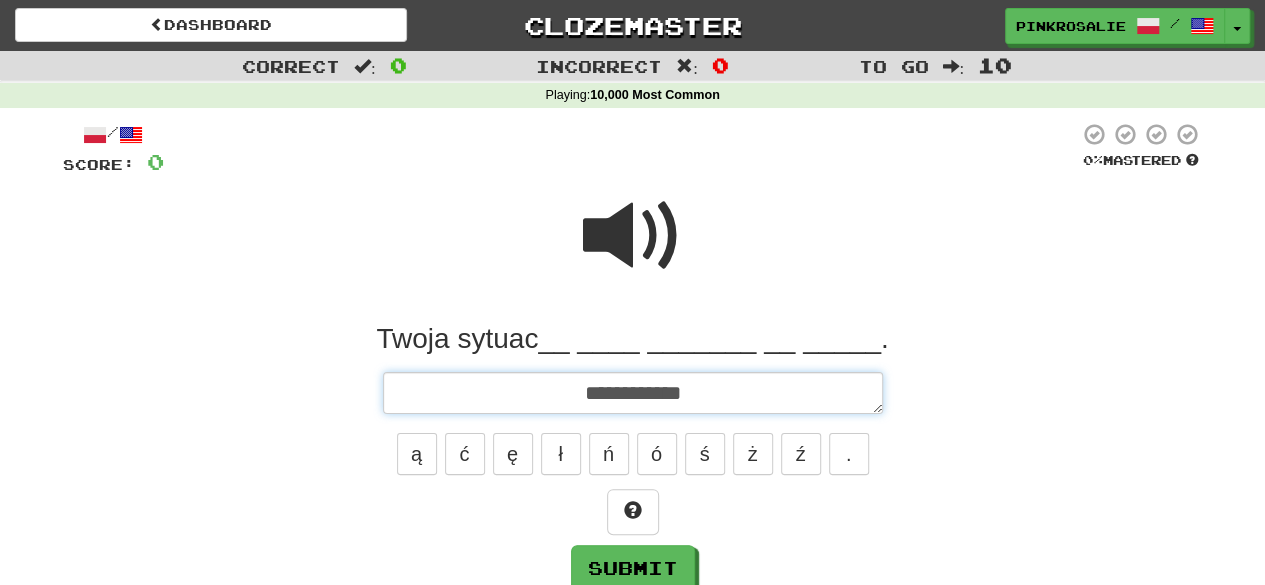 type on "*" 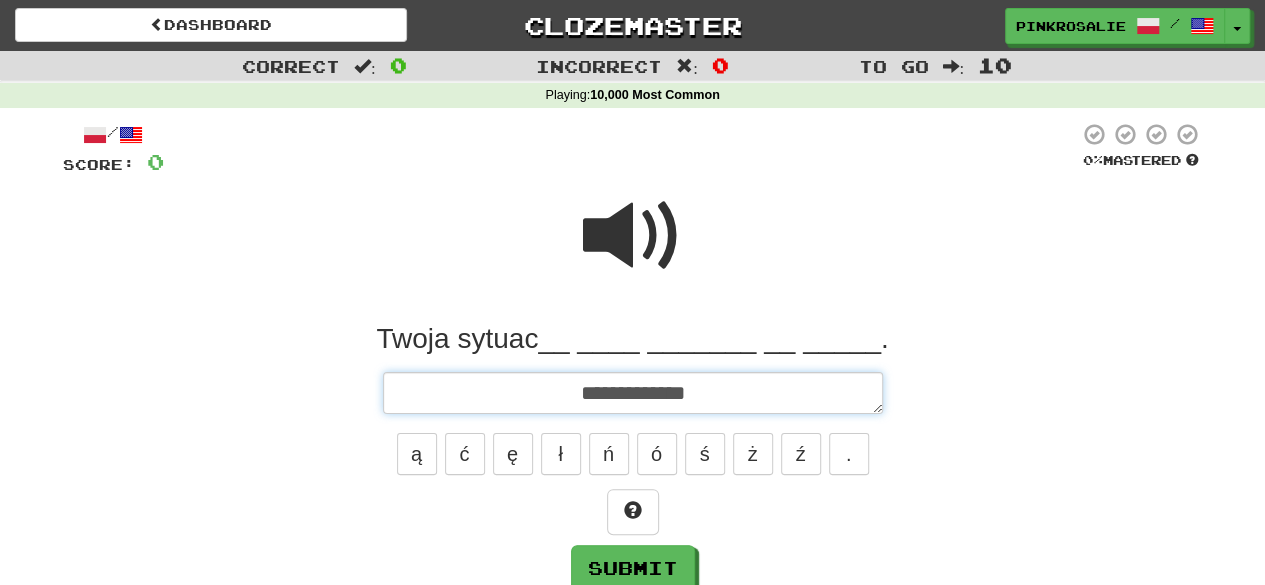 type on "*" 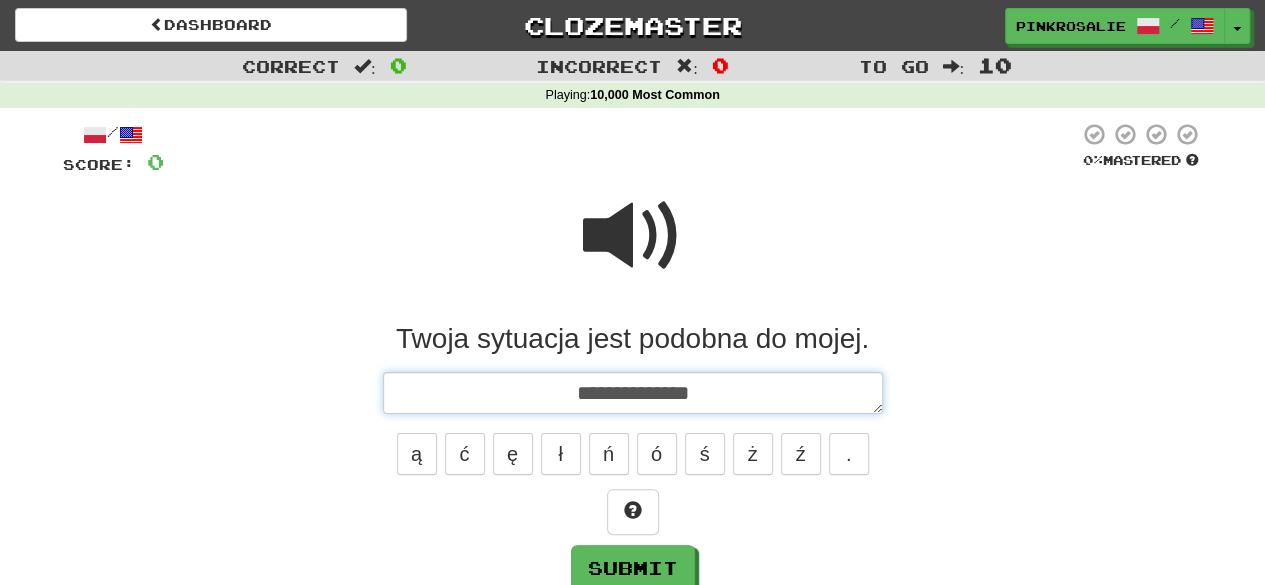 type on "*" 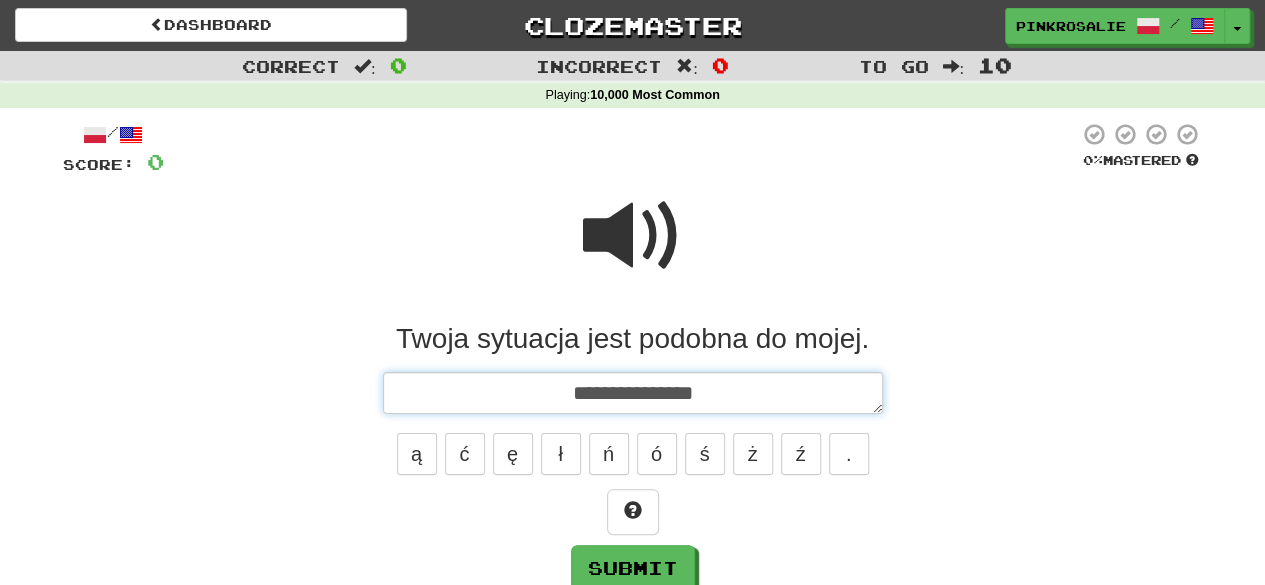 type on "*" 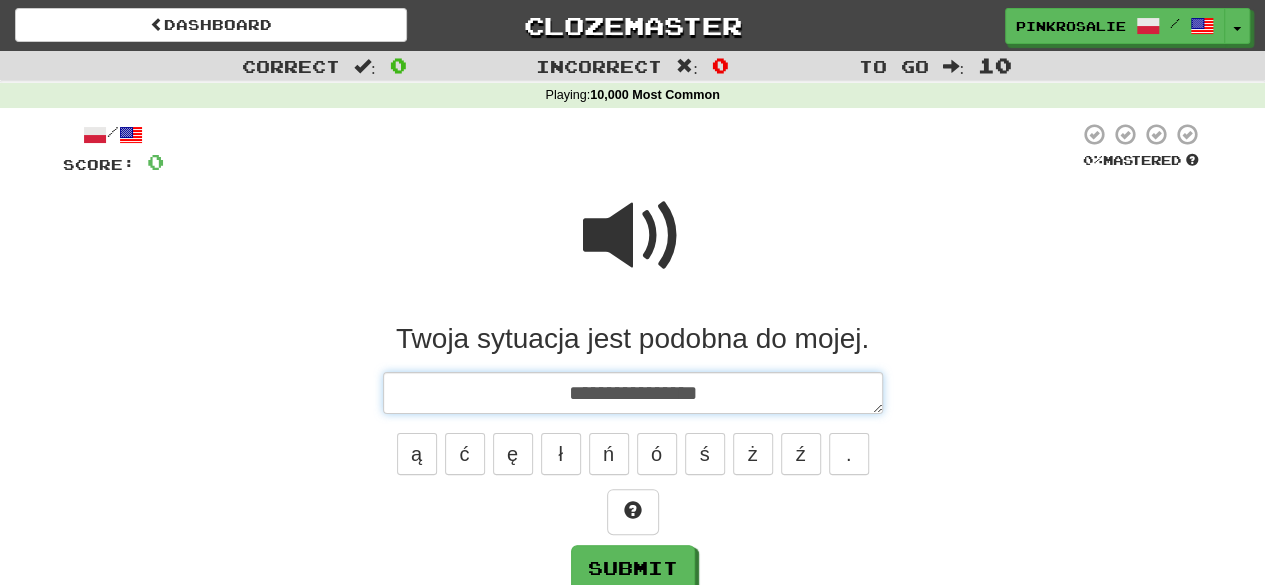 type on "**********" 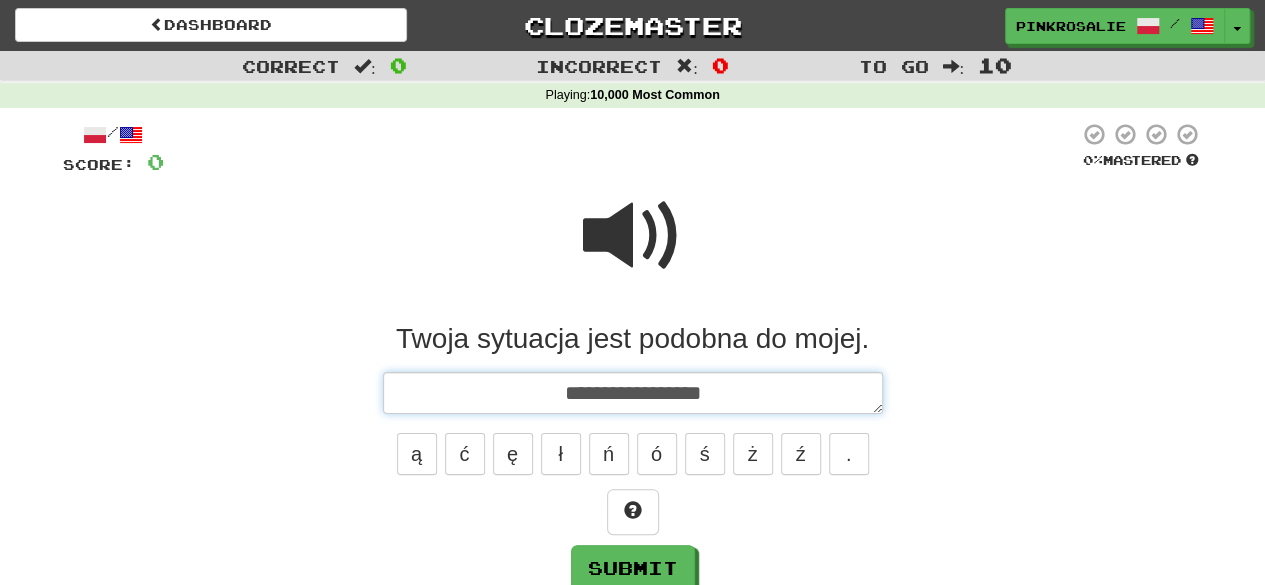 type on "*" 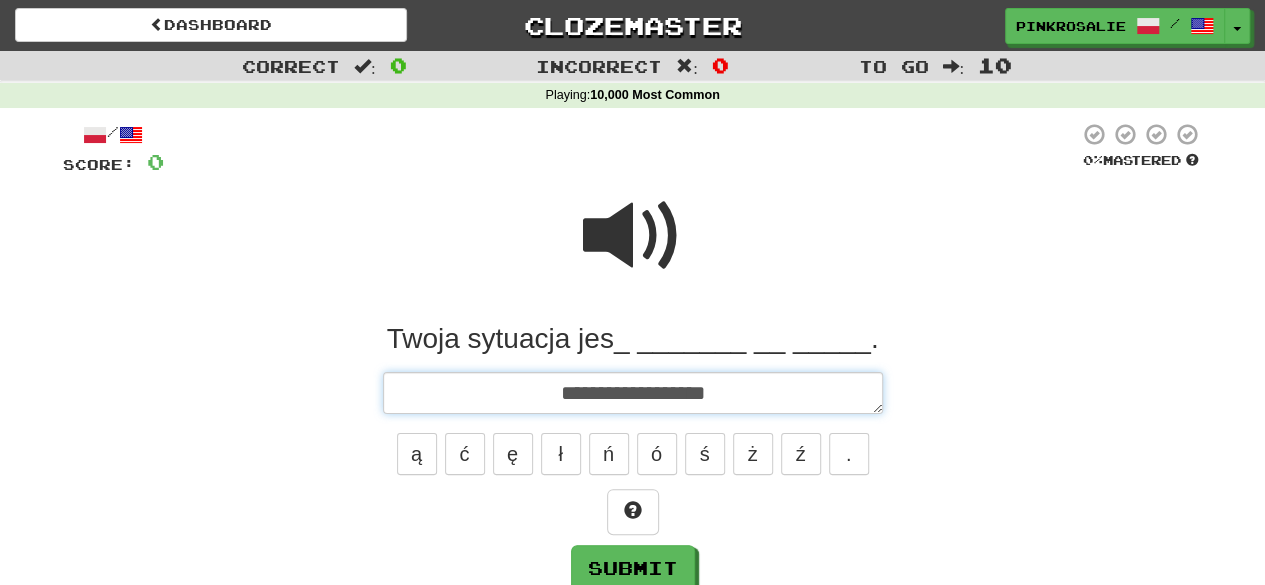 type on "*" 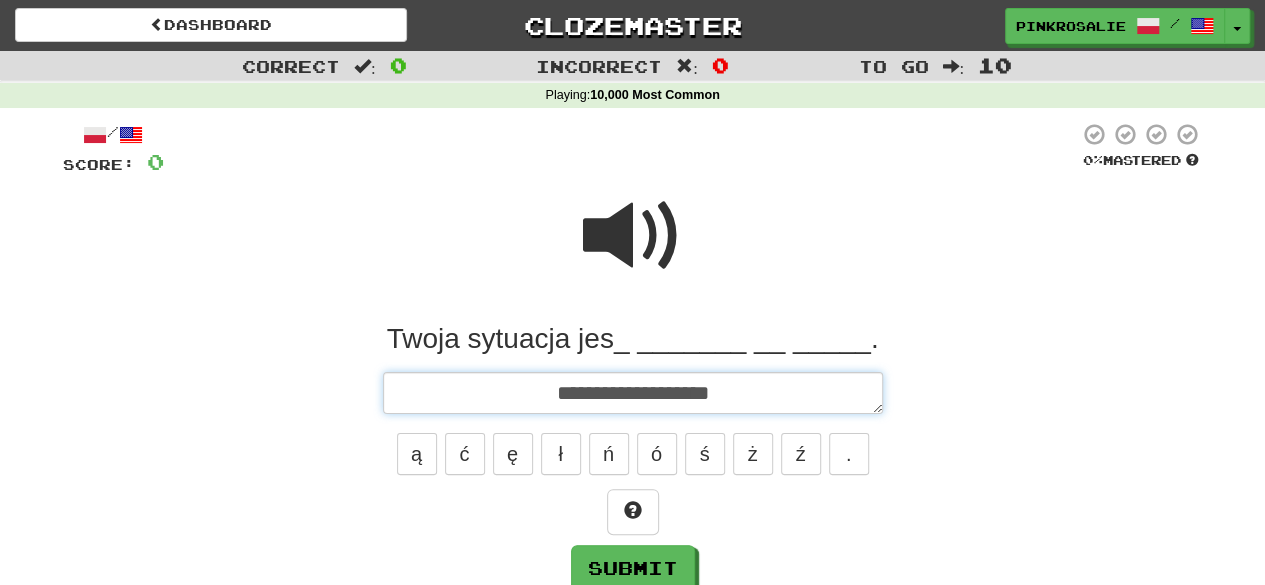 type on "*" 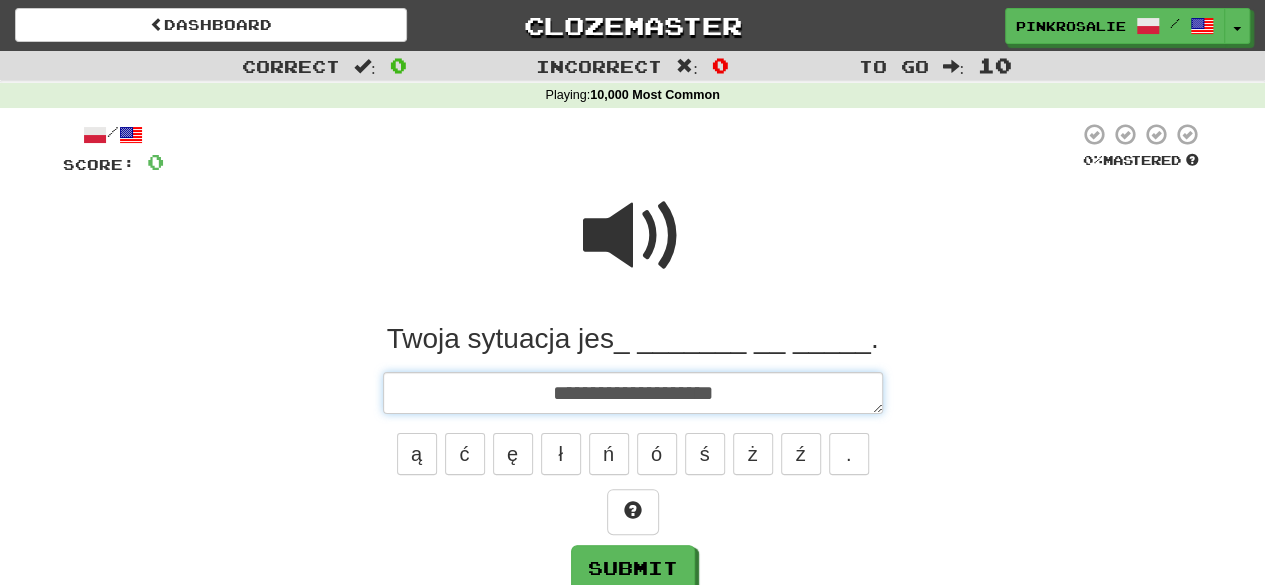 type on "*" 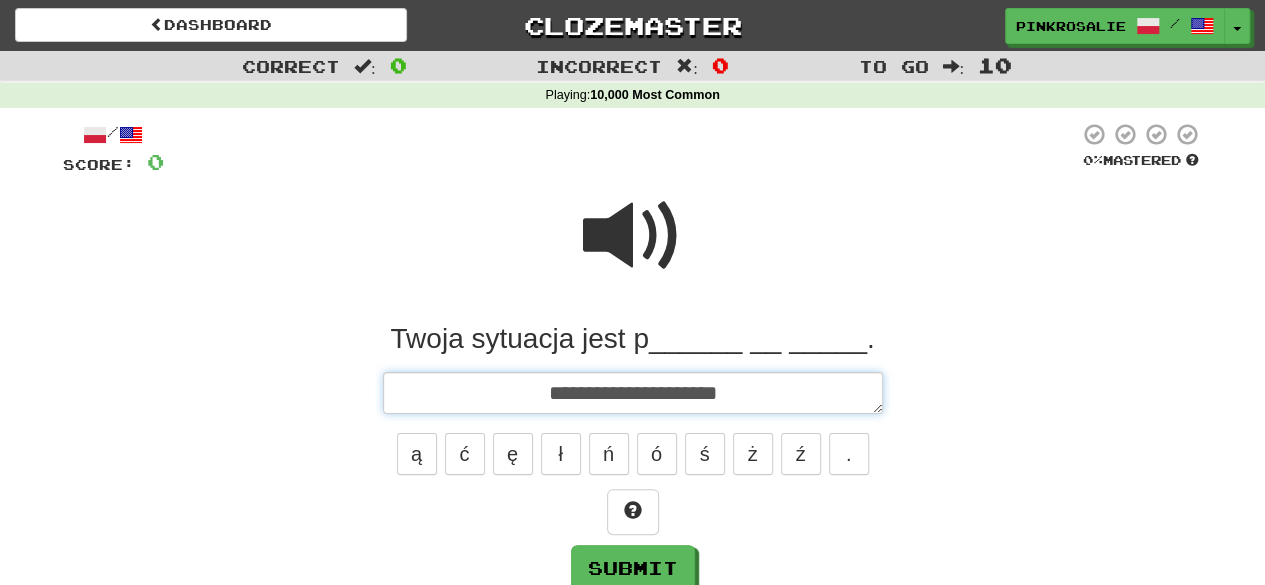 type on "*" 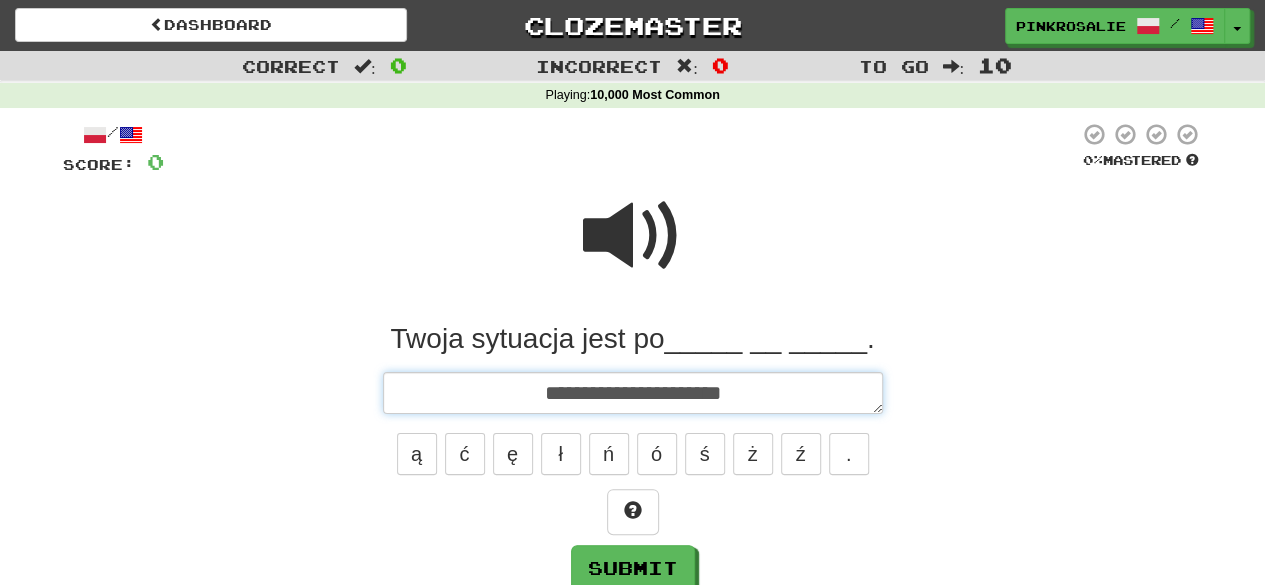 type on "**********" 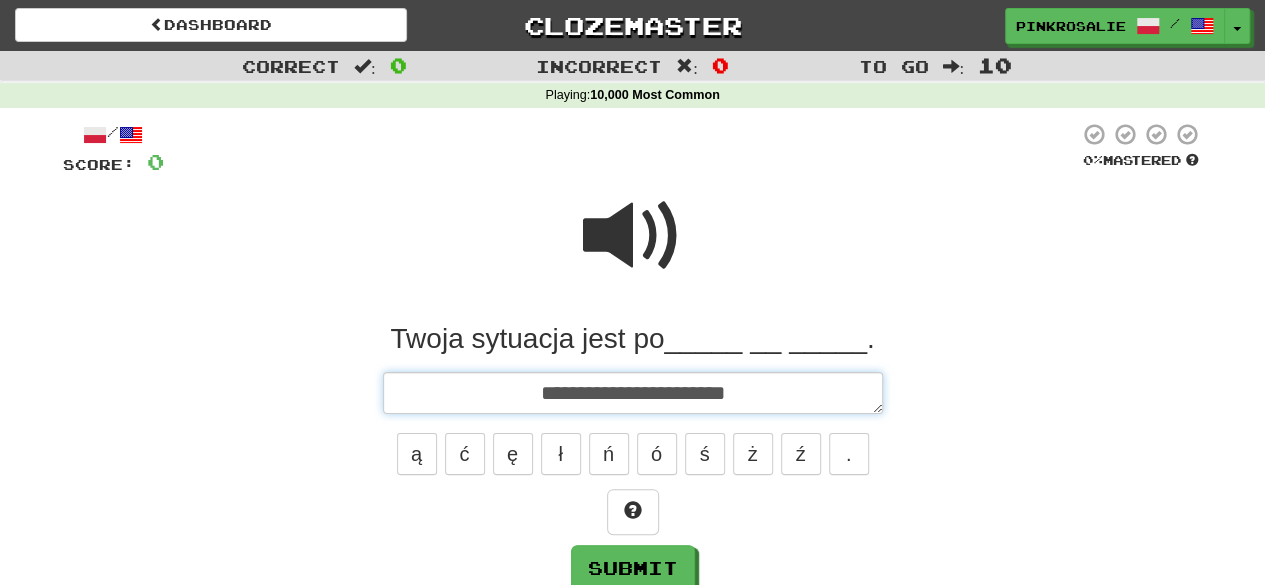 type on "*" 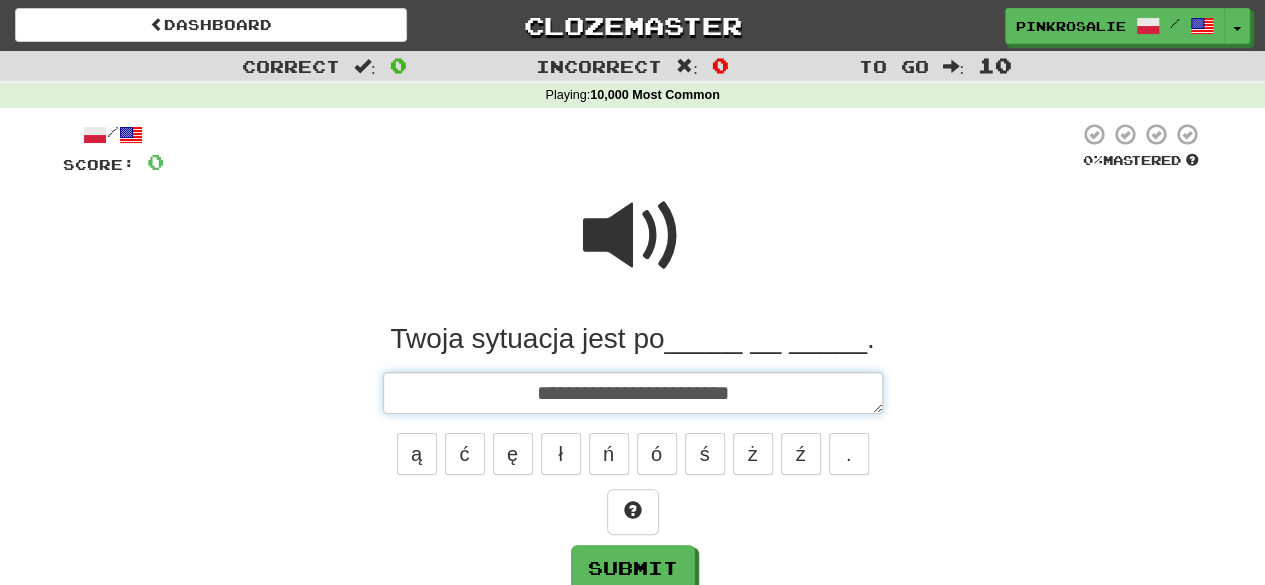type on "*" 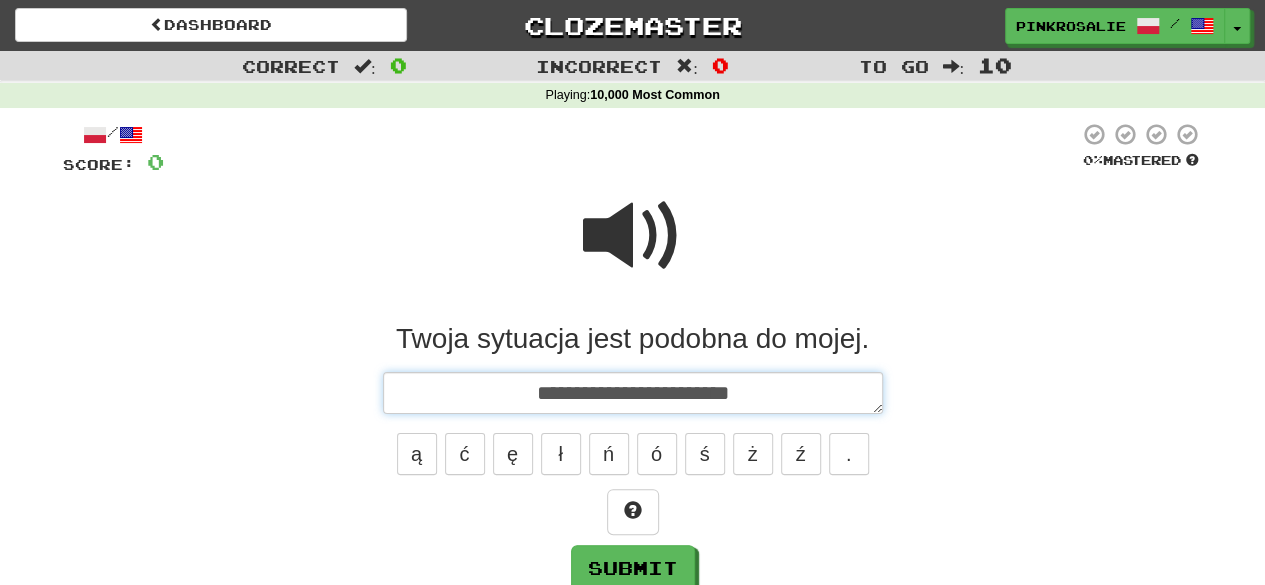 type on "**********" 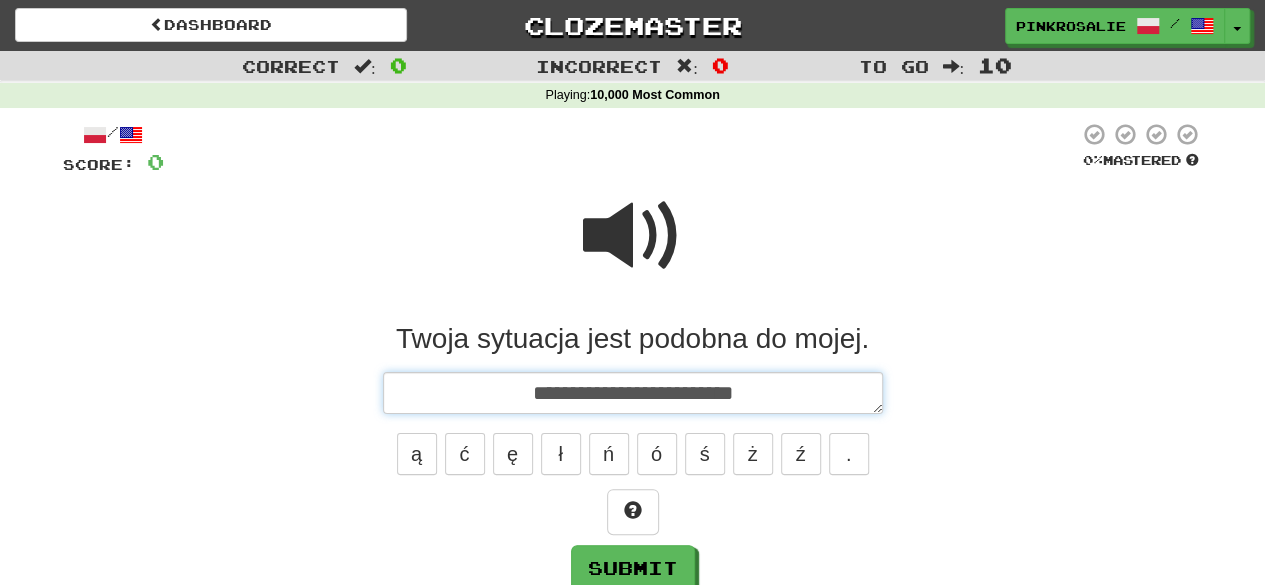 type on "*" 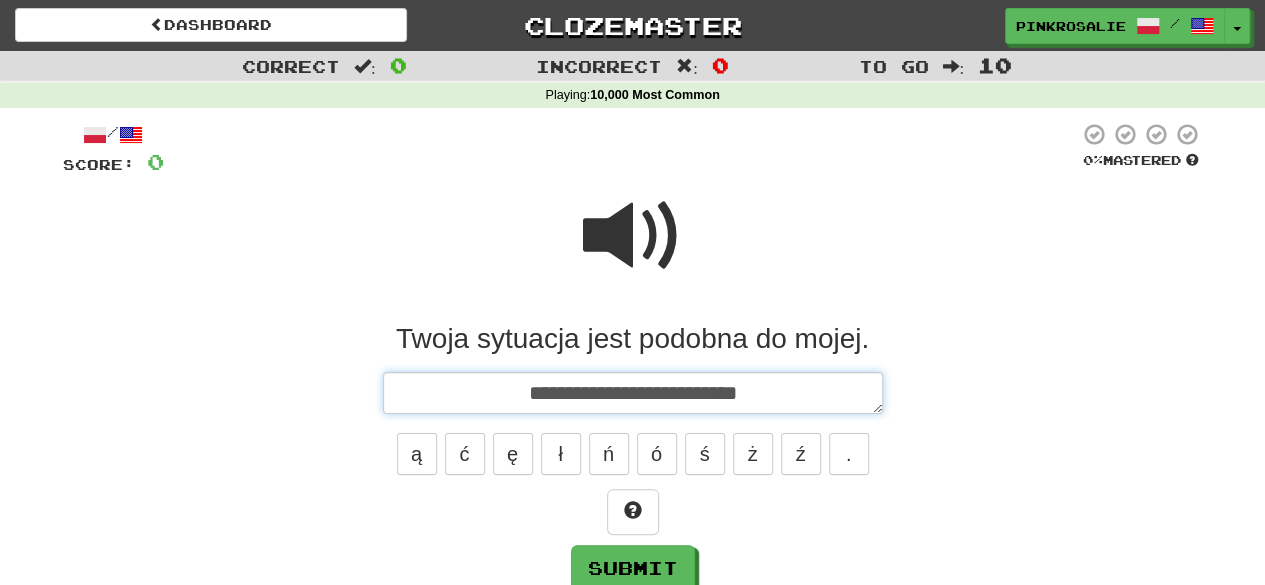type on "*" 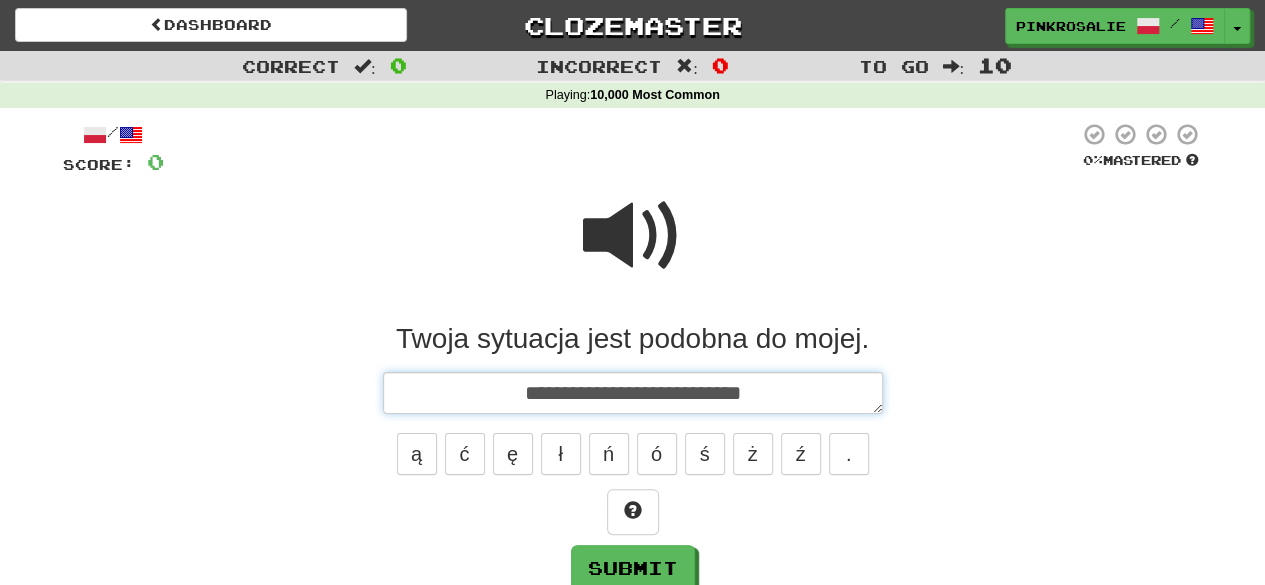type on "**********" 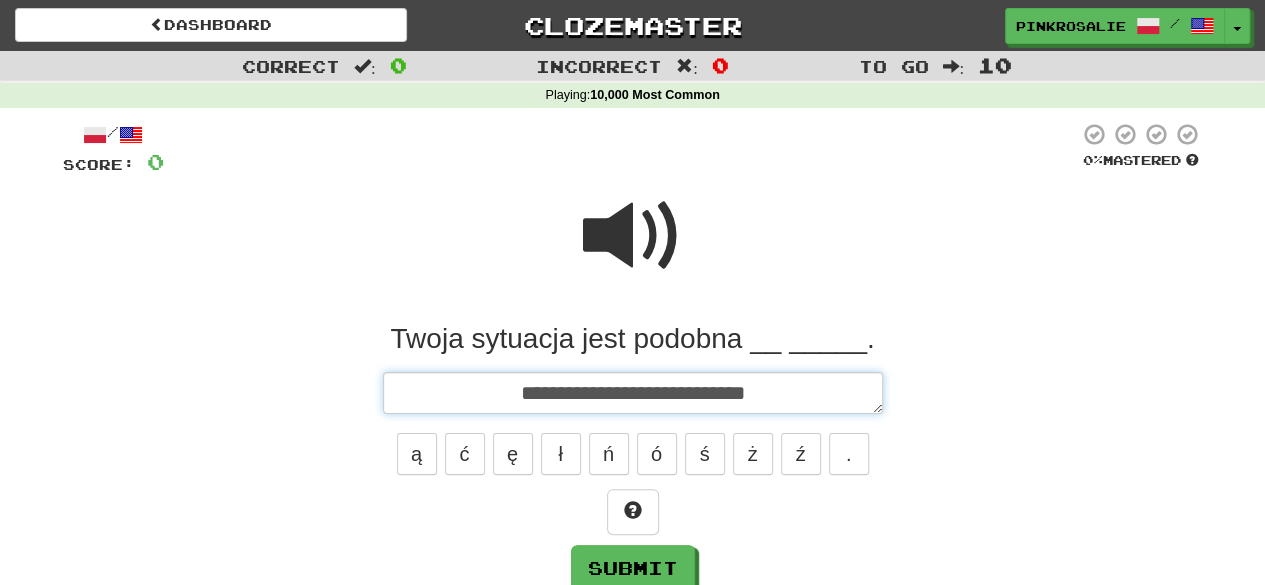 type on "*" 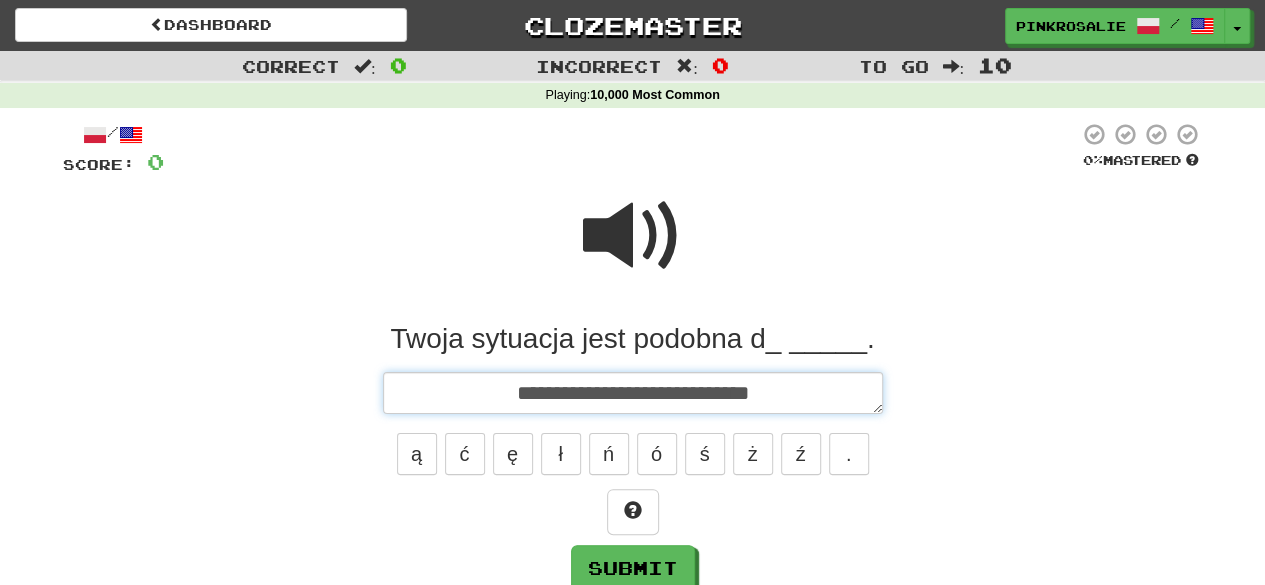 type on "*" 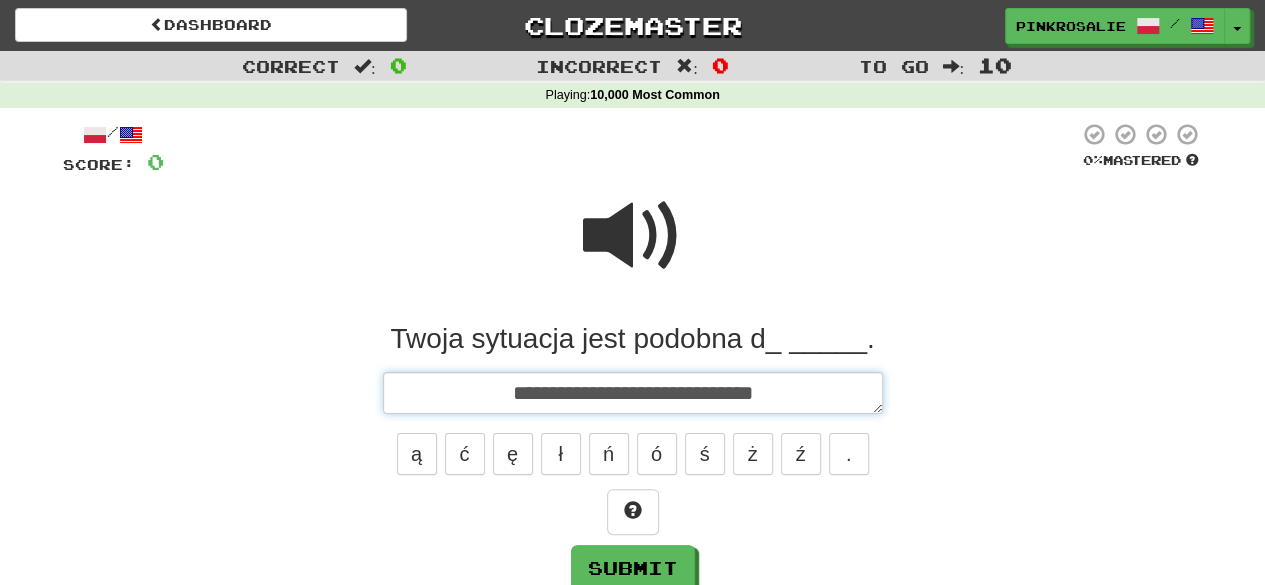 type on "*" 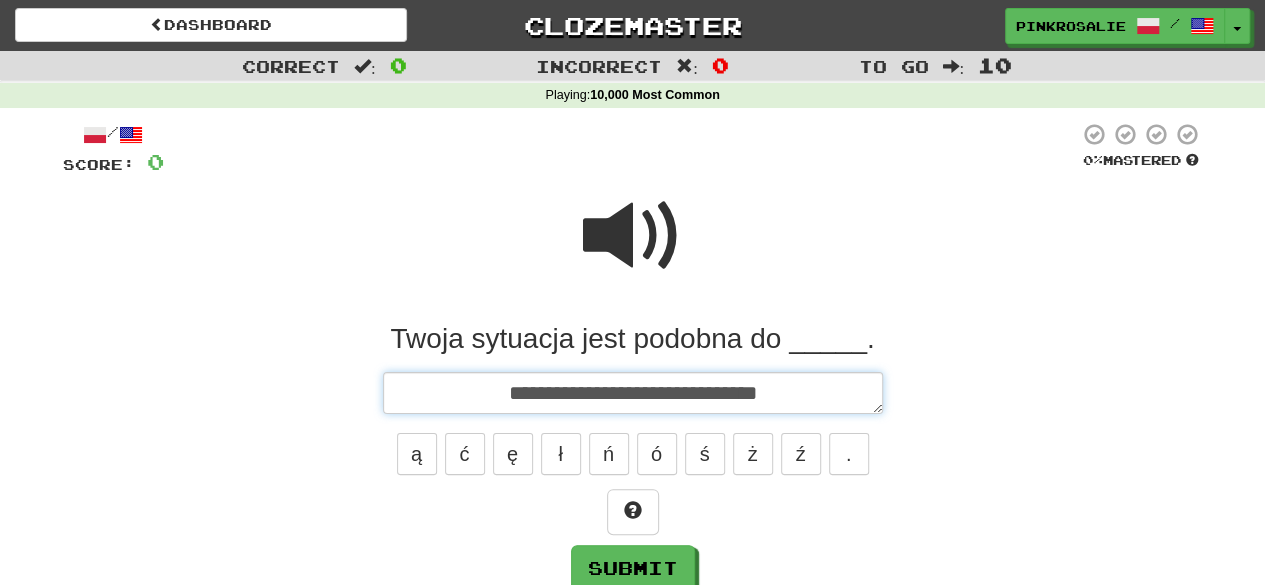 type on "*" 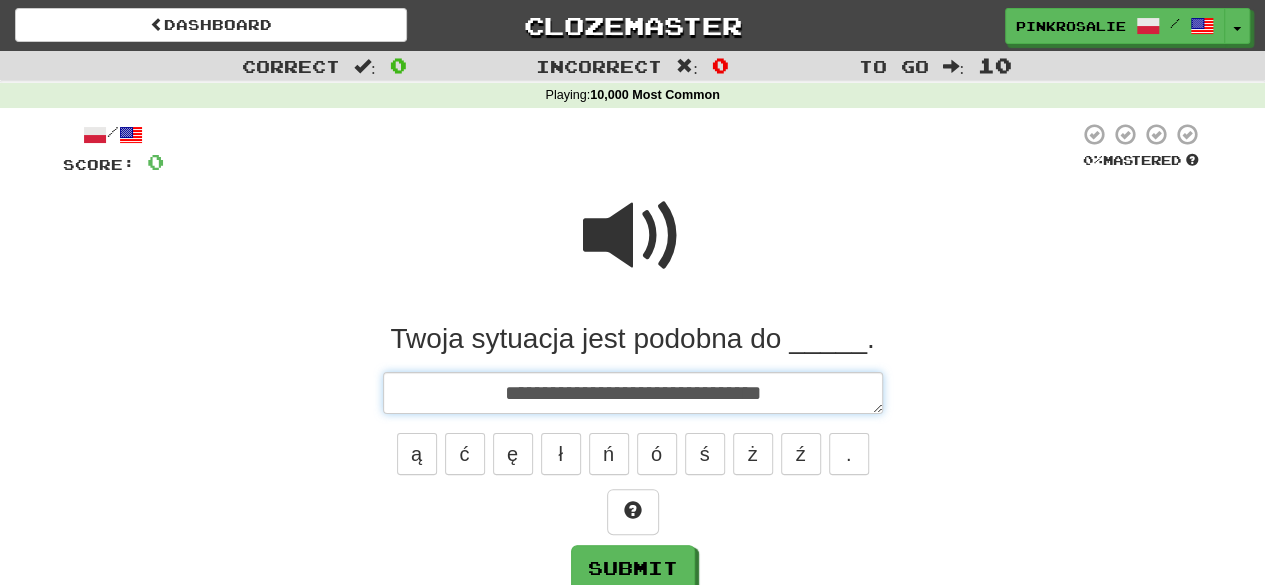 type on "*" 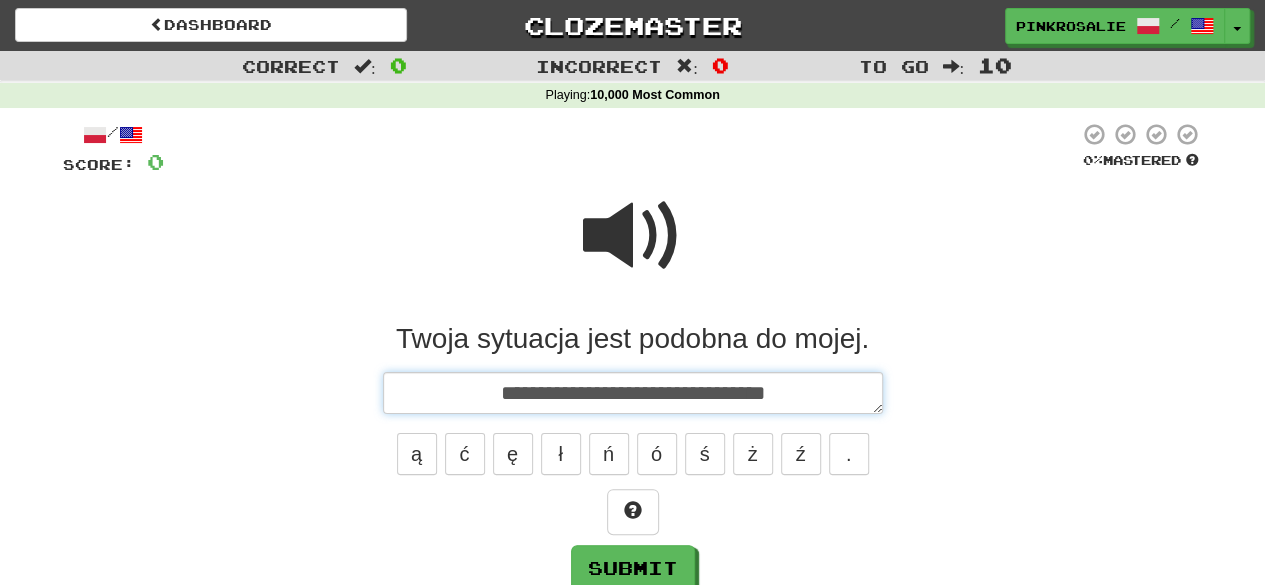 type on "*" 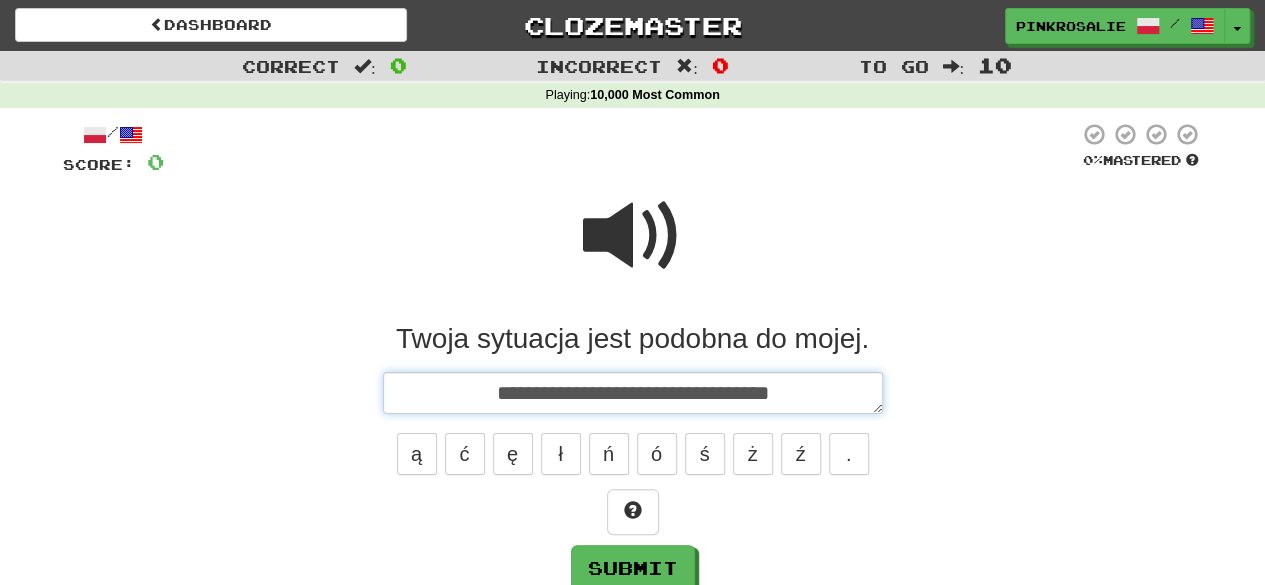 type on "*" 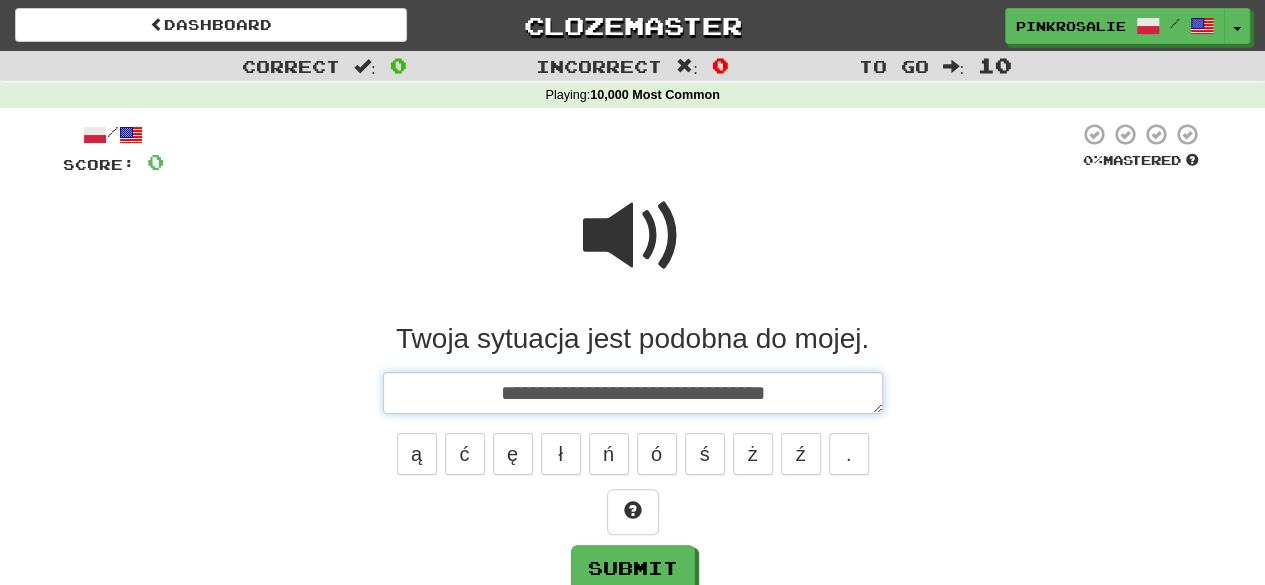 type on "*" 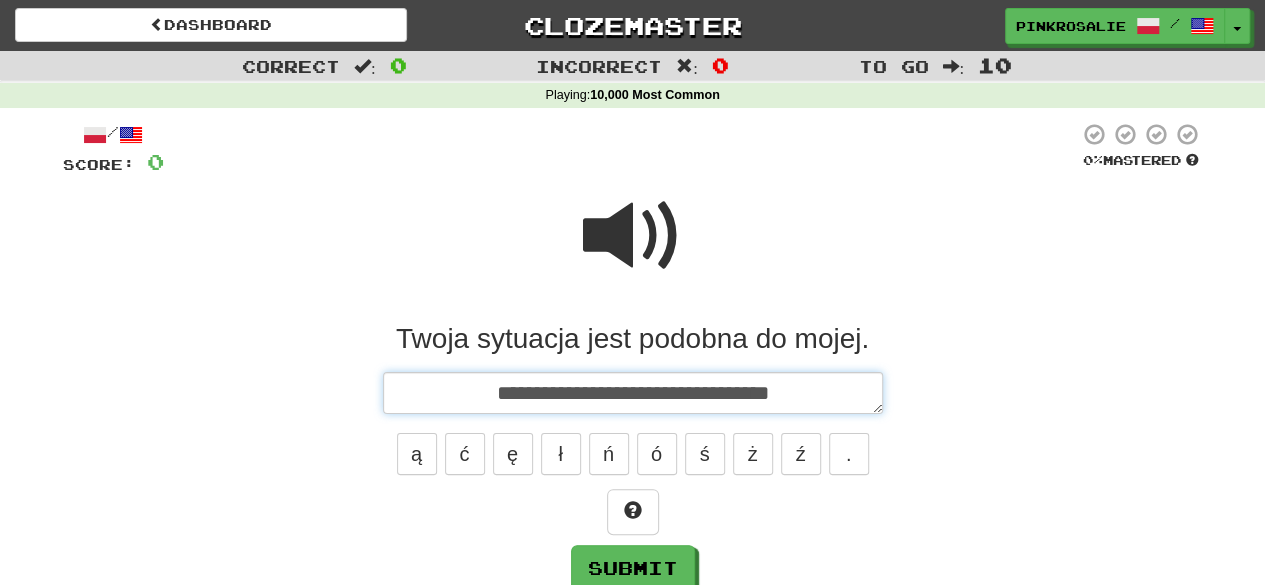 type on "*" 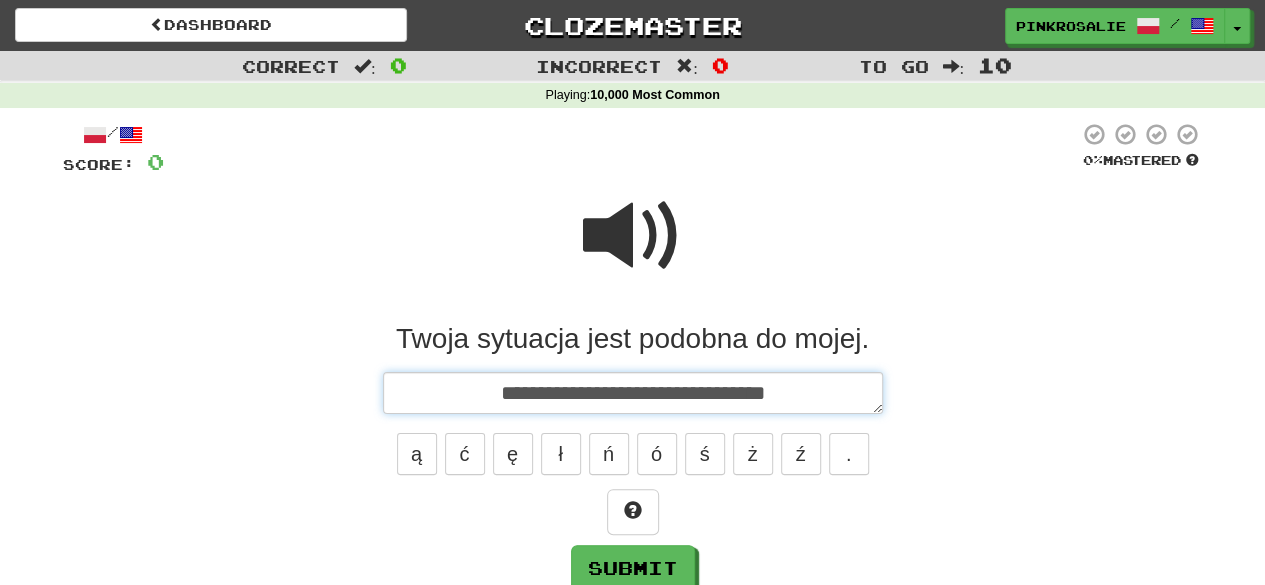 type on "*" 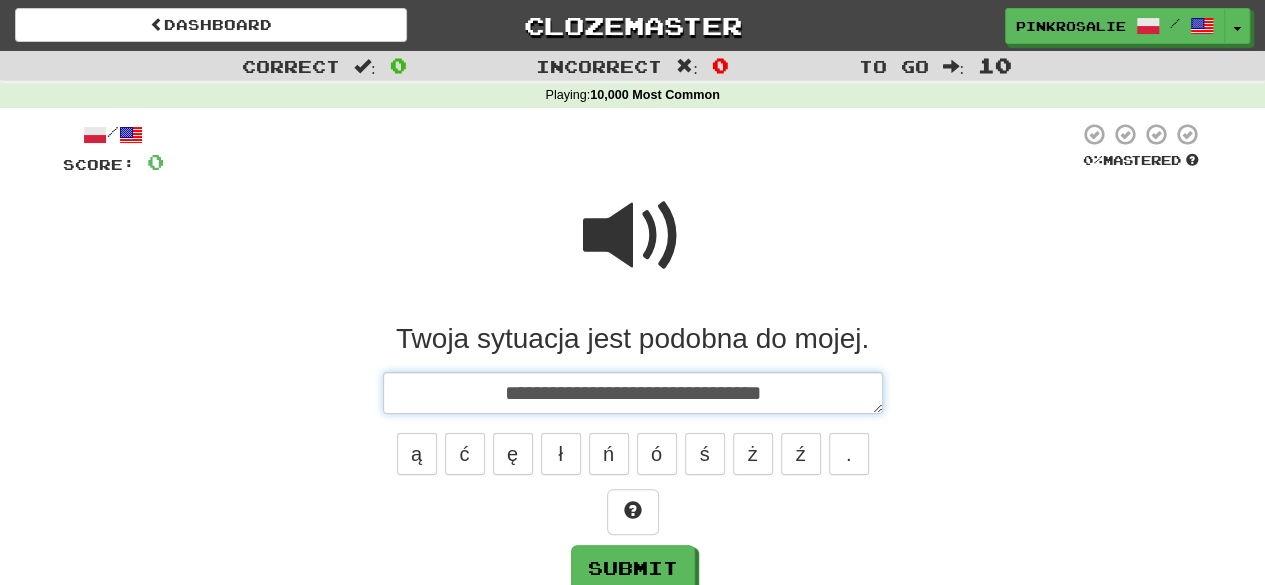type on "*" 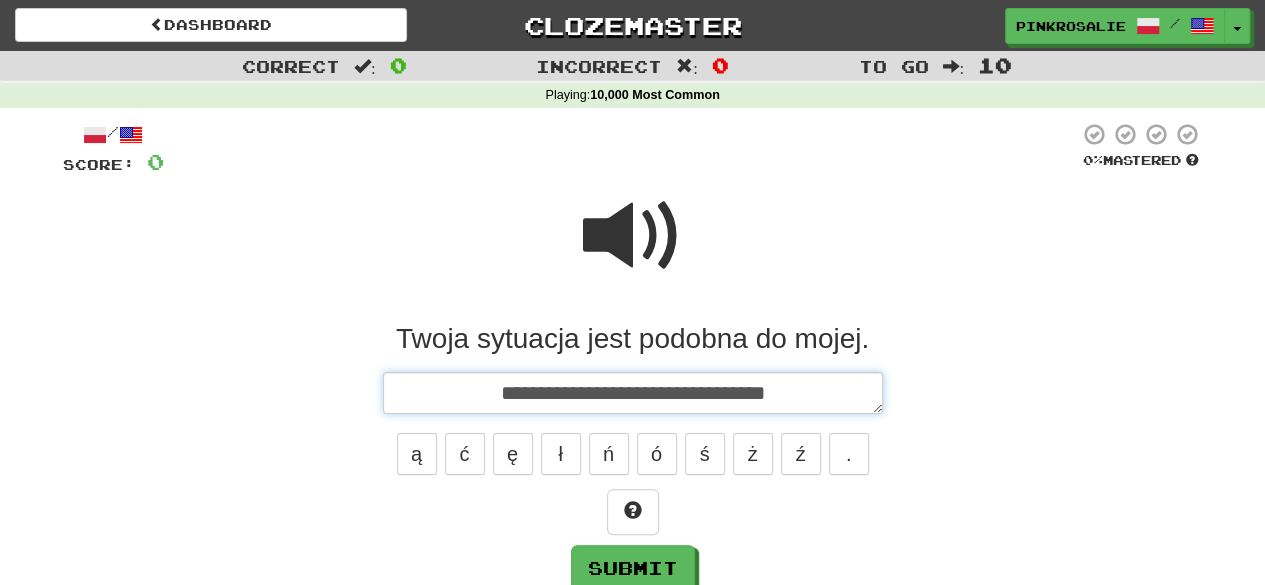 type on "*" 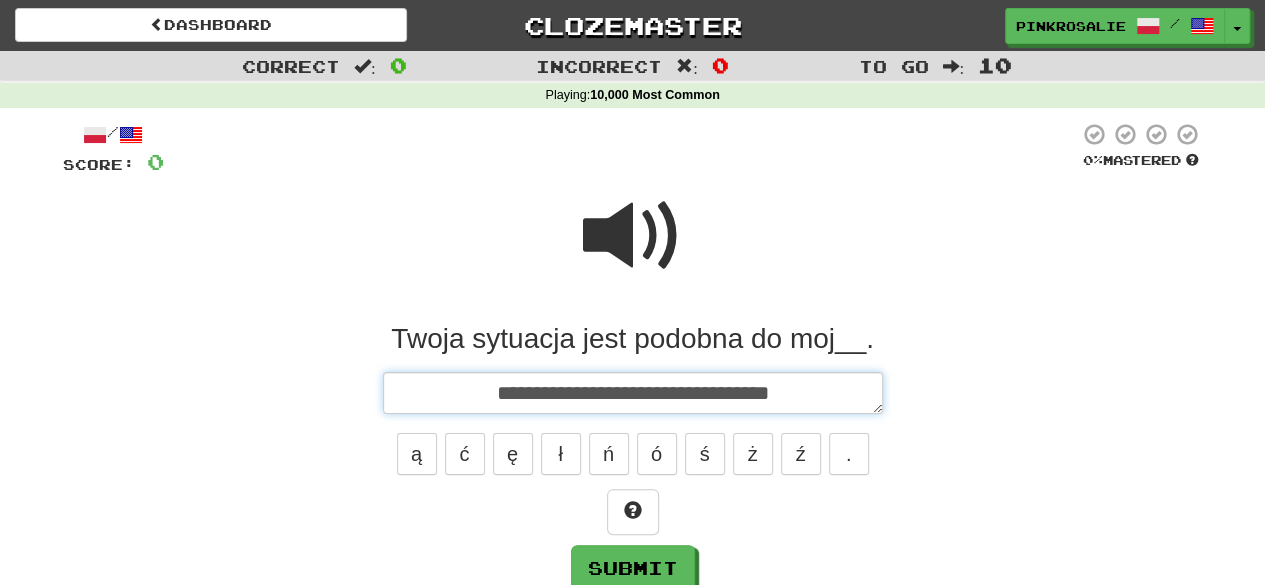 type on "*" 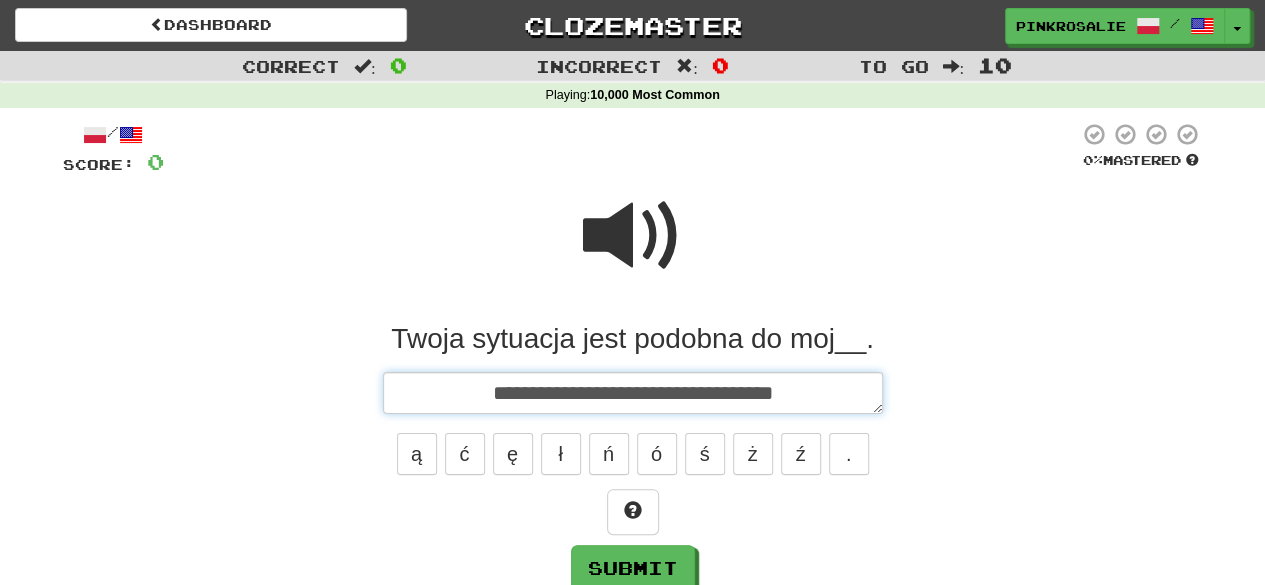 type on "*" 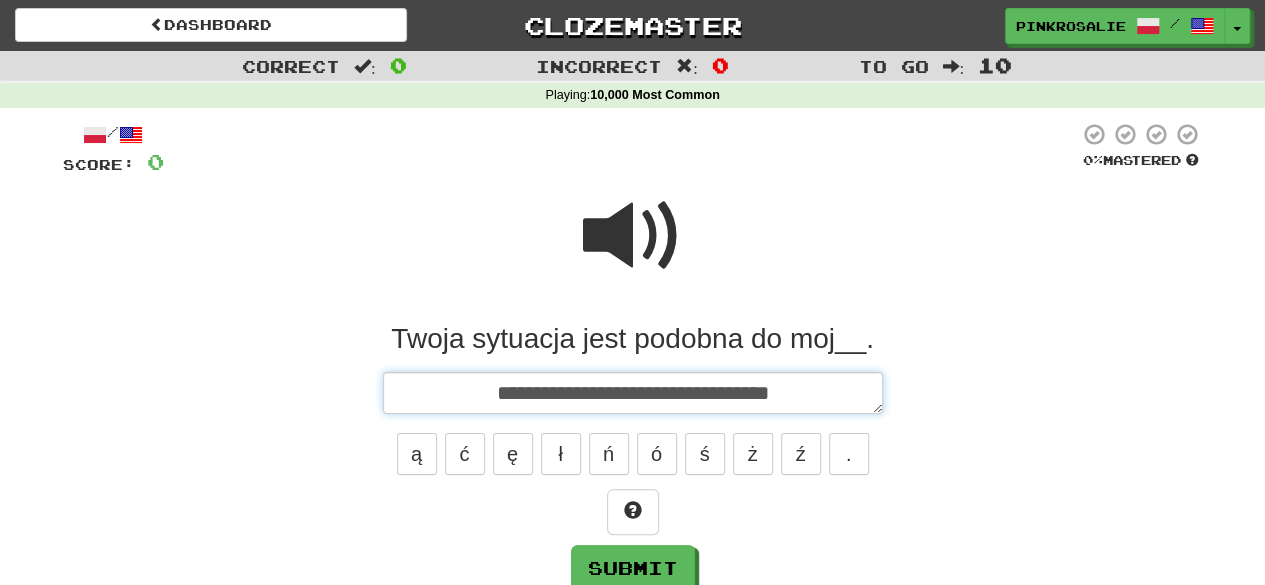 type on "*" 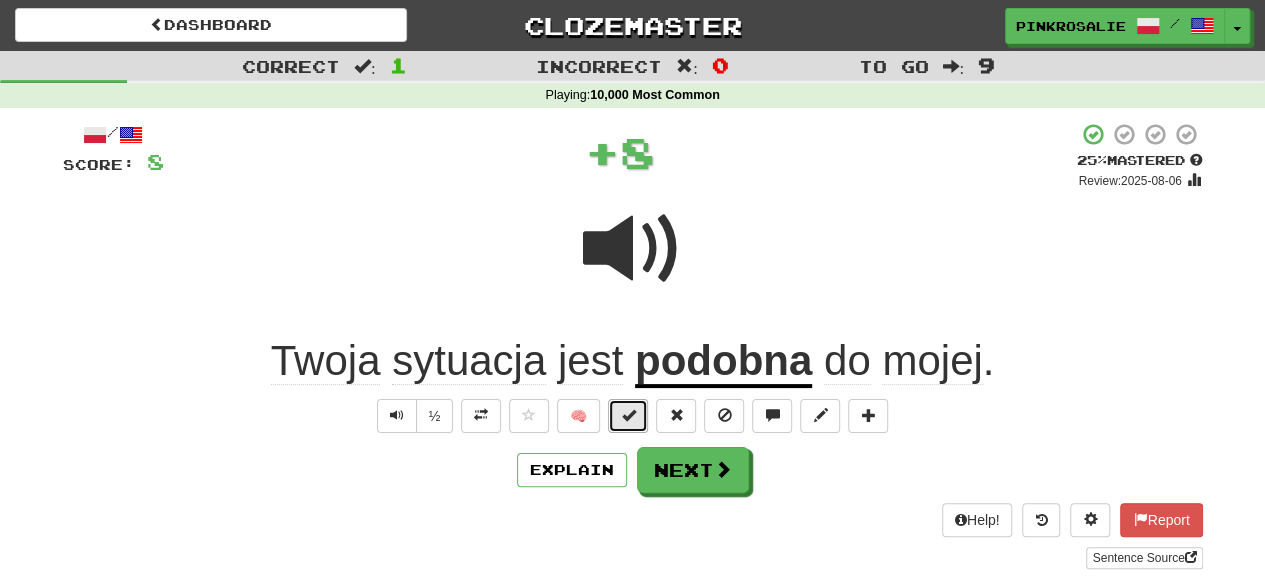 click at bounding box center (628, 416) 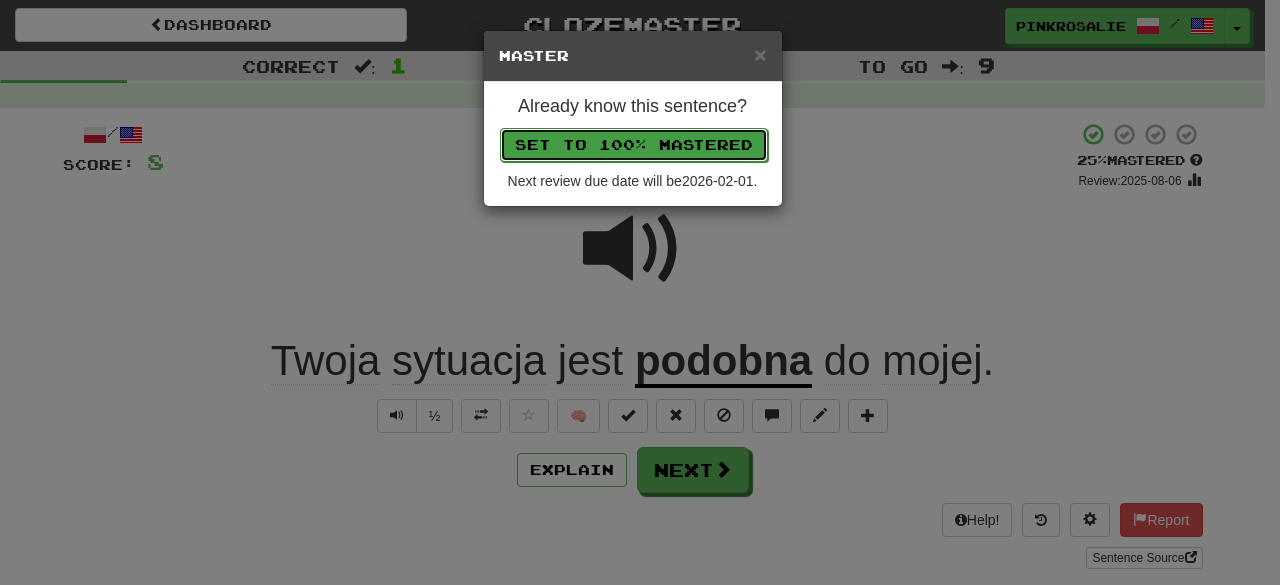 click on "Set to 100% Mastered" at bounding box center (634, 145) 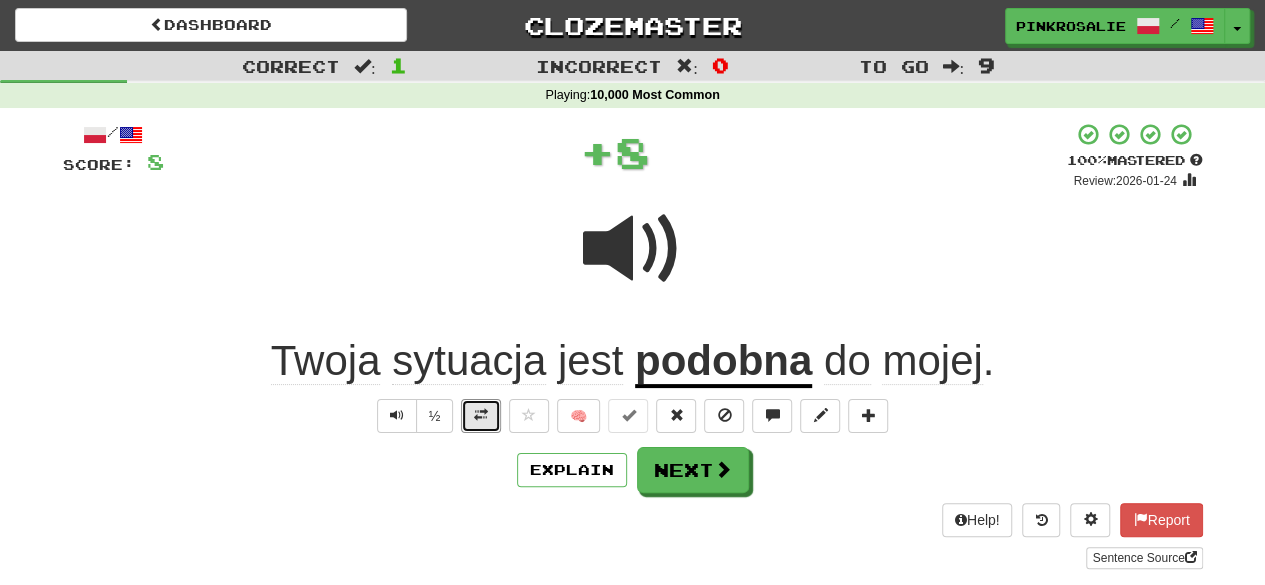 drag, startPoint x: 468, startPoint y: 406, endPoint x: 469, endPoint y: 423, distance: 17.029387 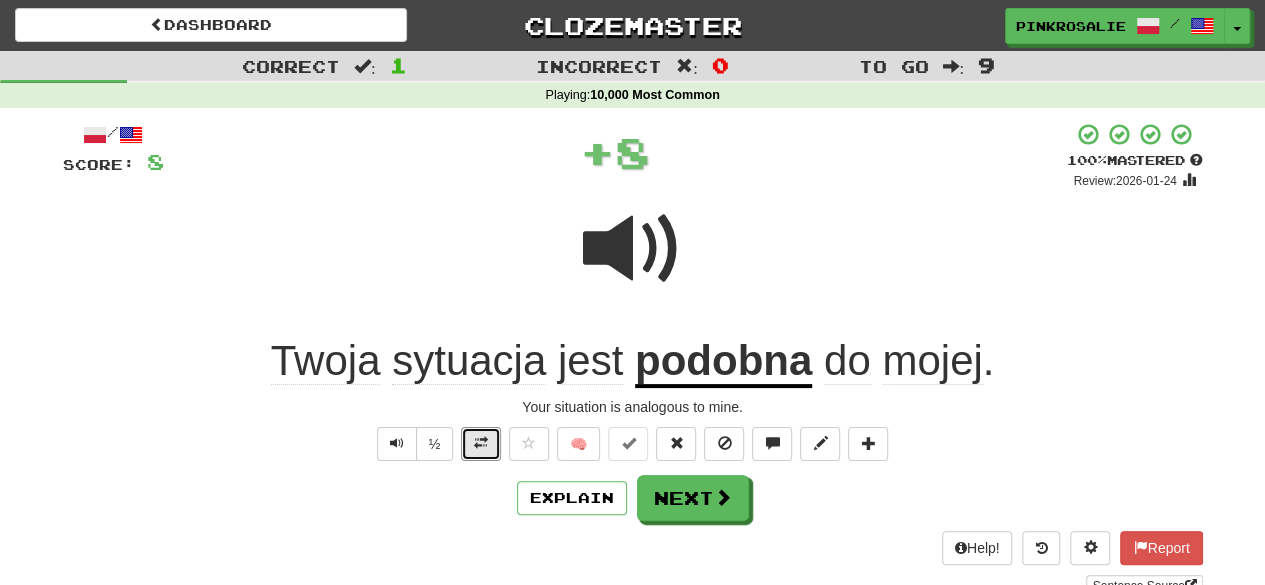click at bounding box center [481, 444] 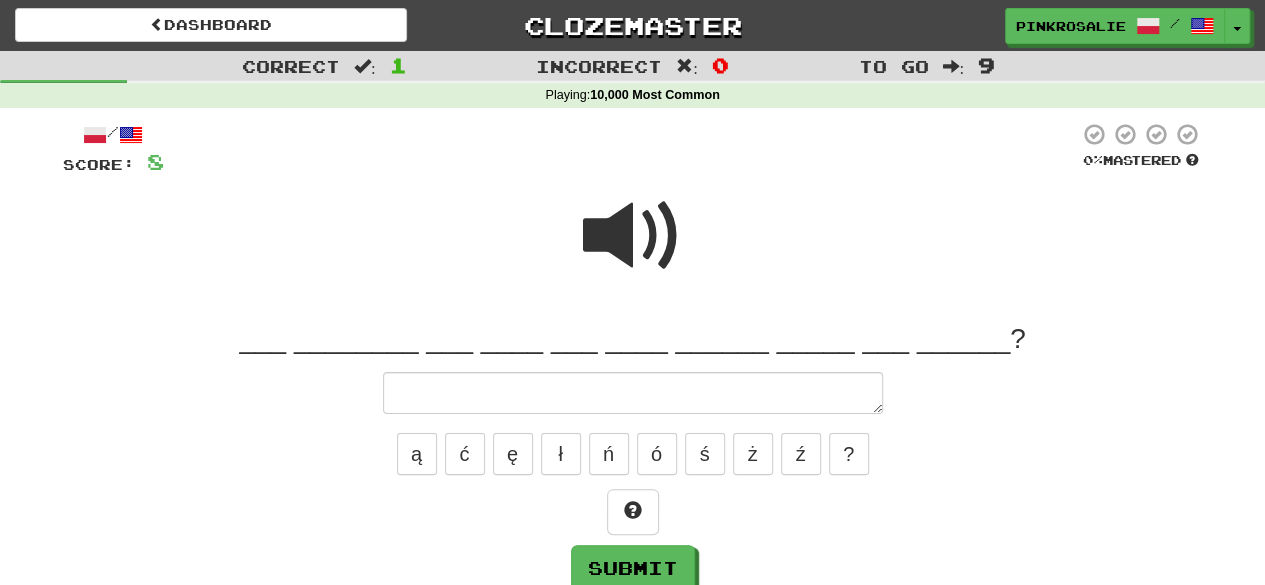 type on "*" 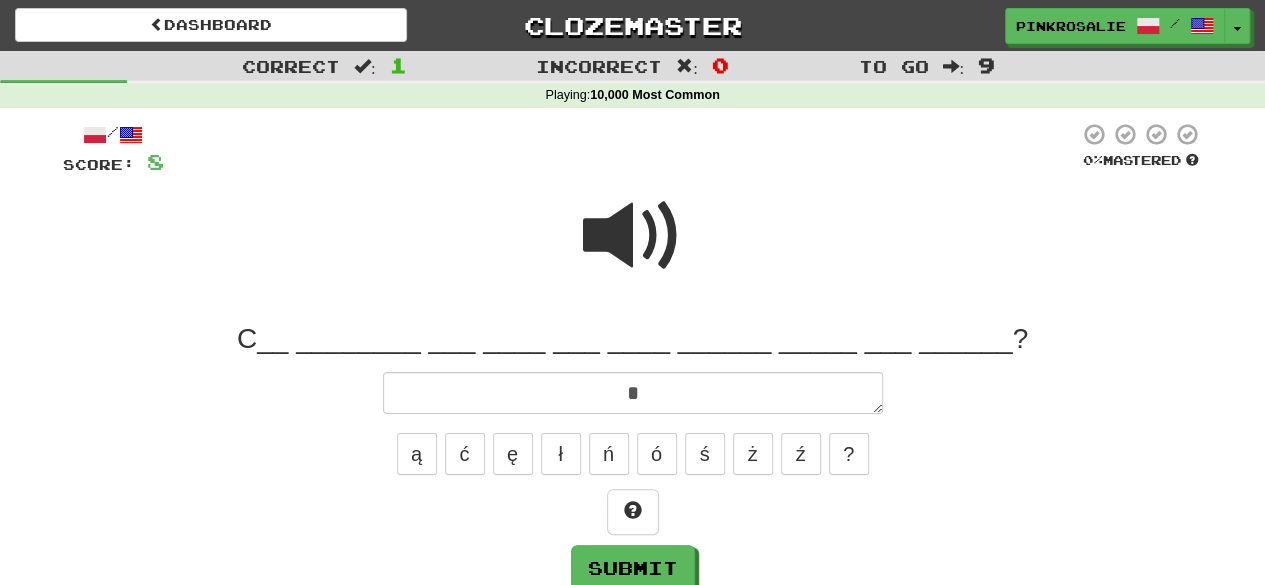 type on "*" 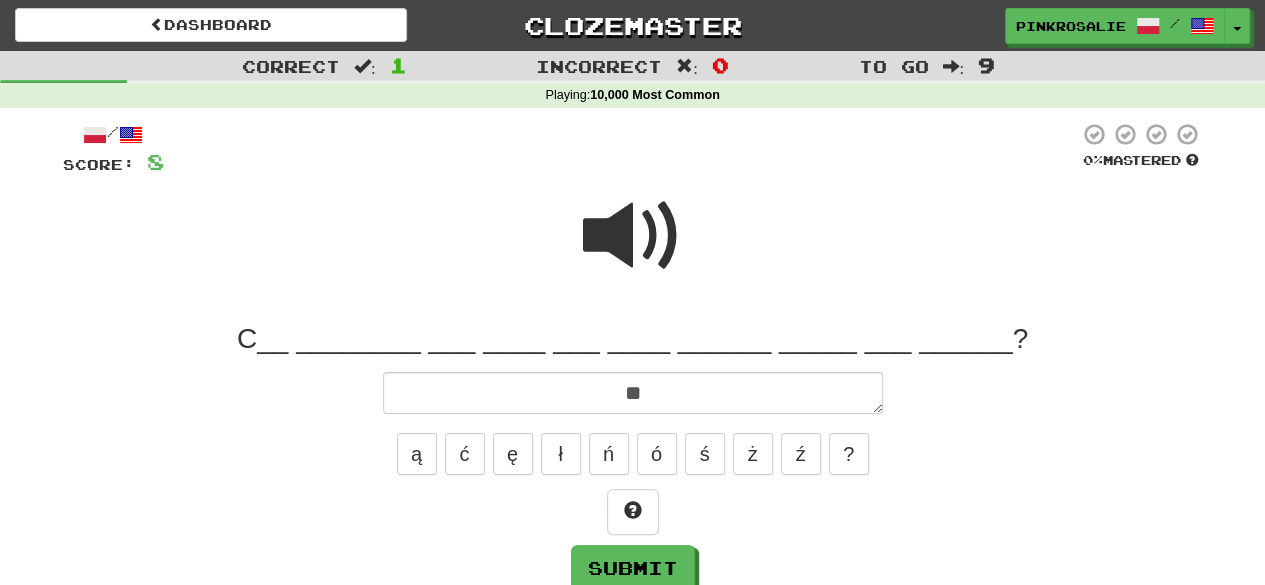 type on "*" 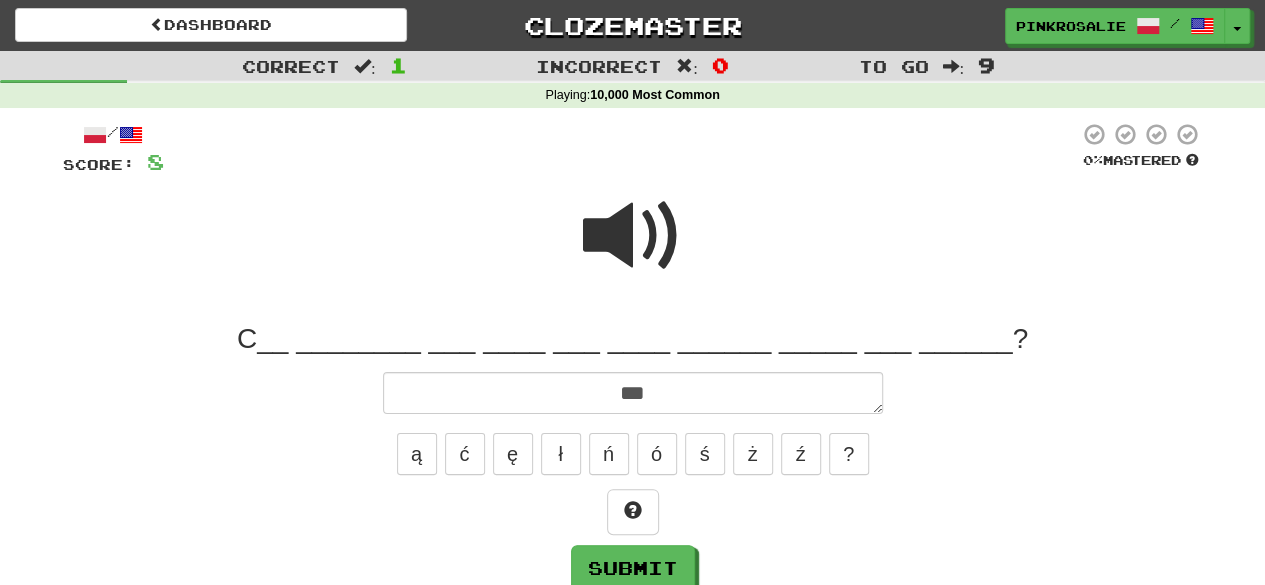 type on "*" 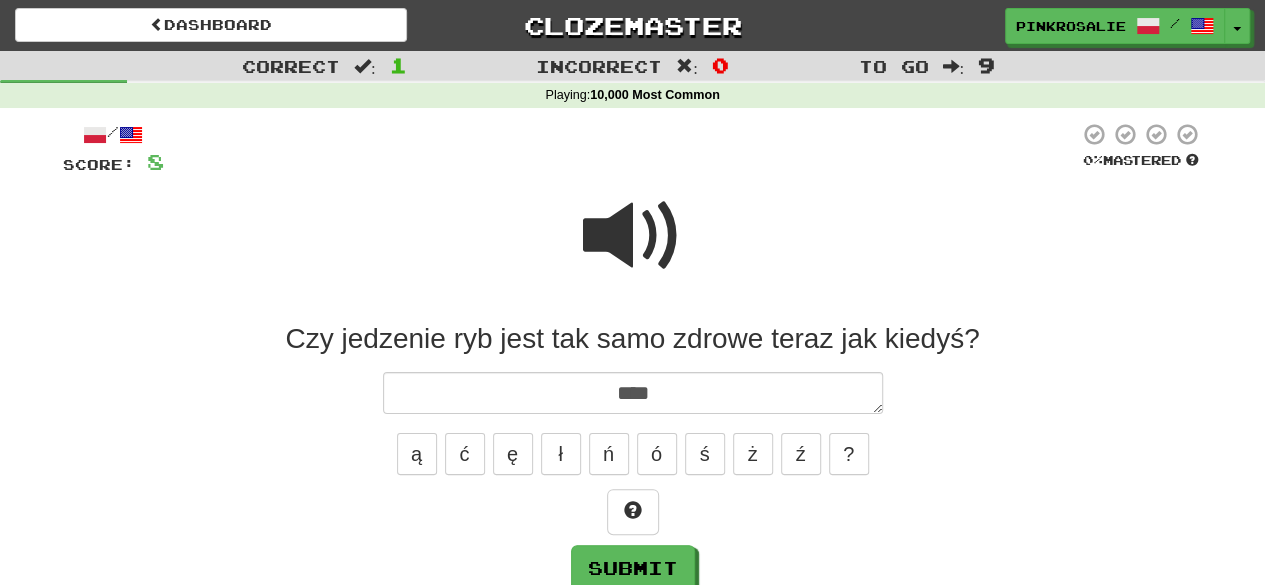 type on "***" 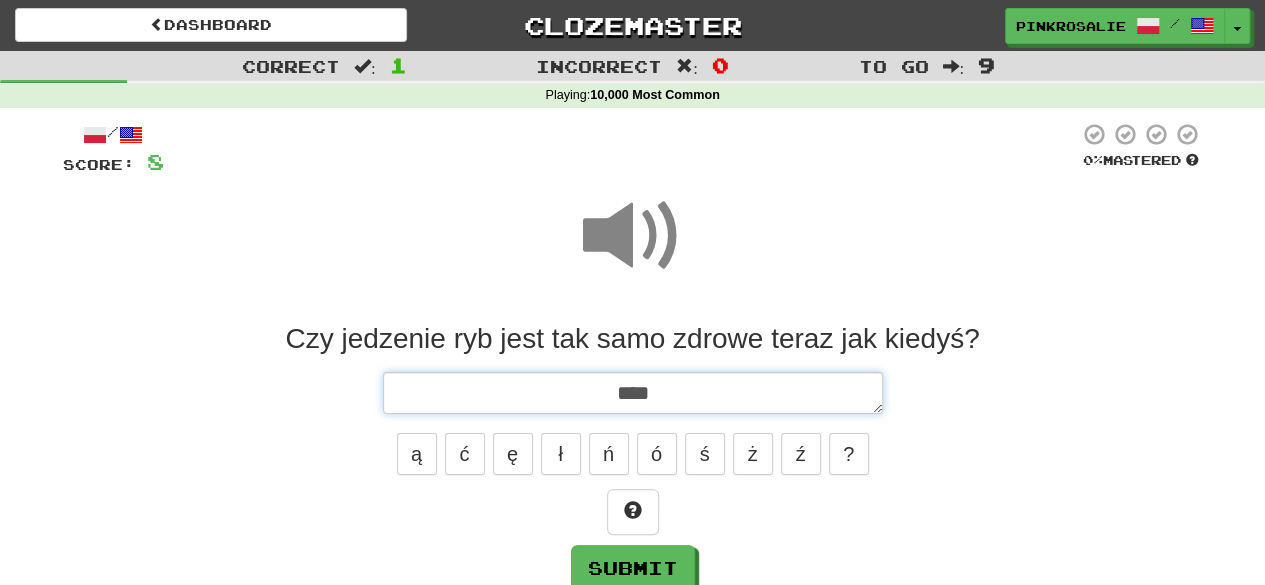 click on "***" at bounding box center [633, 392] 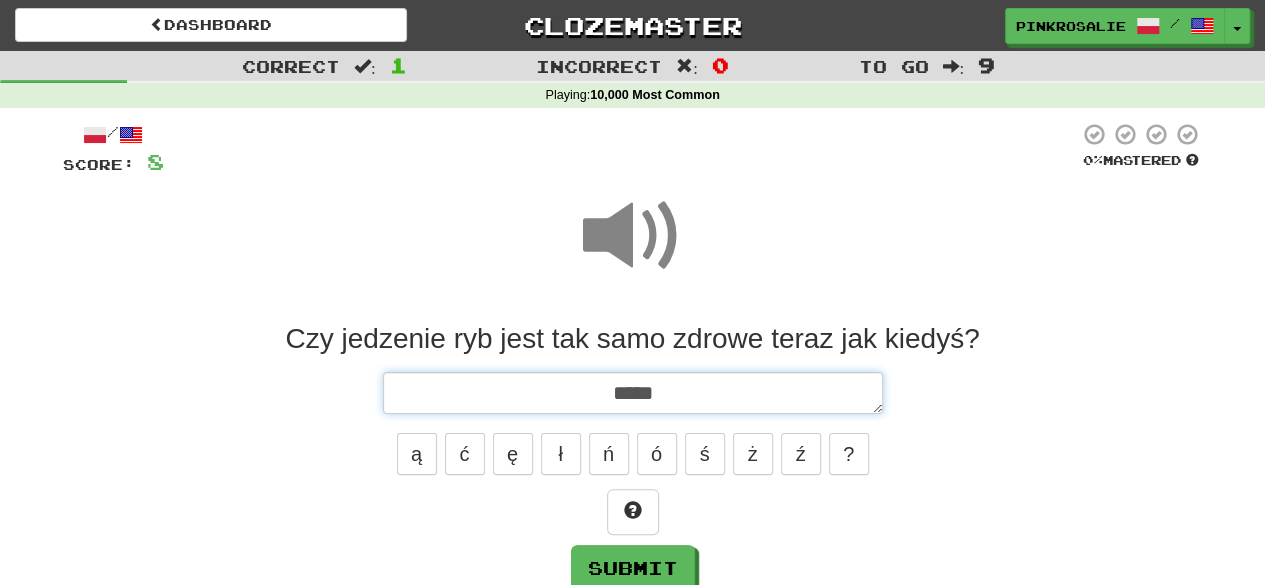 type on "*" 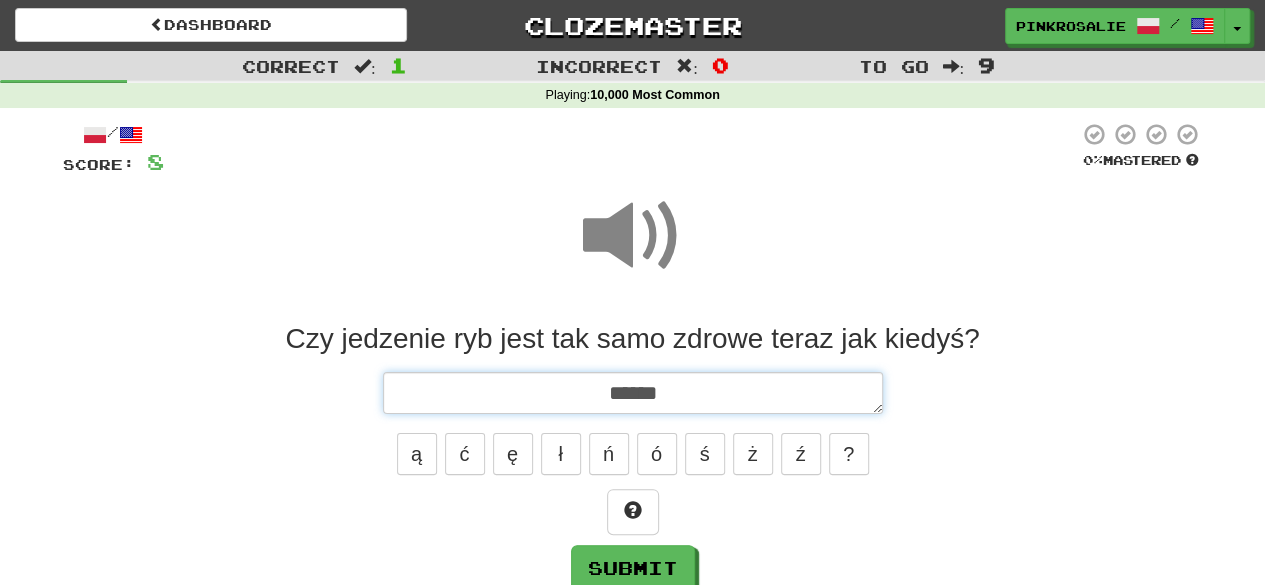 type on "*" 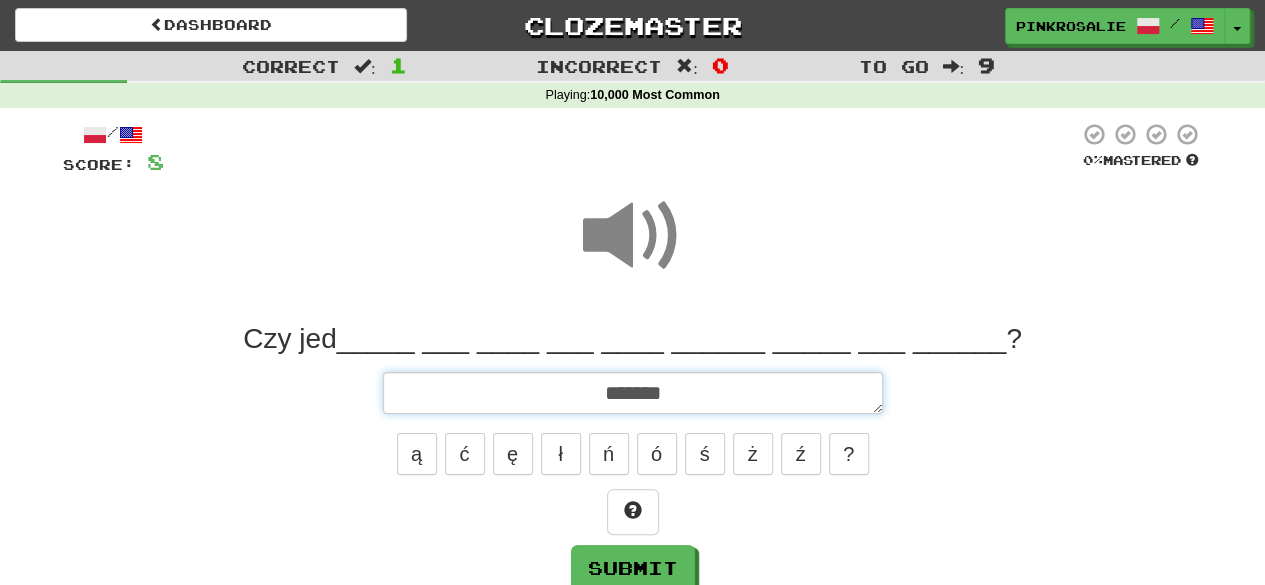 type on "*" 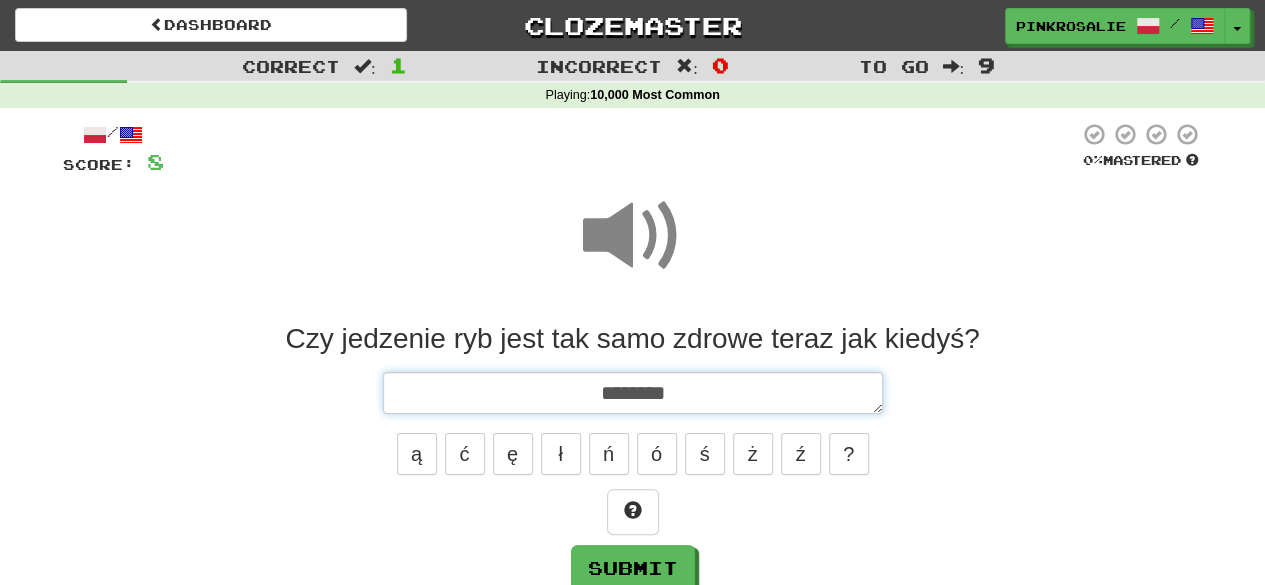 type on "*" 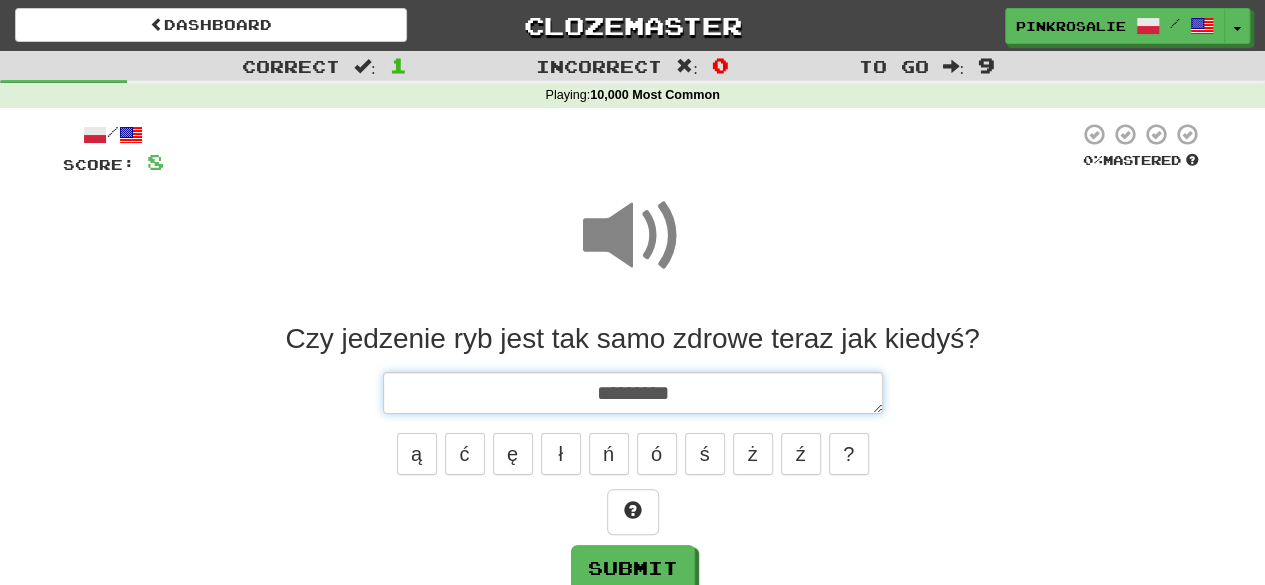 type on "*" 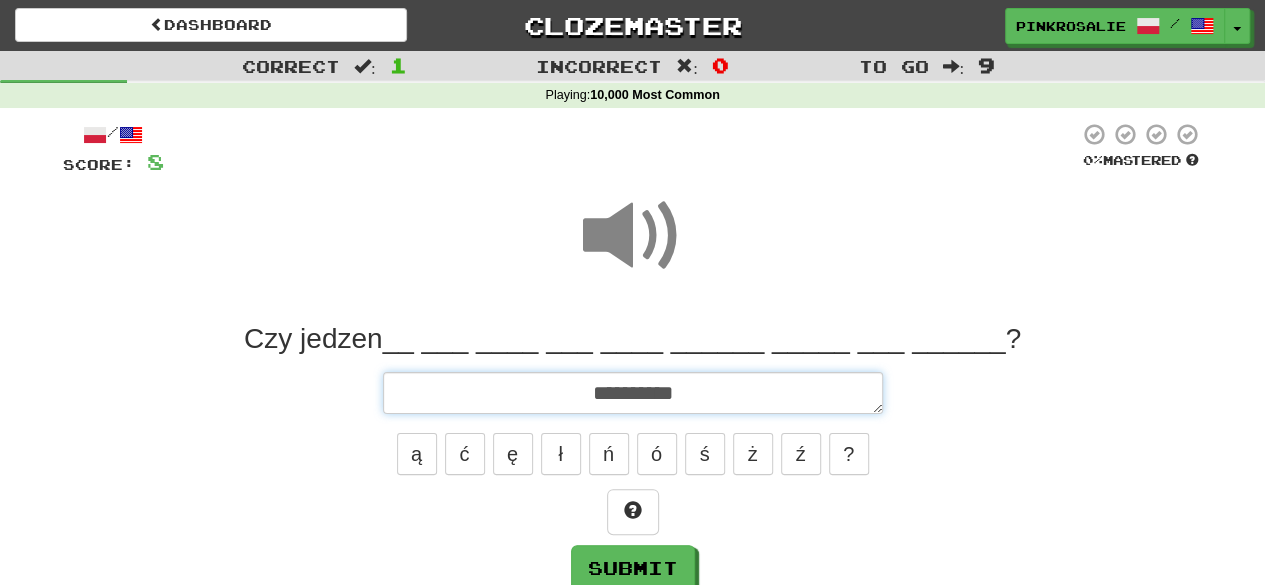 type on "*" 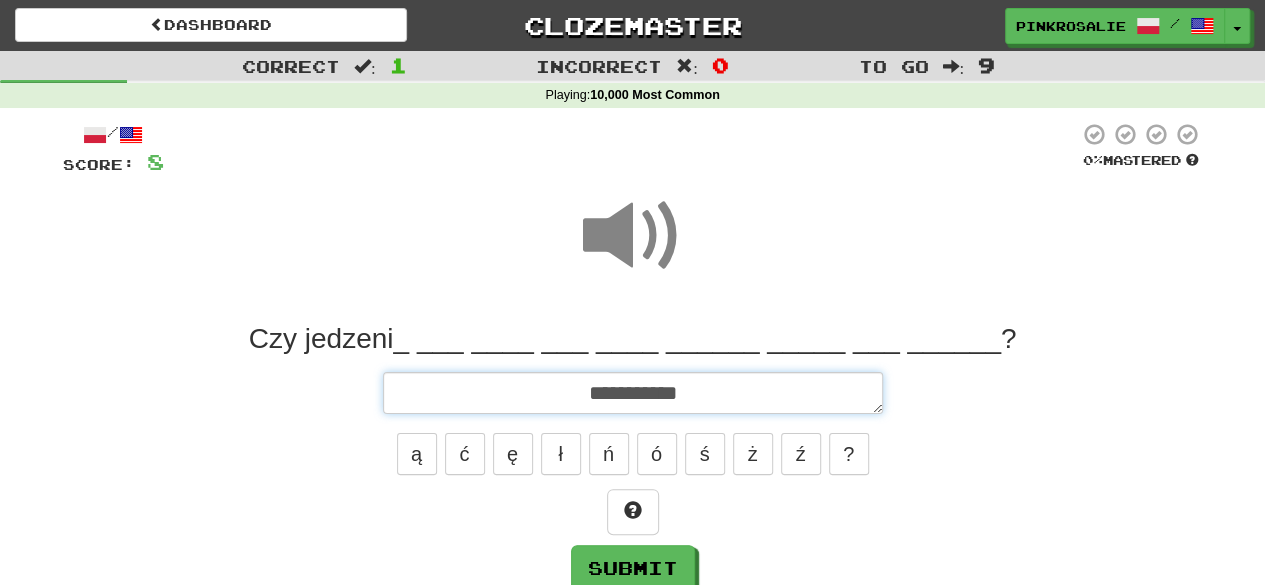 type on "*" 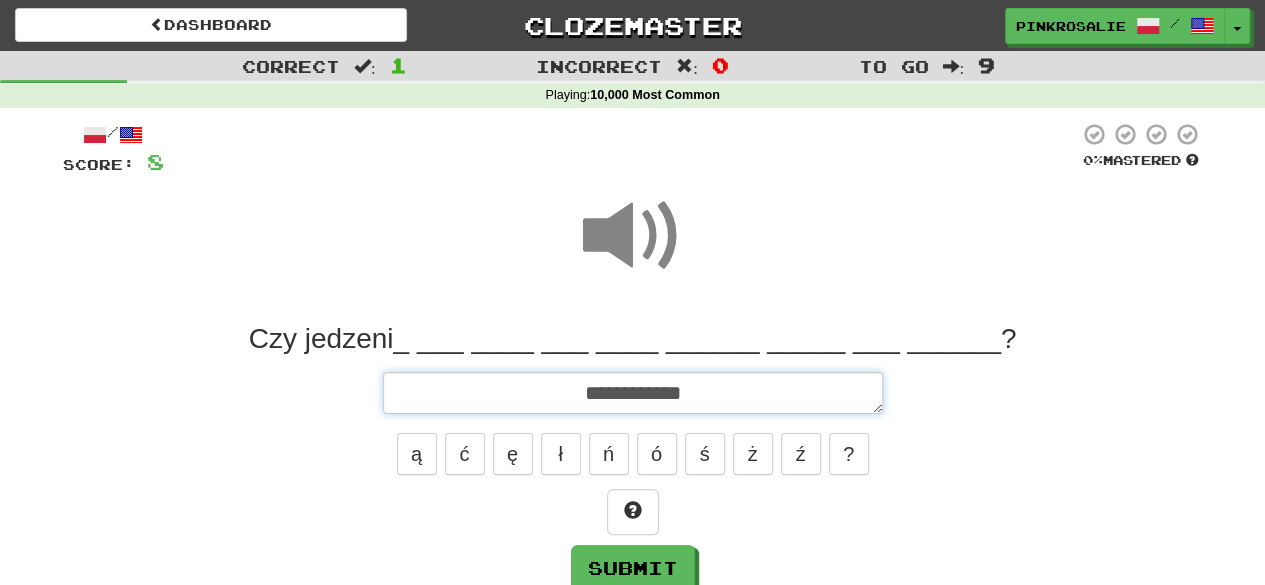 type on "*" 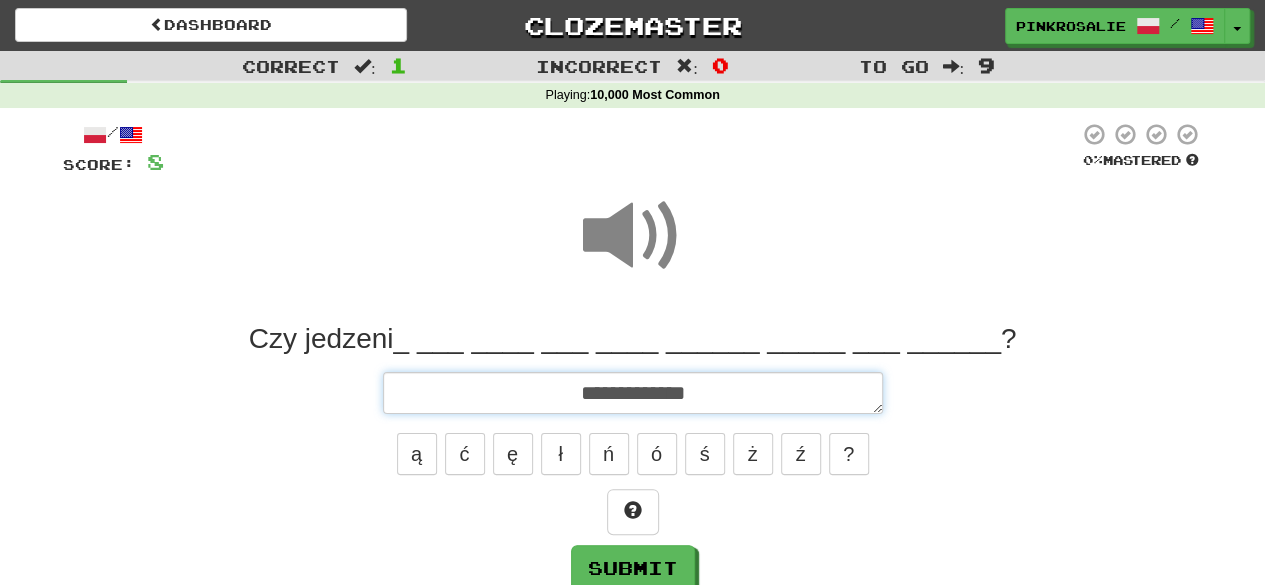 type on "*" 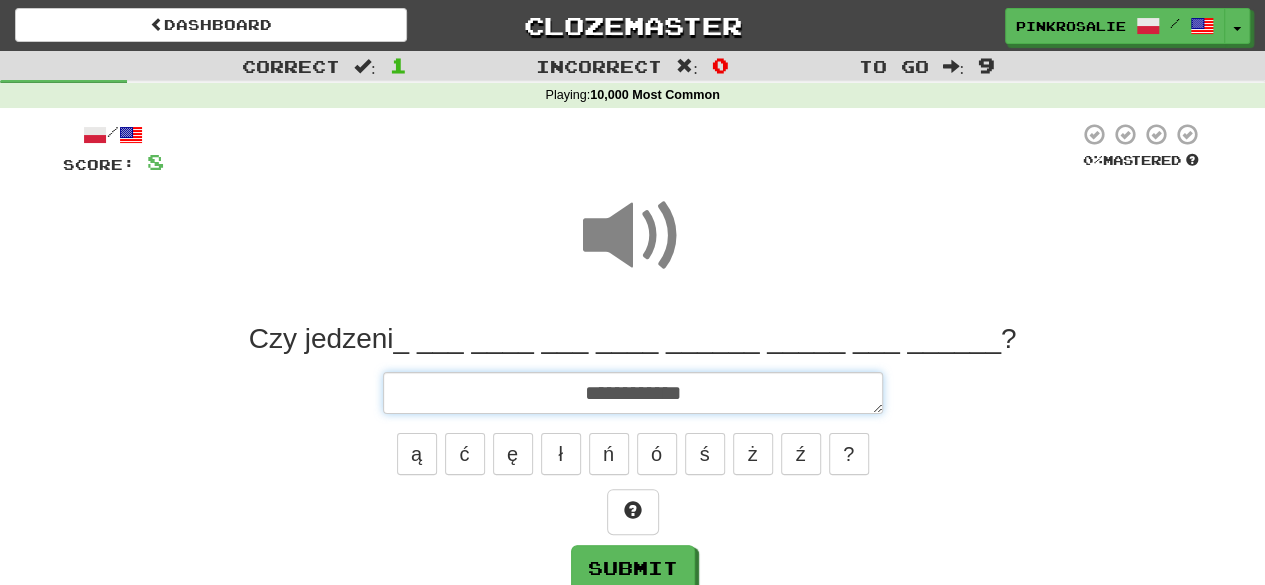type on "*" 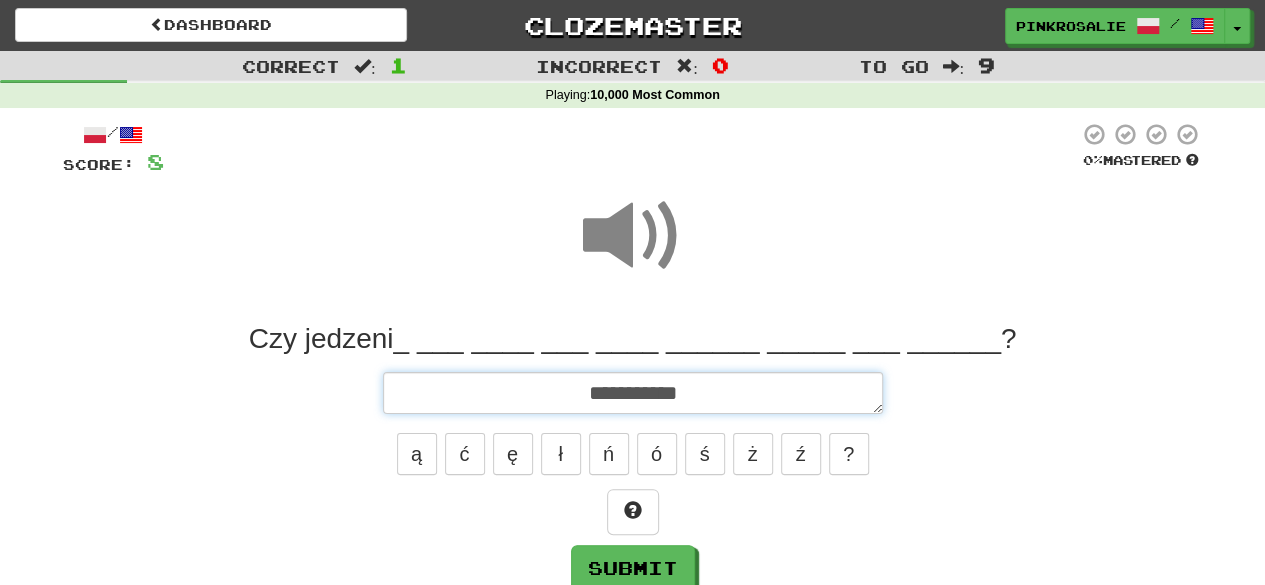type on "*" 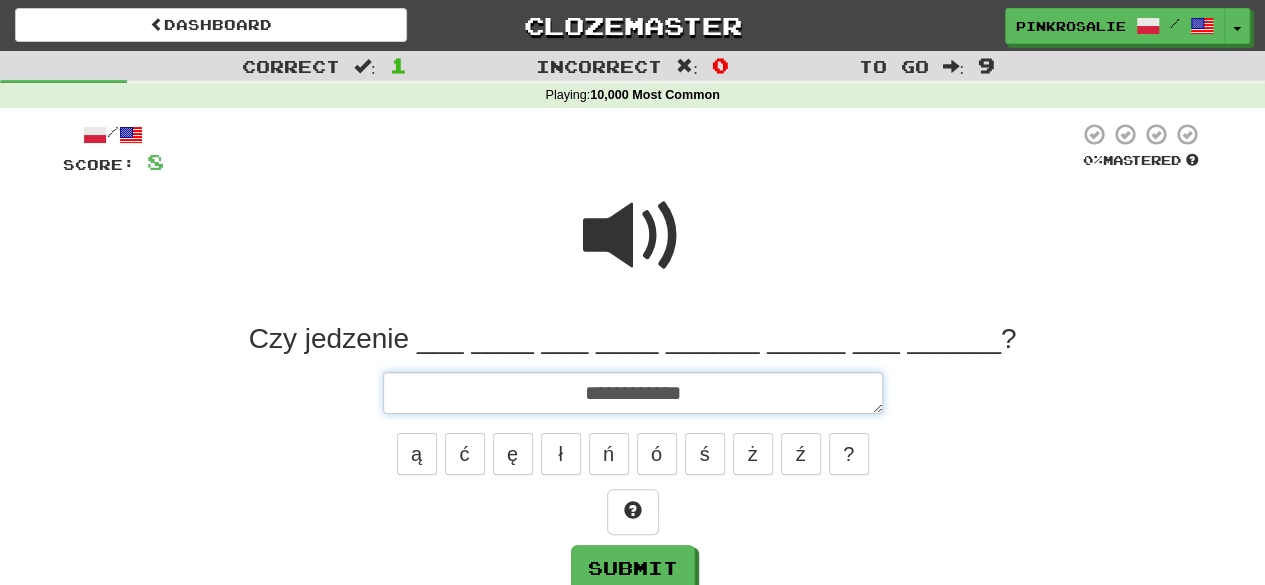 type on "*" 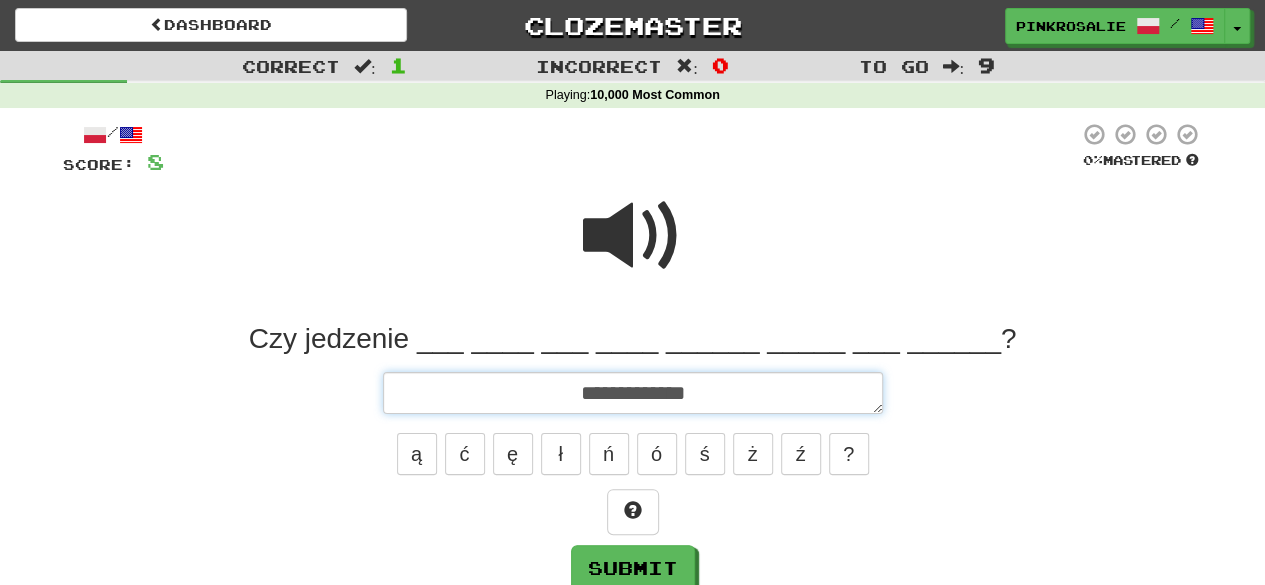 type on "*" 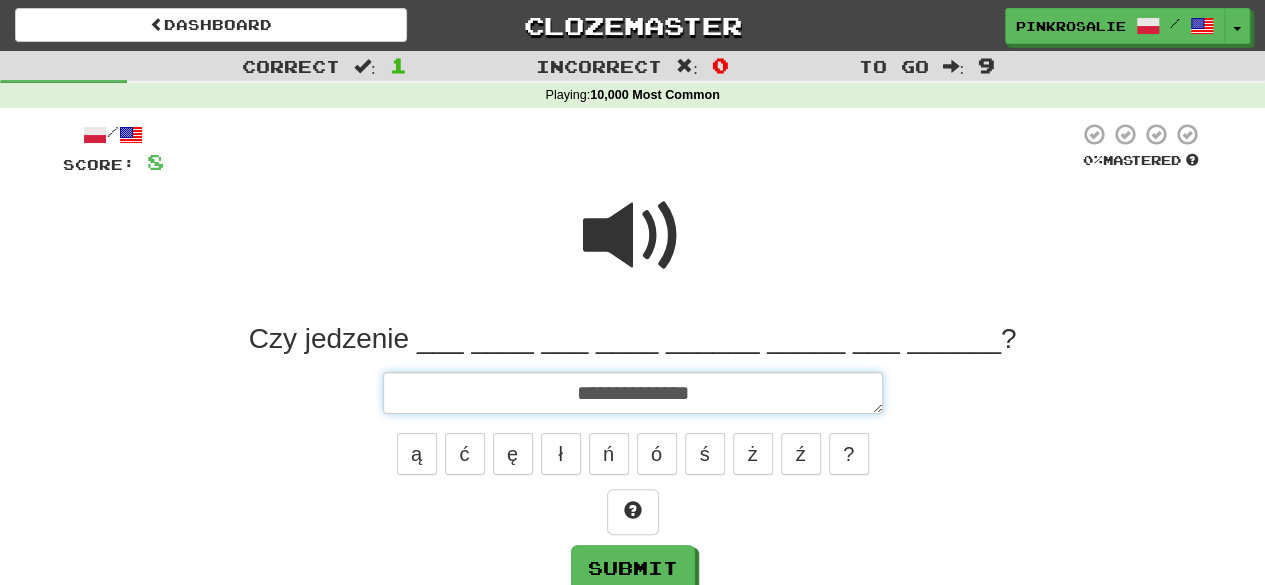 type on "**********" 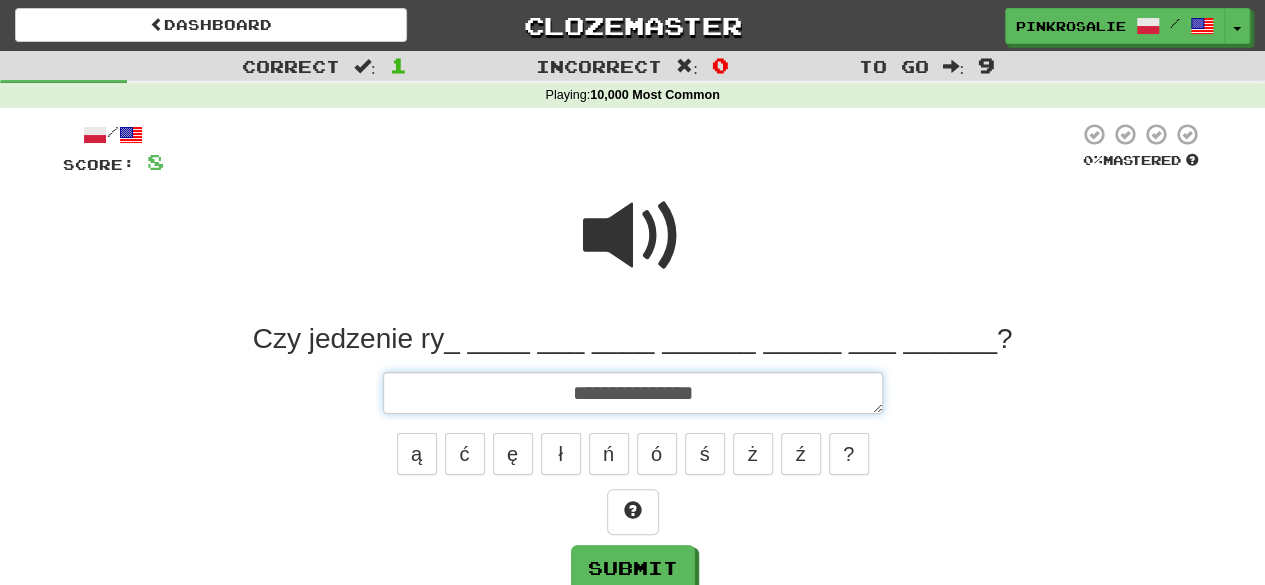 type on "*" 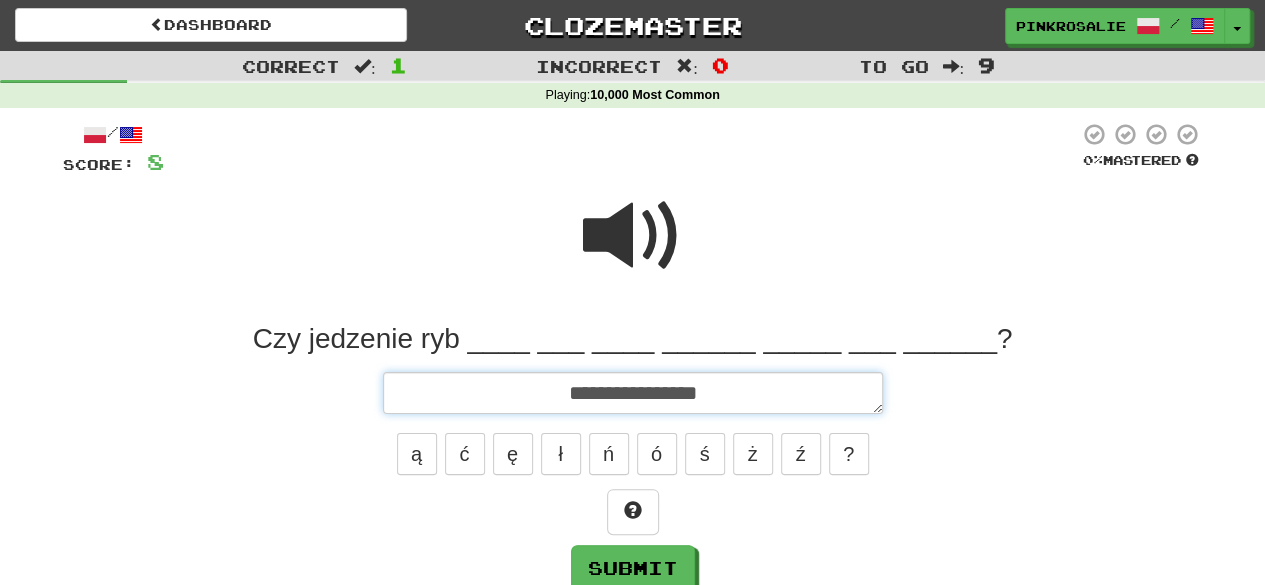 type on "*" 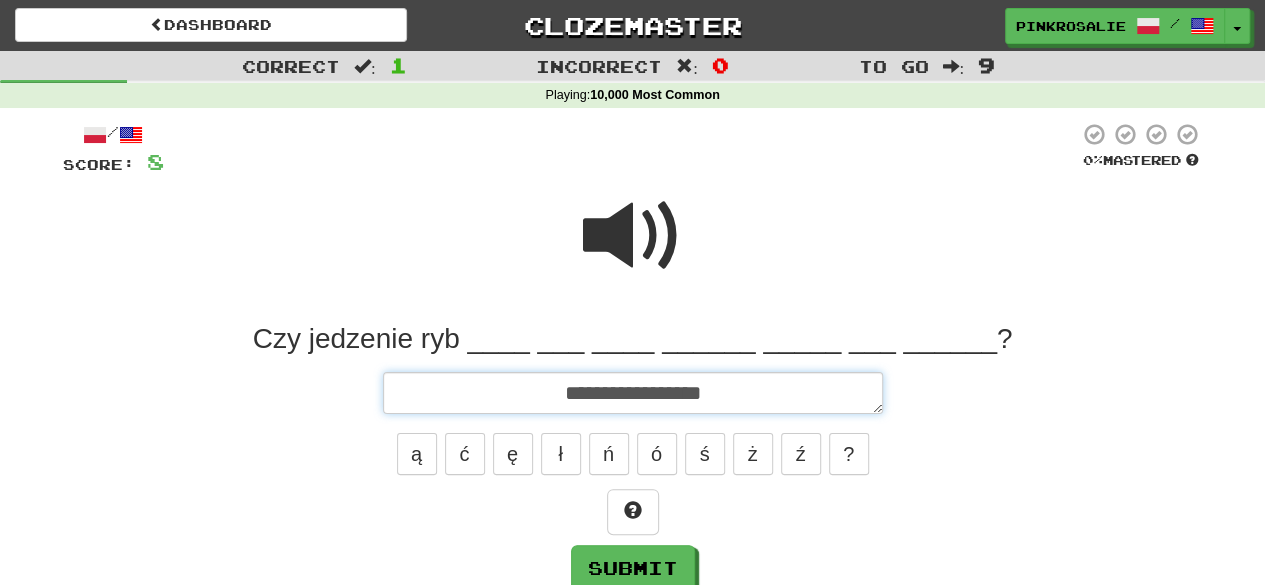 type on "*" 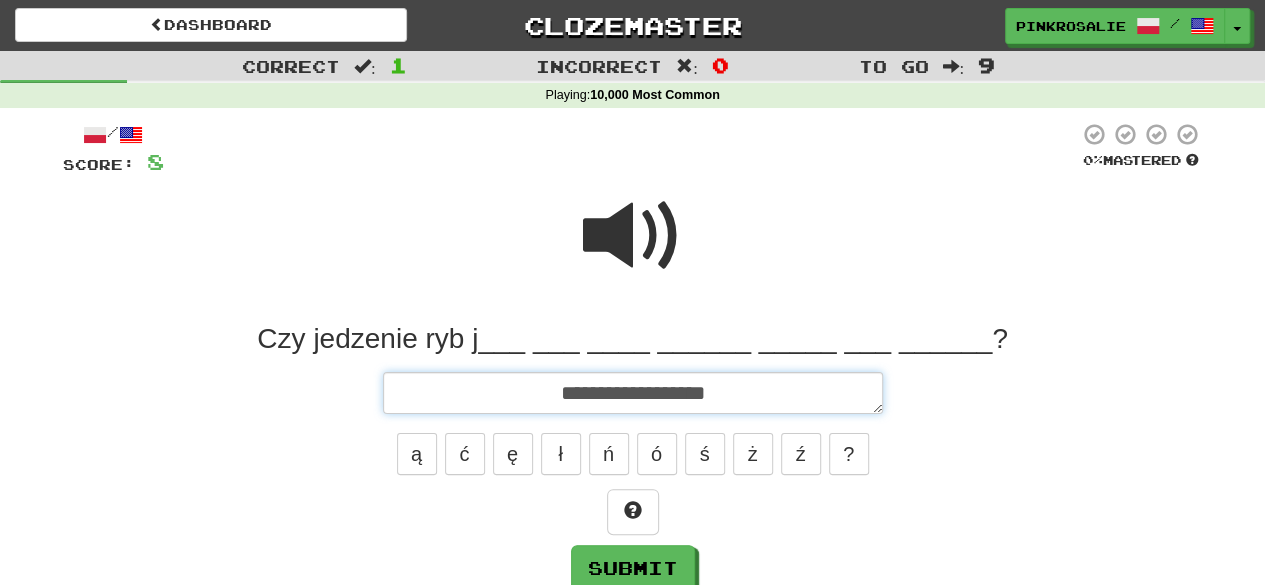 type on "*" 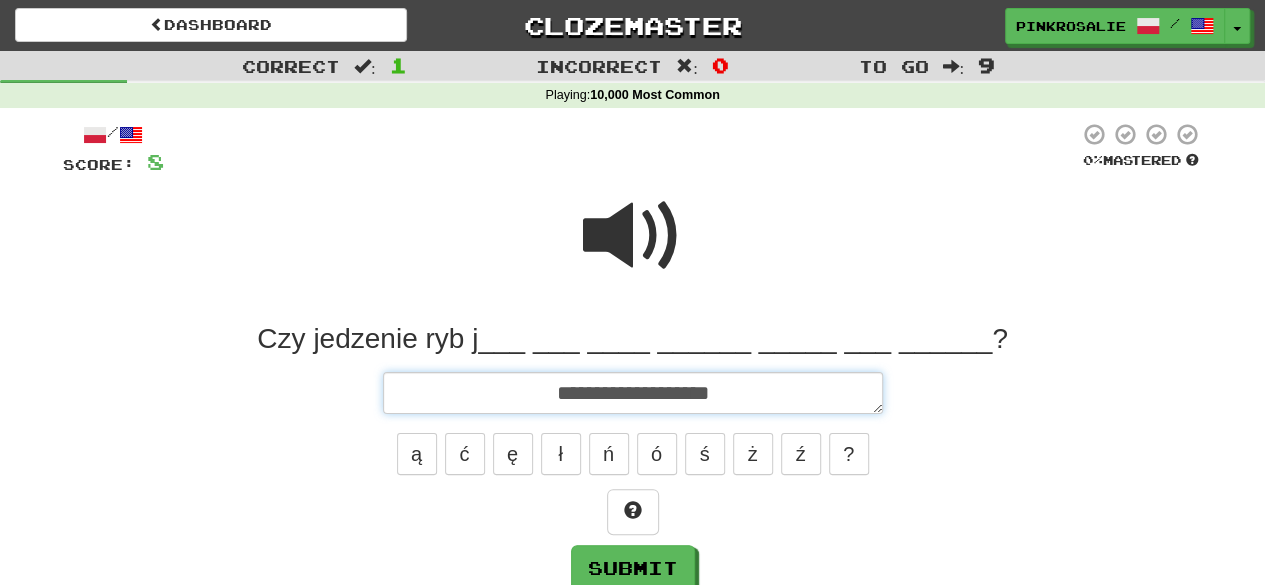 type on "*" 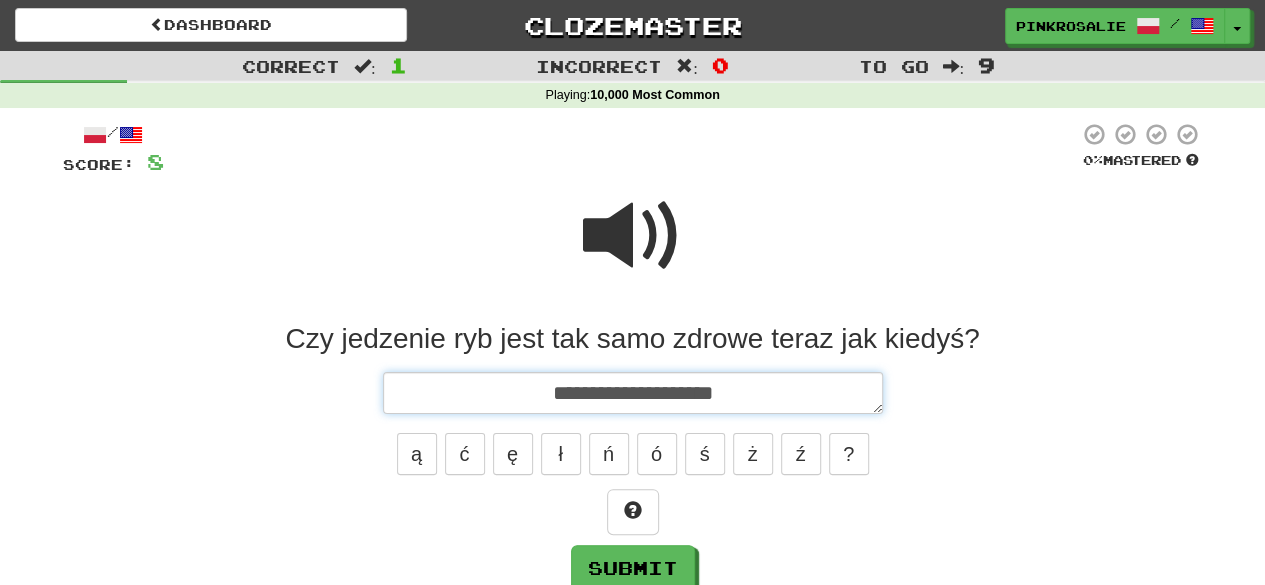 type on "*" 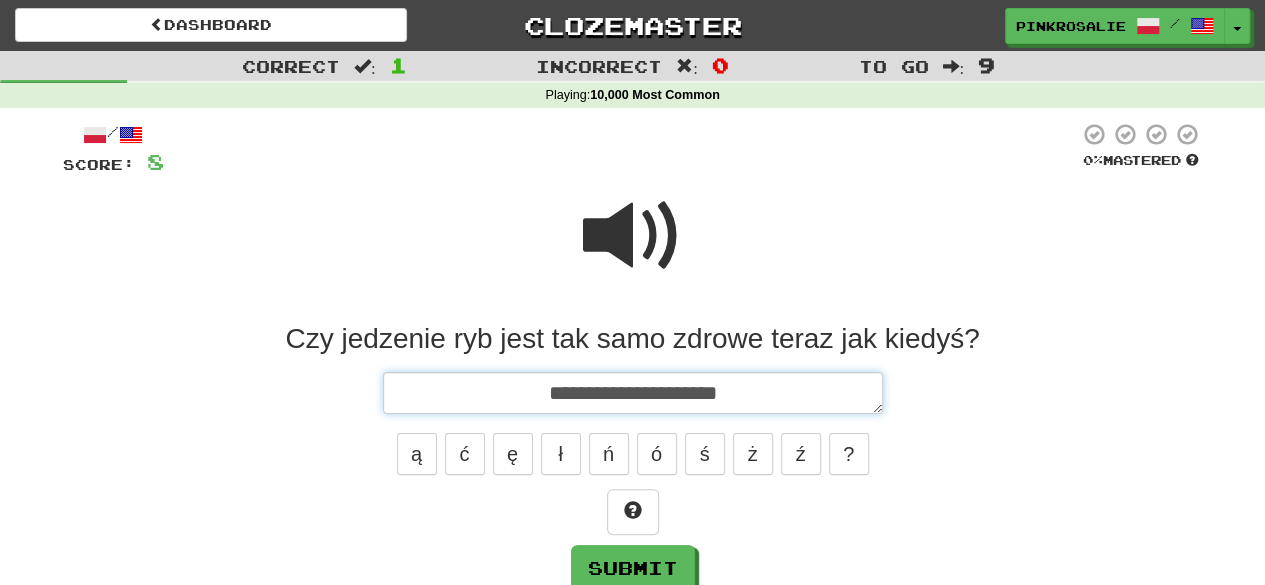 type on "*" 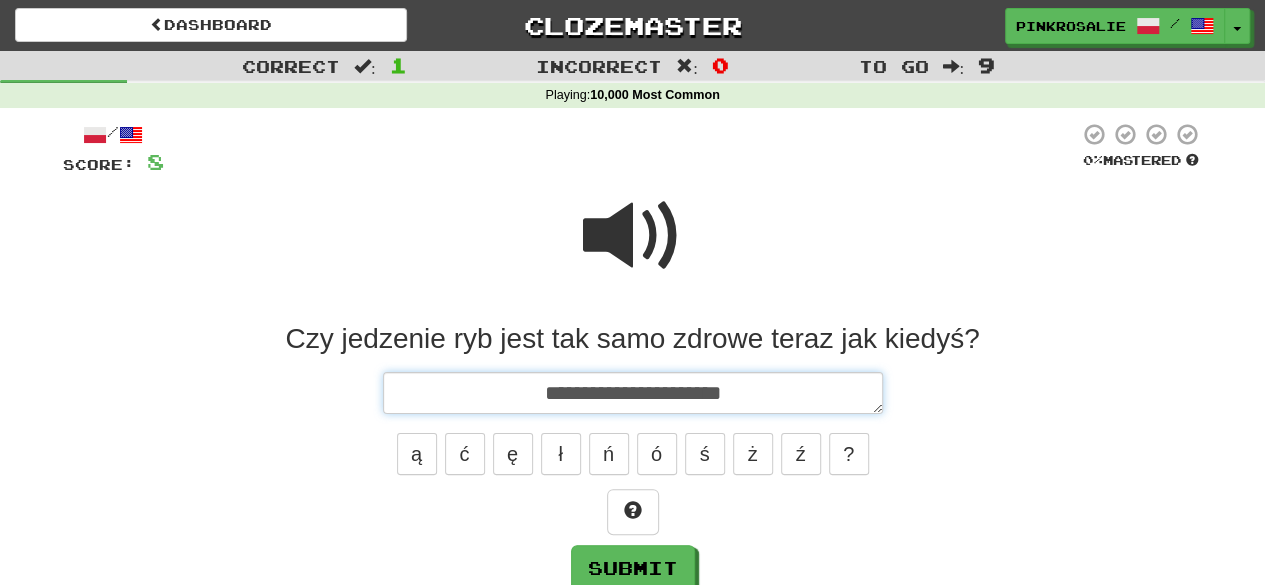type on "*" 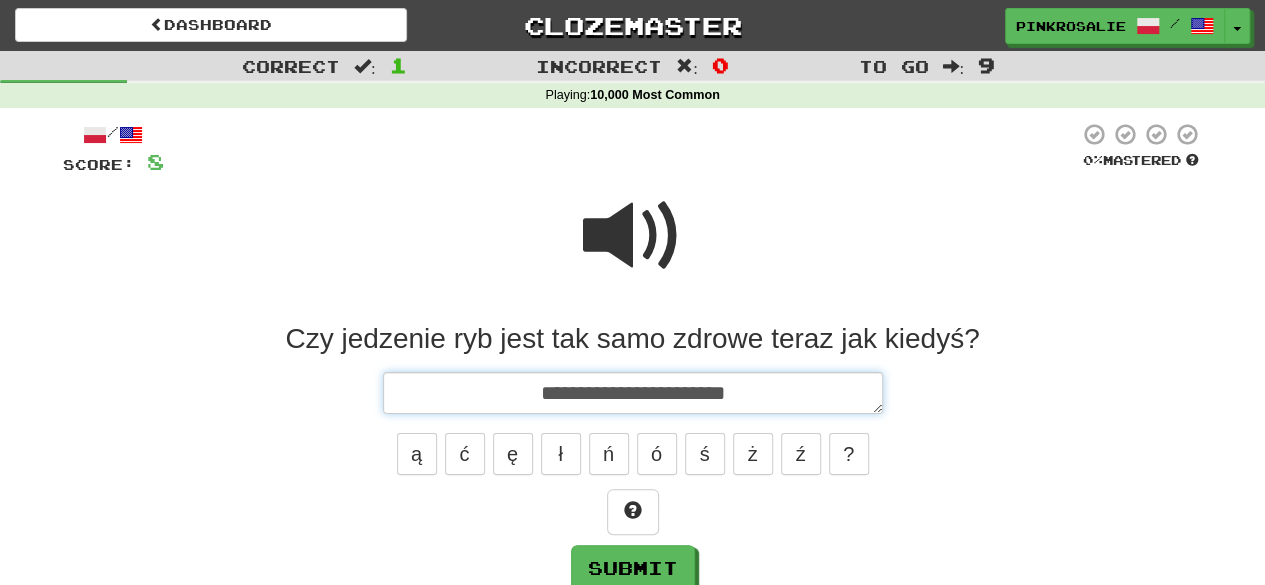 type on "*" 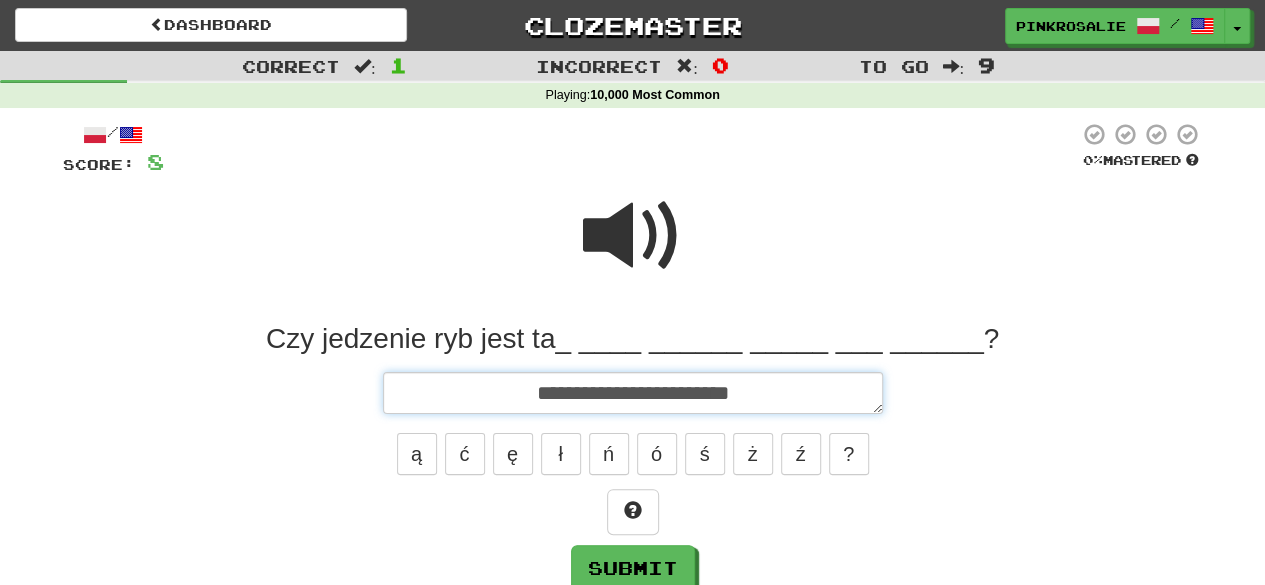 type on "*" 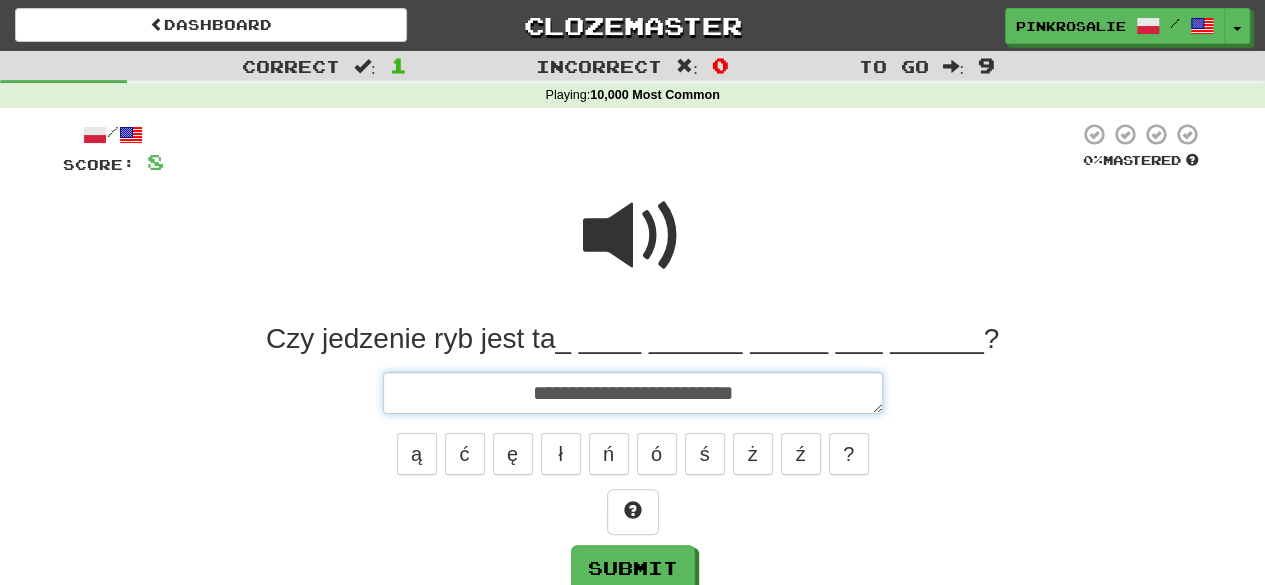 type on "*" 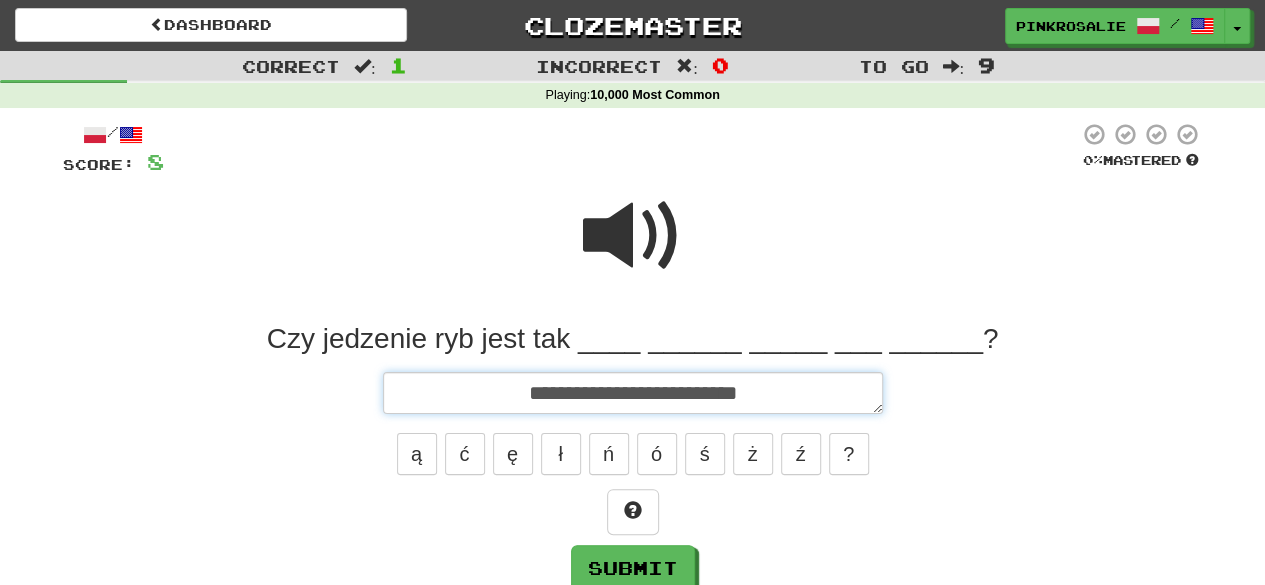 type on "*" 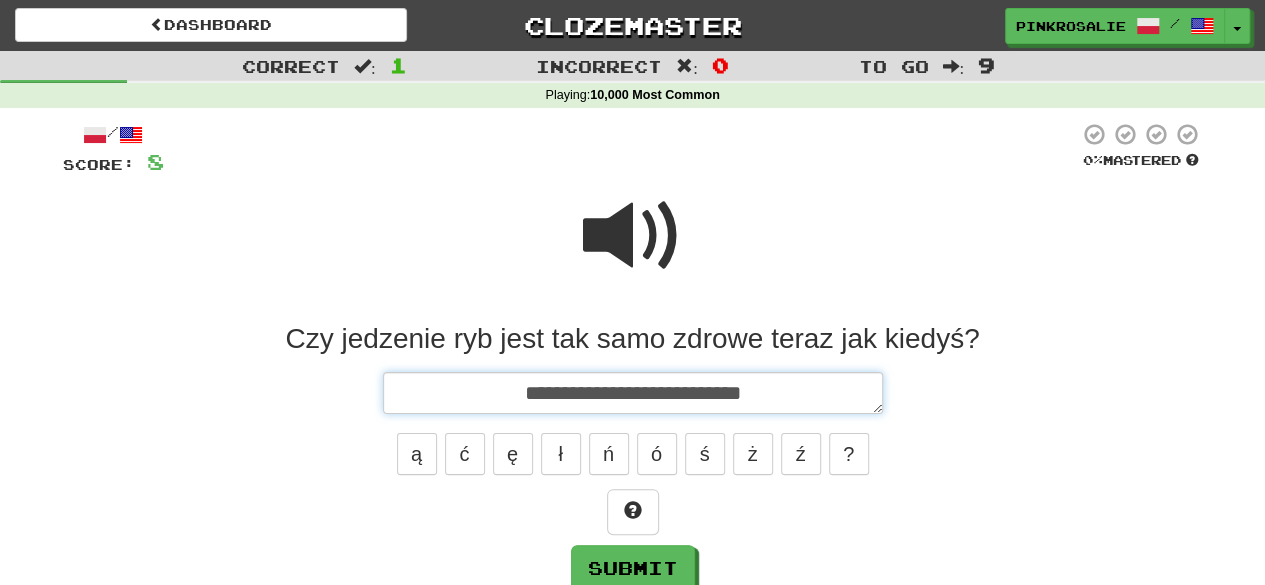 type on "*" 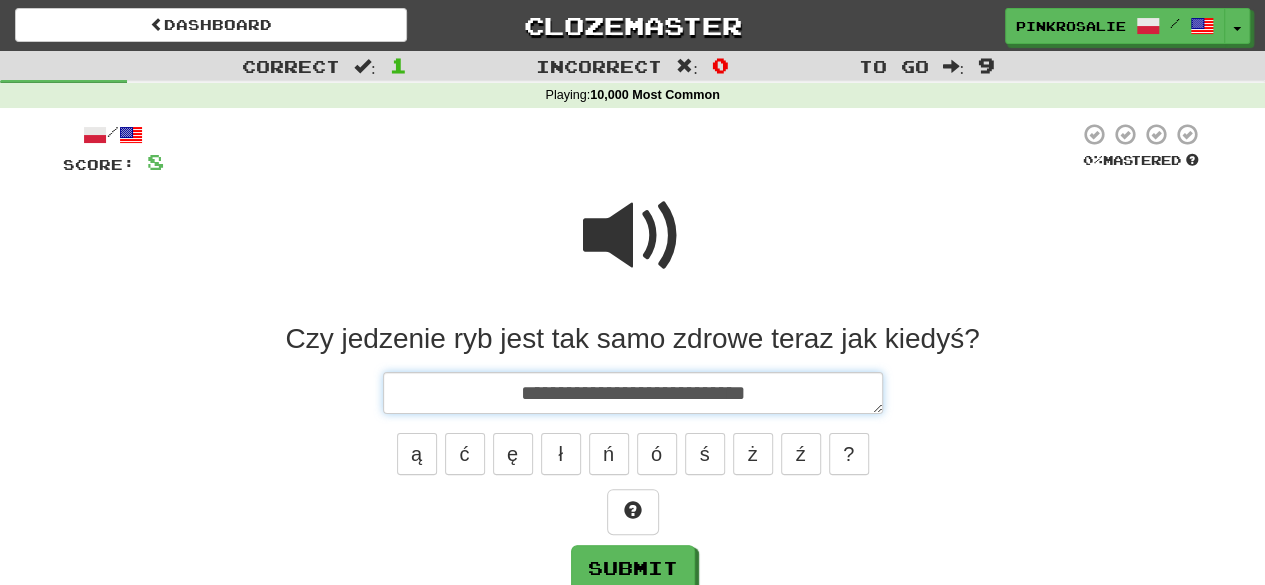type on "*" 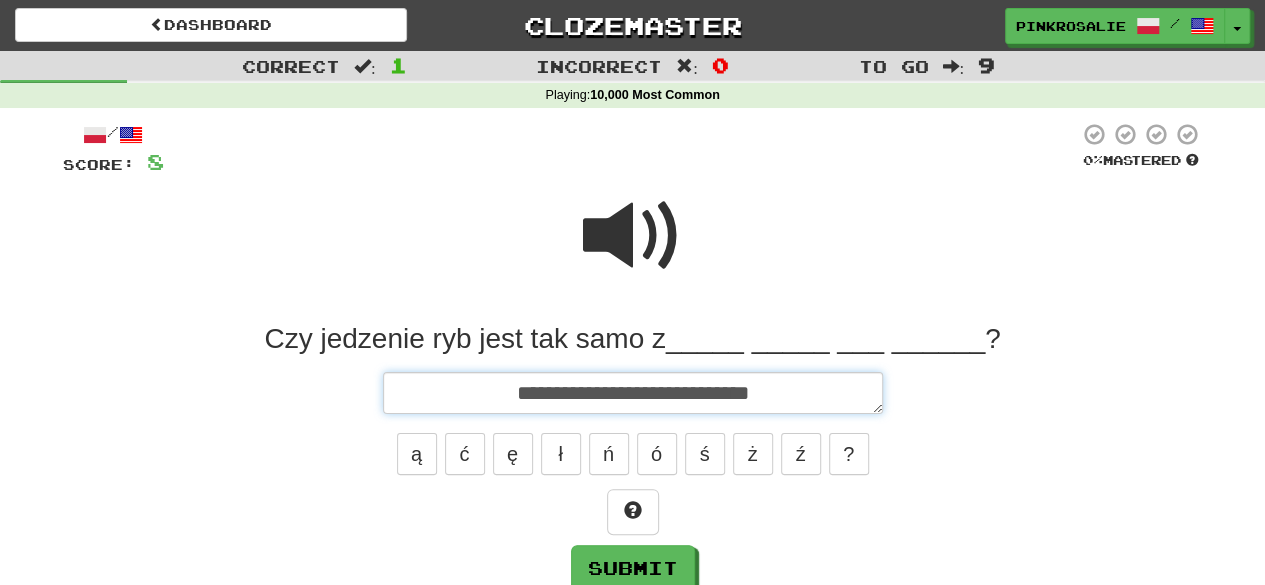 type on "*" 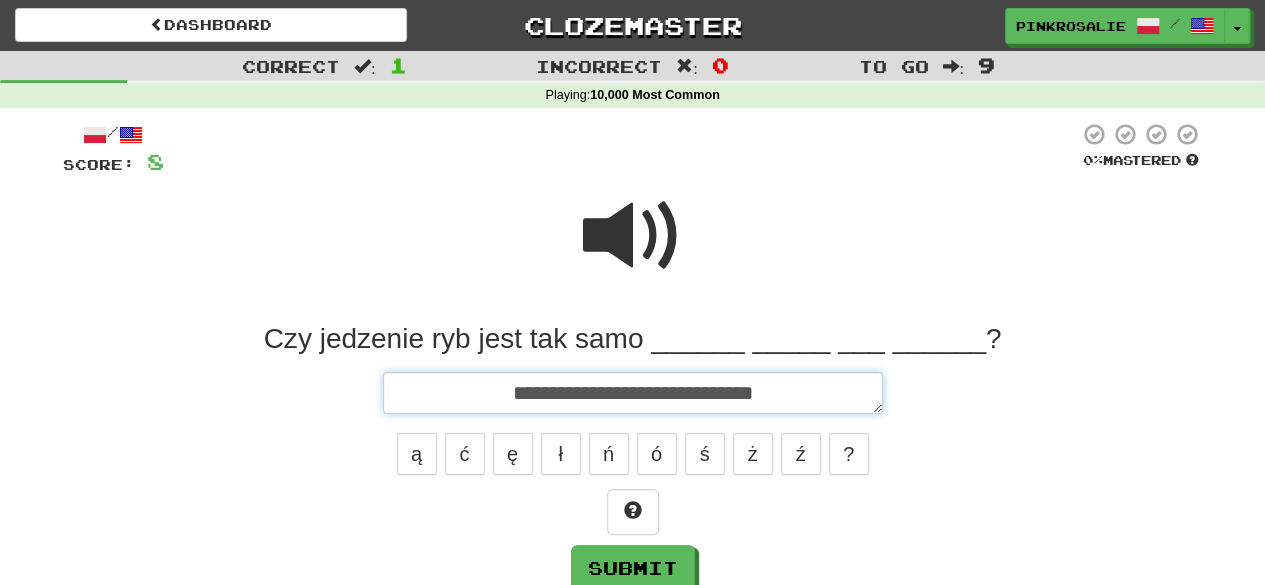 type on "*" 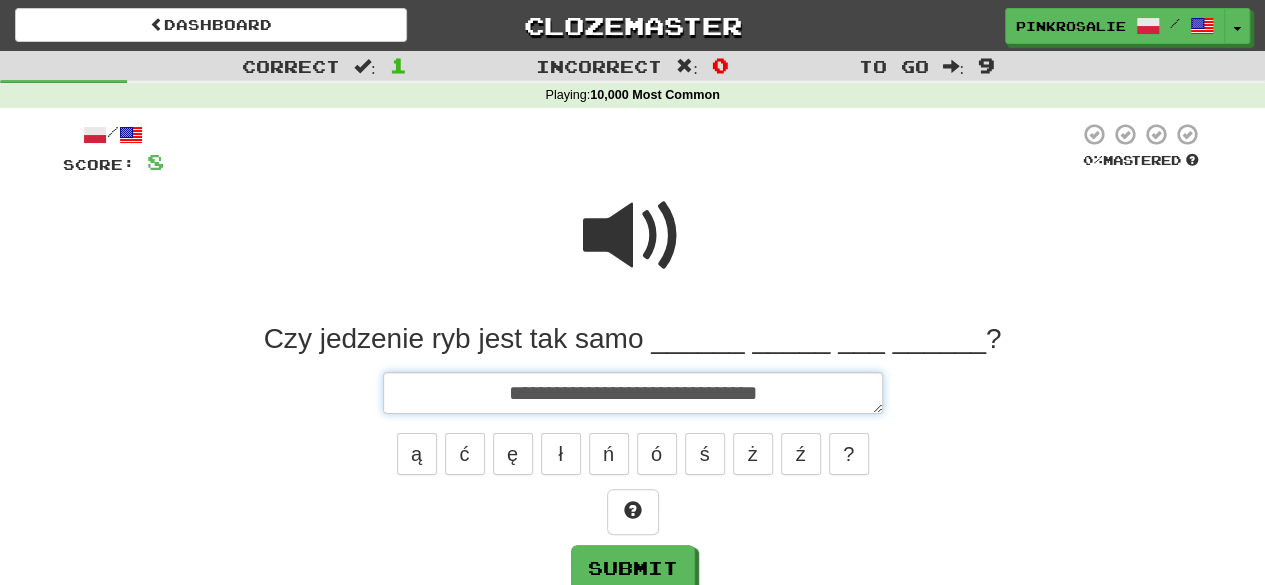 type on "**********" 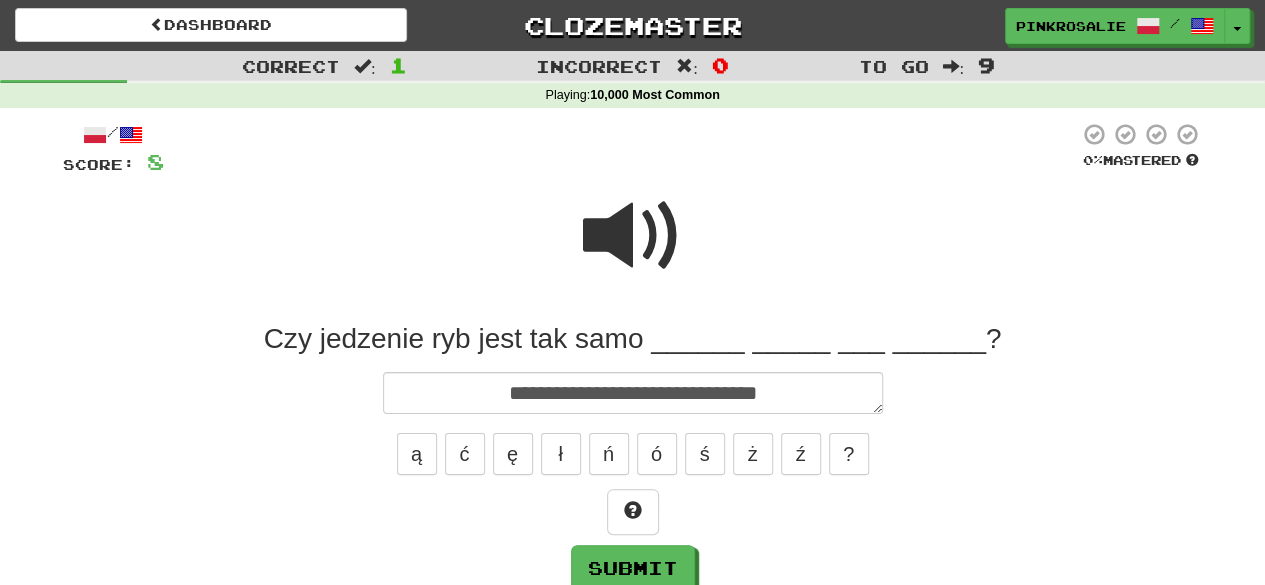 click at bounding box center (633, 236) 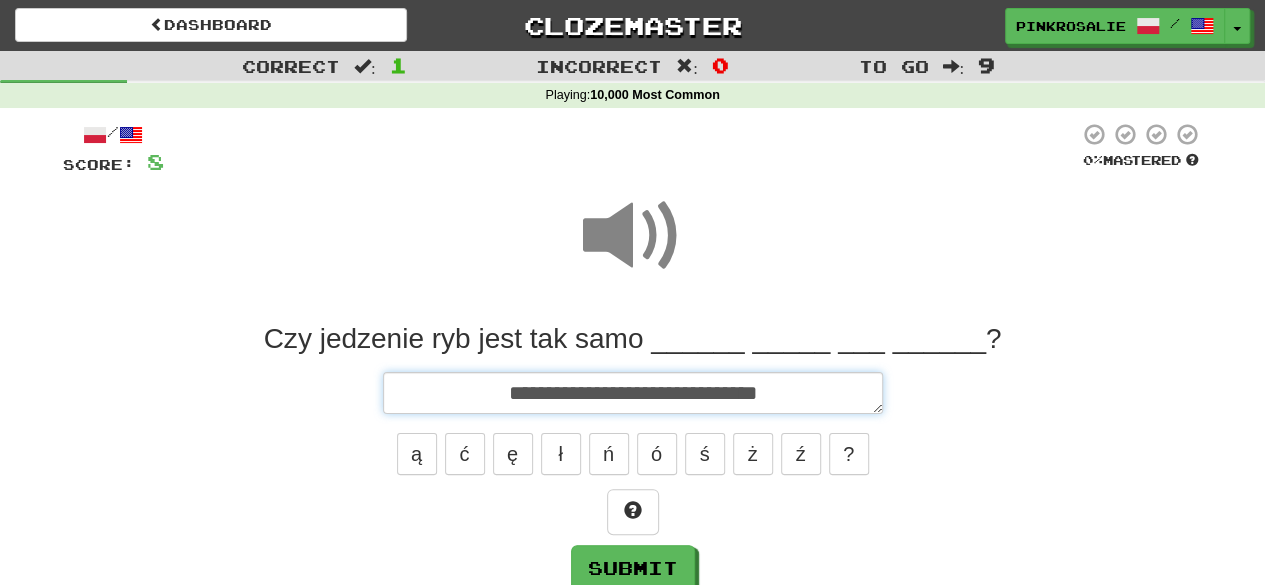 click on "**********" at bounding box center [633, 392] 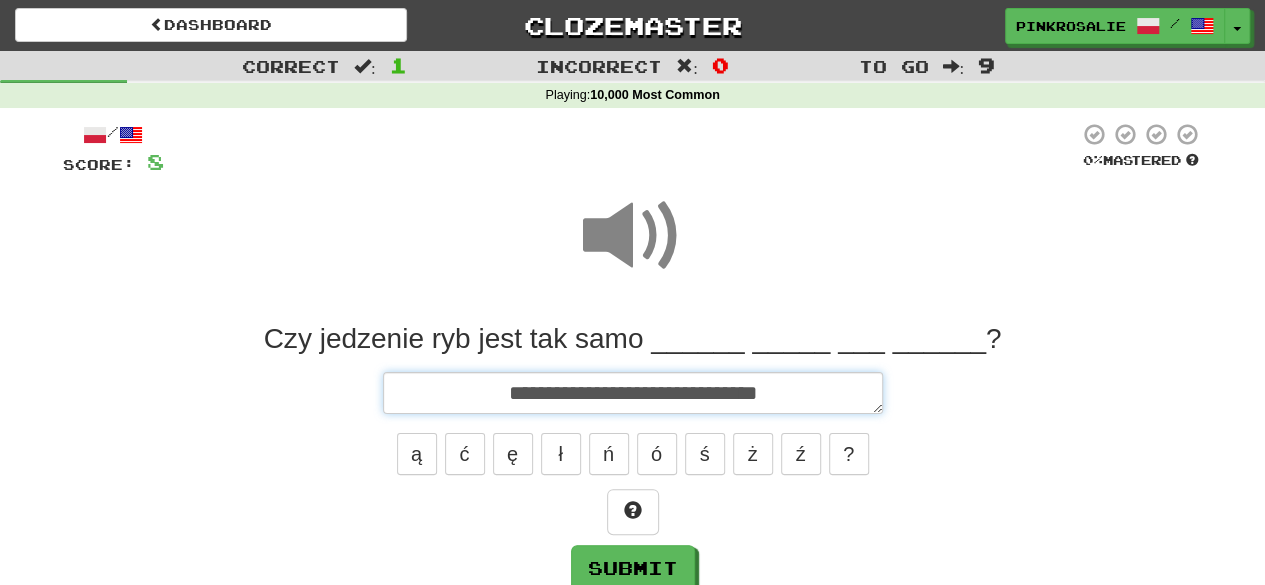 type on "*" 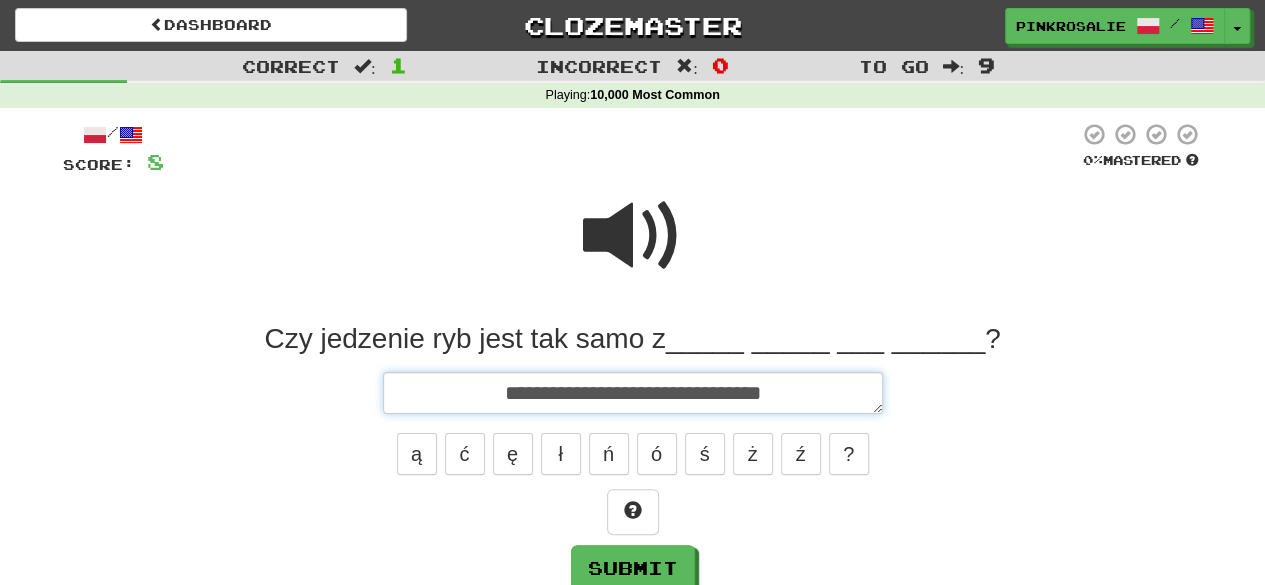 type on "*" 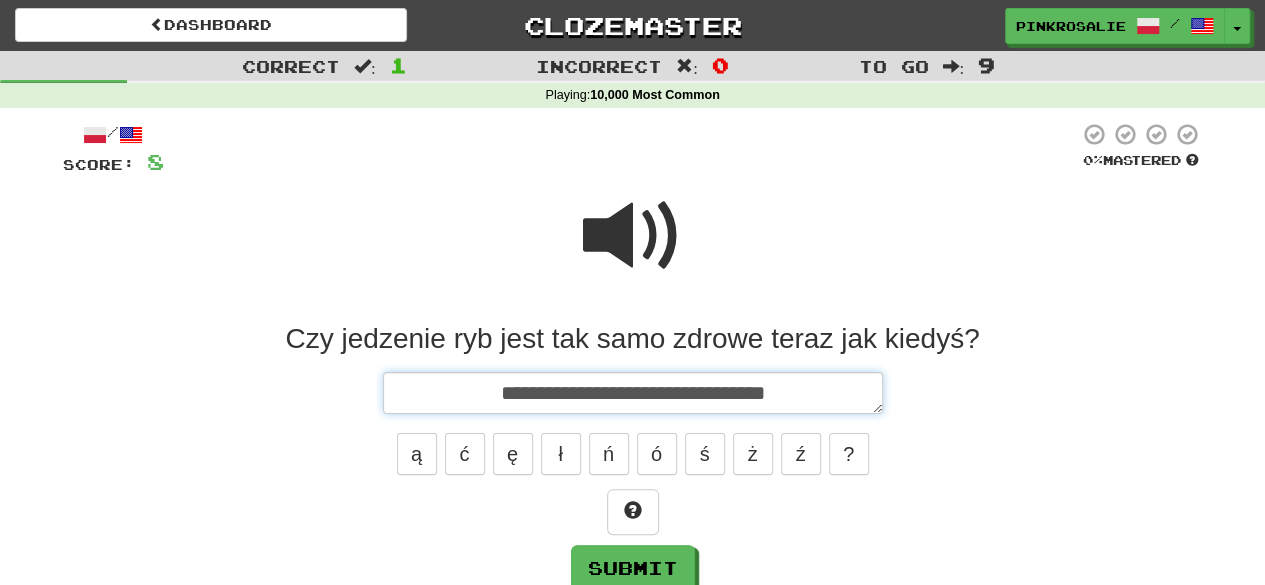 type on "*" 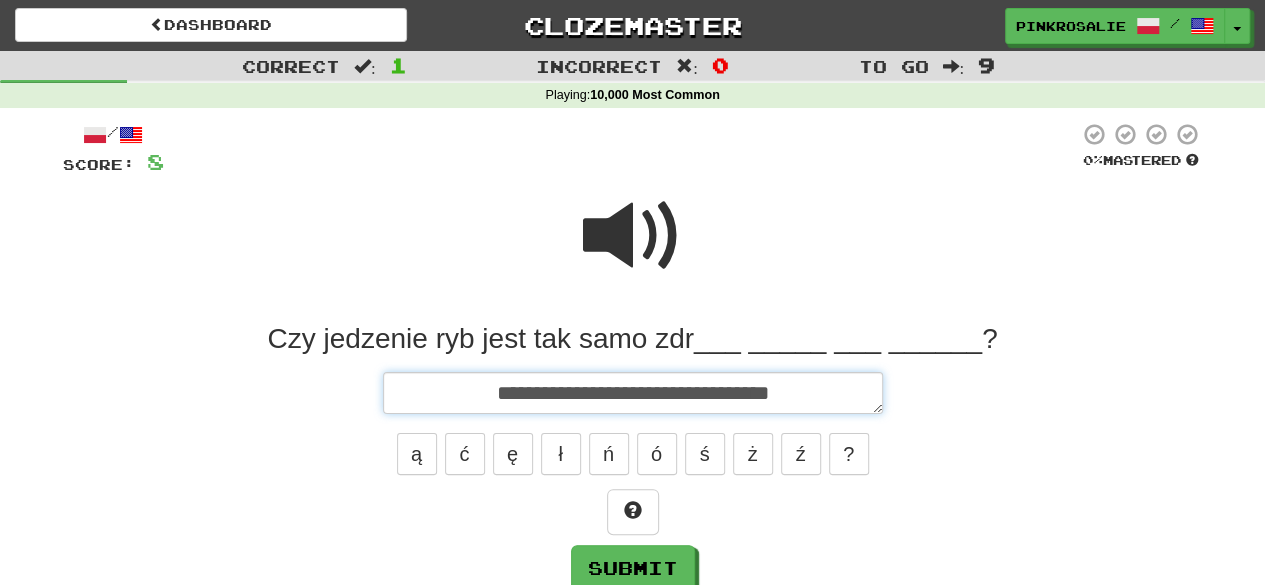 type on "*" 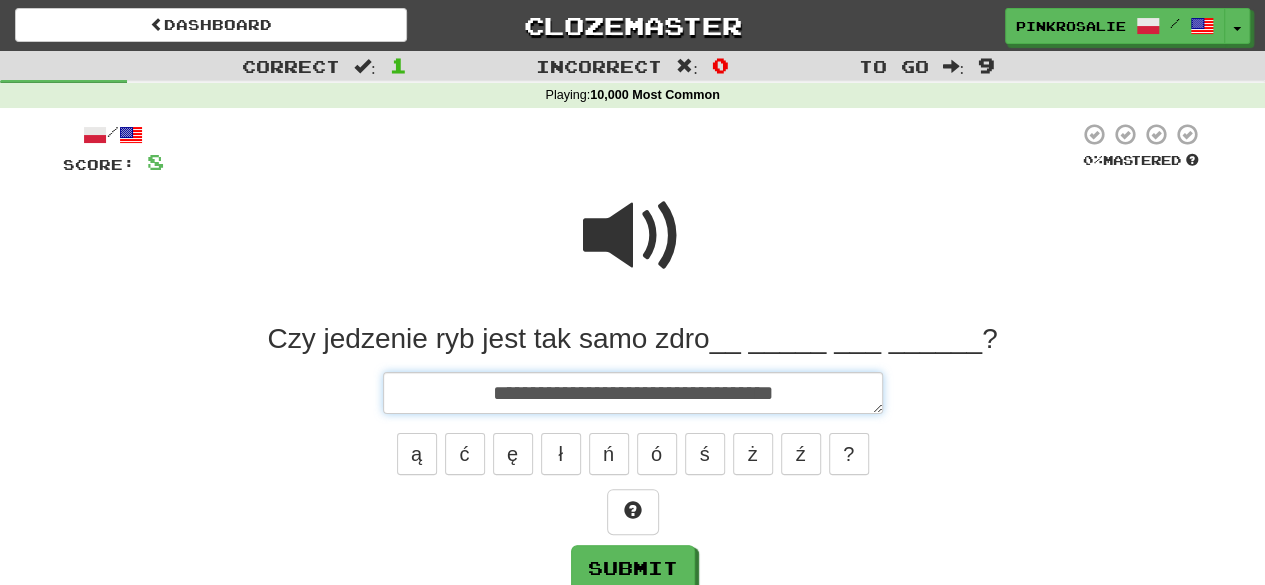 type 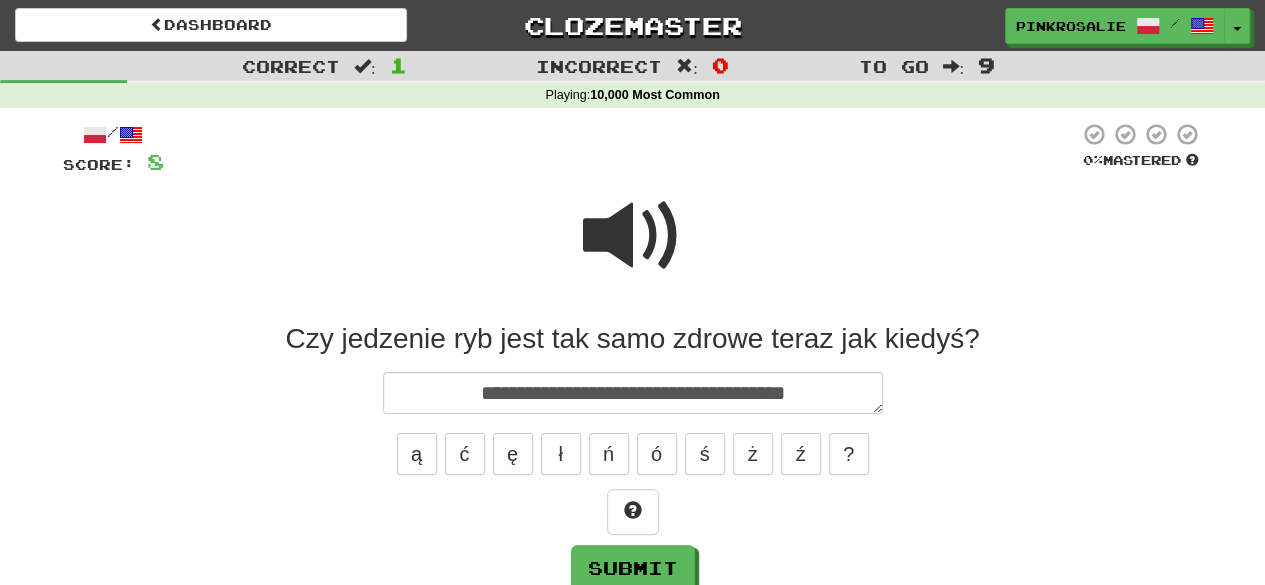 click at bounding box center [633, 236] 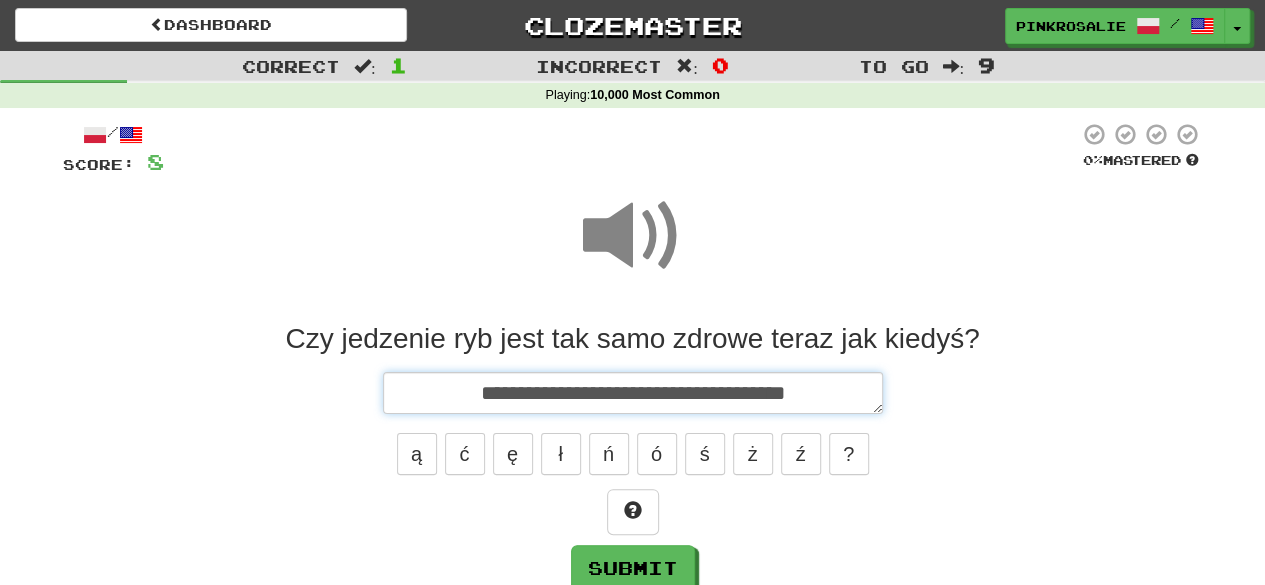 click on "**********" at bounding box center [633, 392] 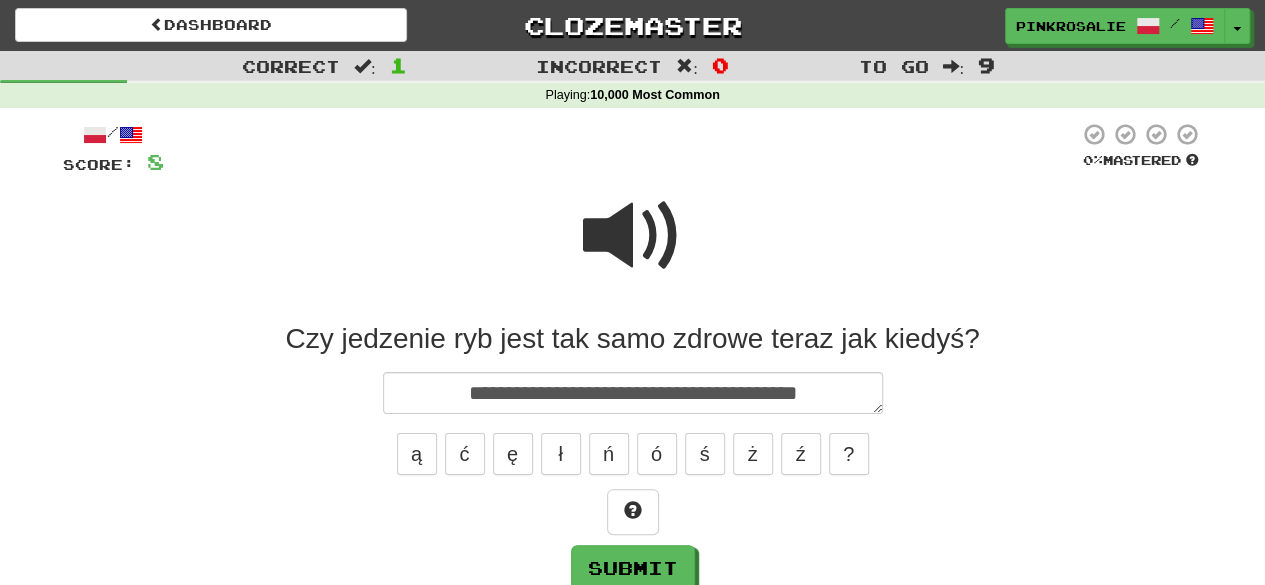 click at bounding box center (633, 236) 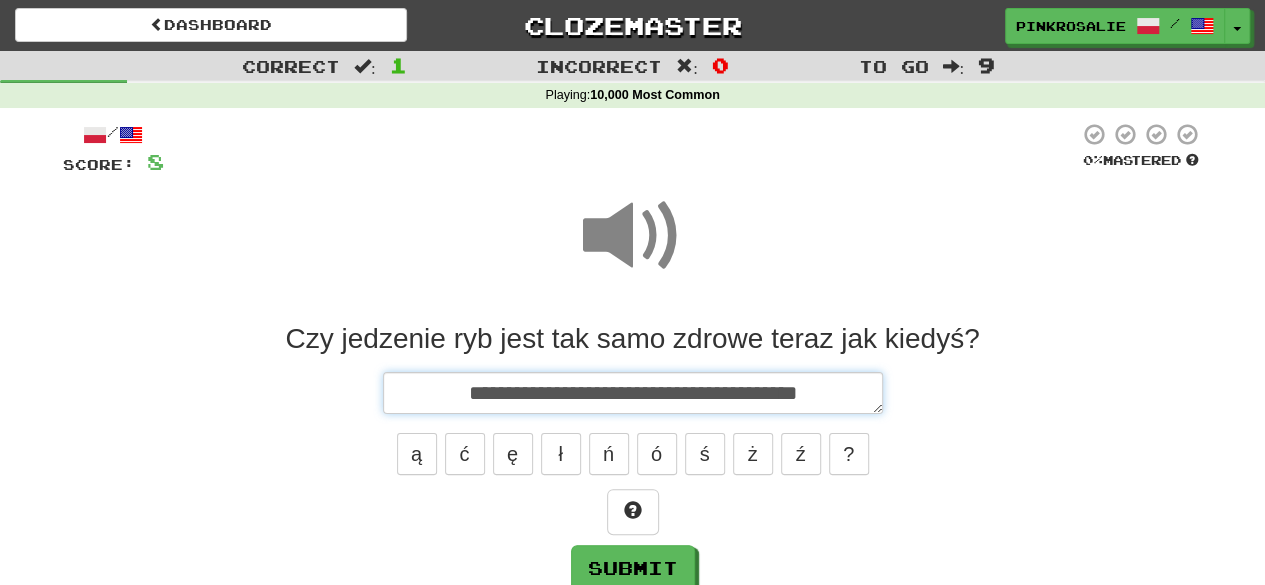click on "**********" at bounding box center (633, 392) 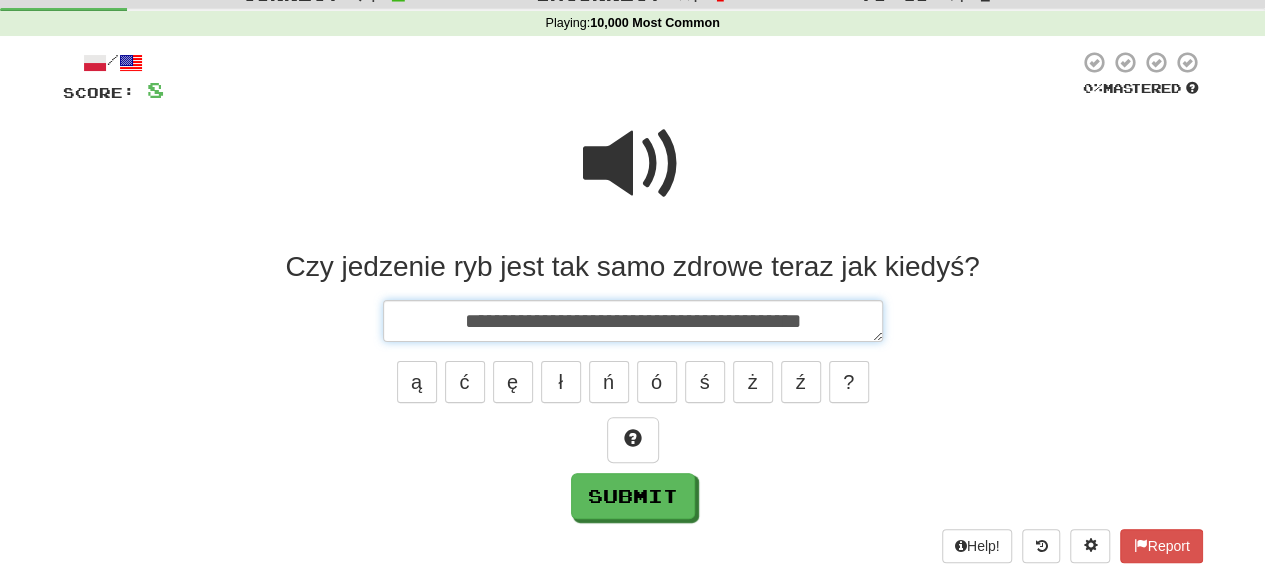 scroll, scrollTop: 0, scrollLeft: 0, axis: both 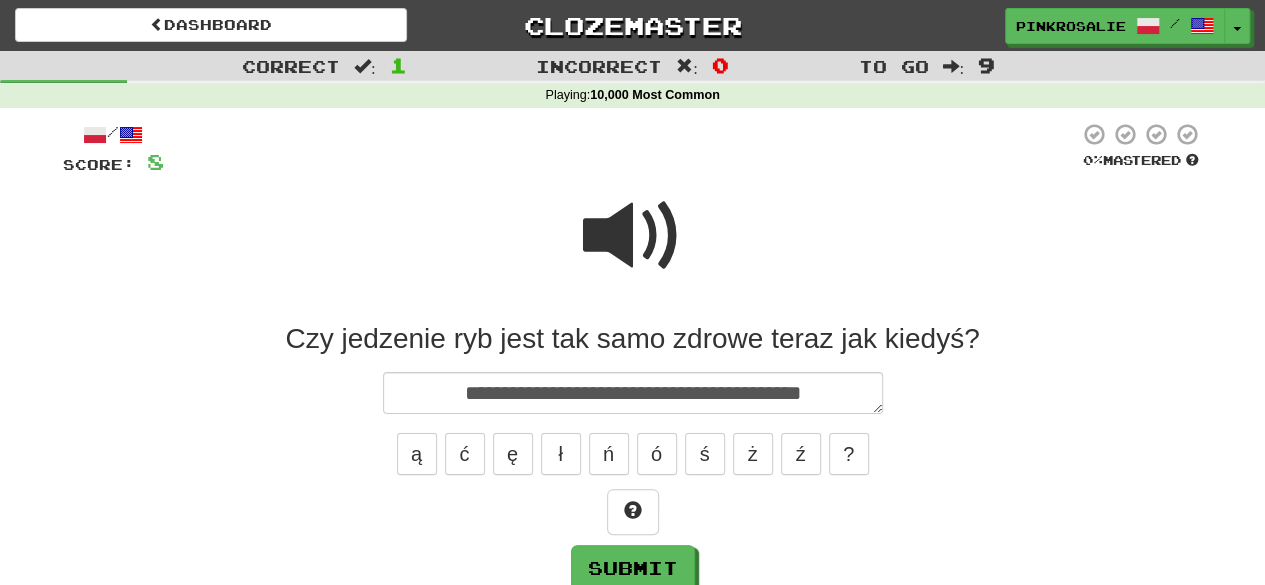 click at bounding box center [633, 236] 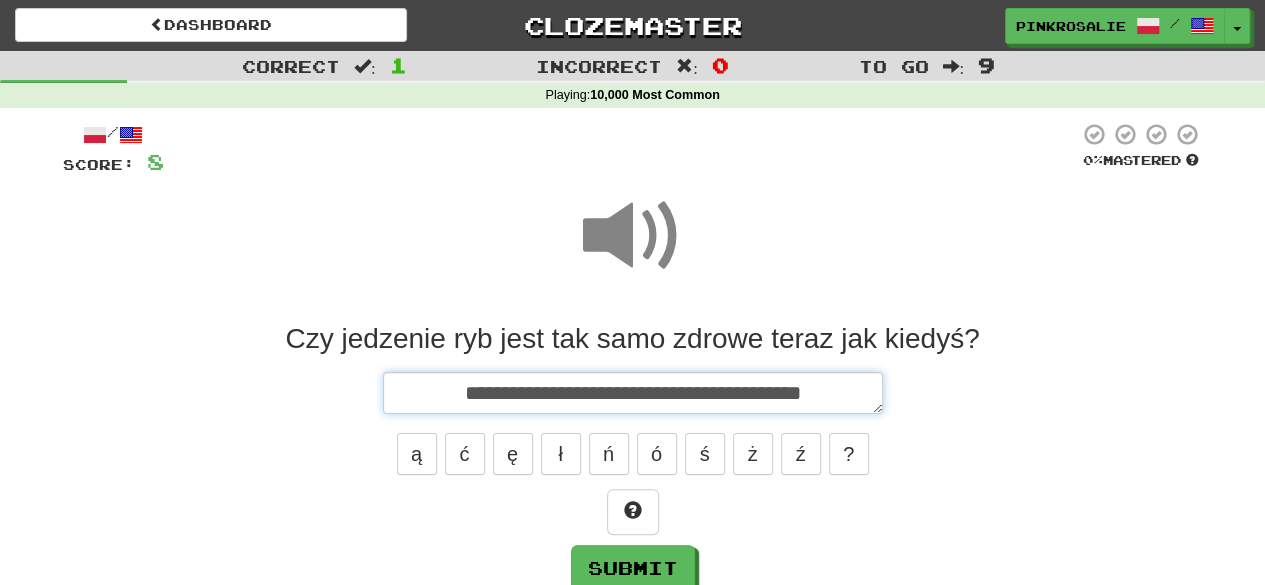 click on "**********" at bounding box center [633, 392] 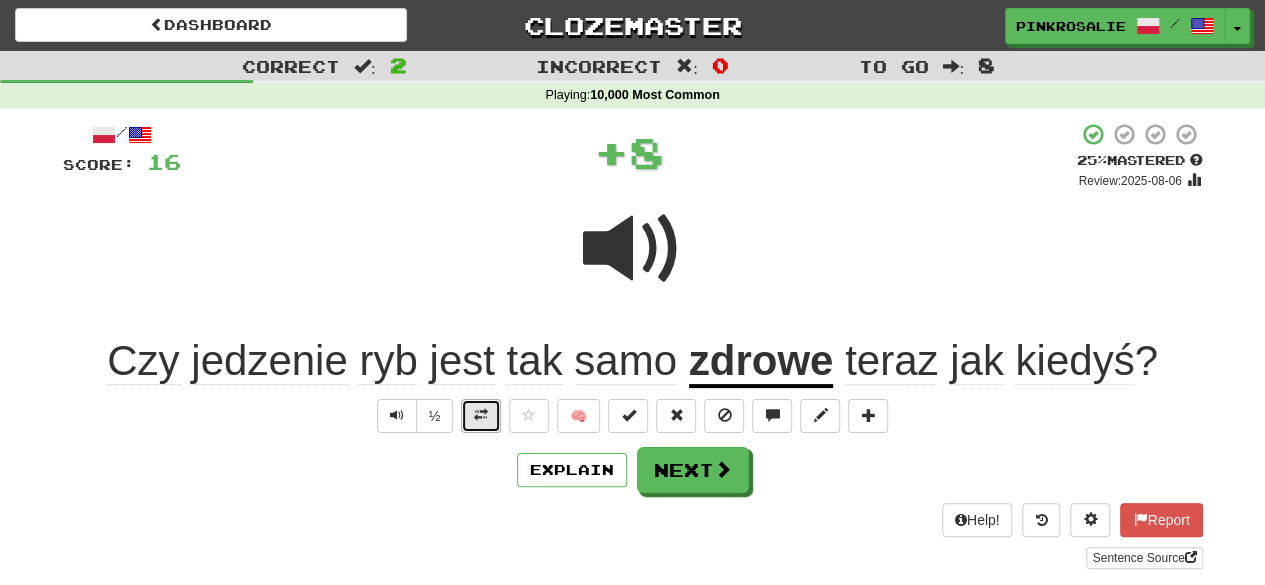 click at bounding box center [481, 416] 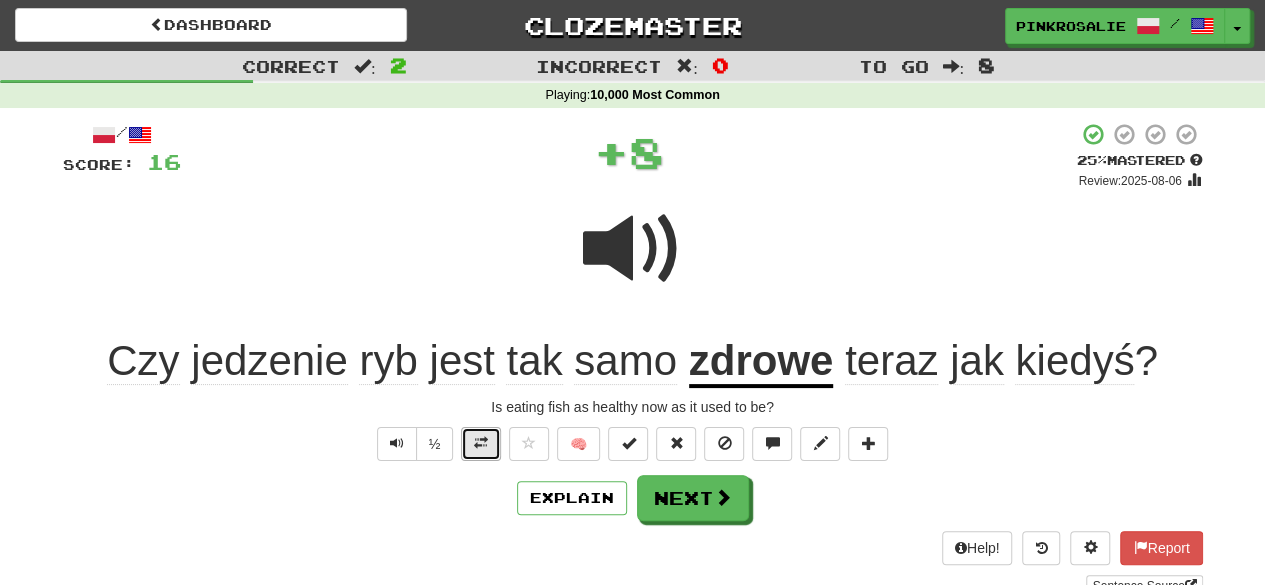 click at bounding box center [481, 443] 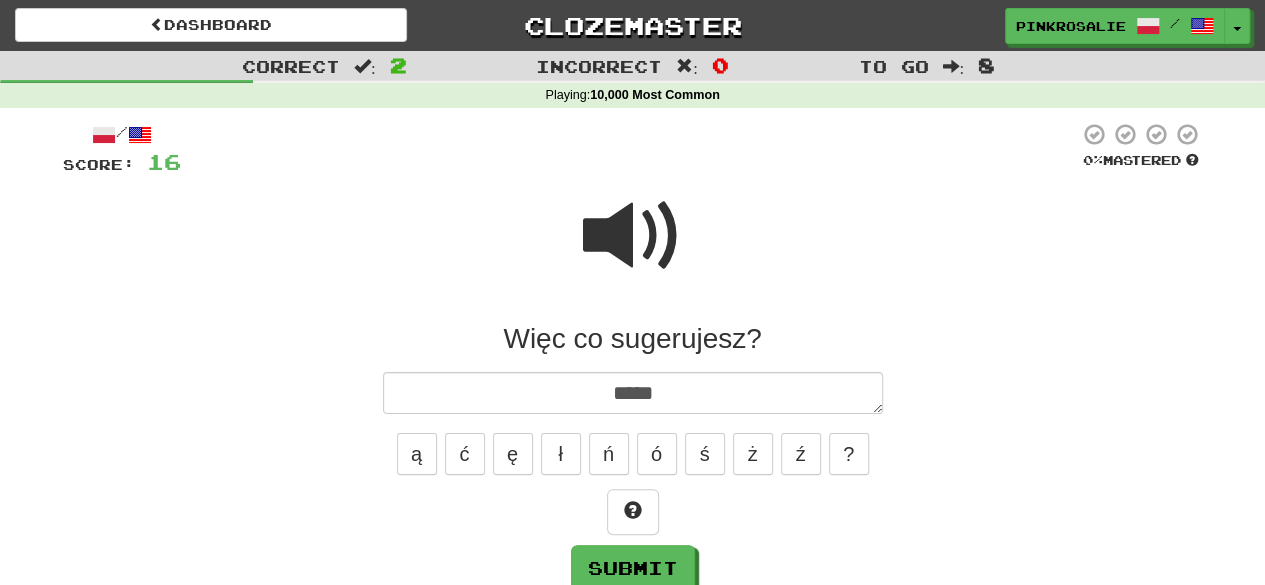 click at bounding box center (633, 236) 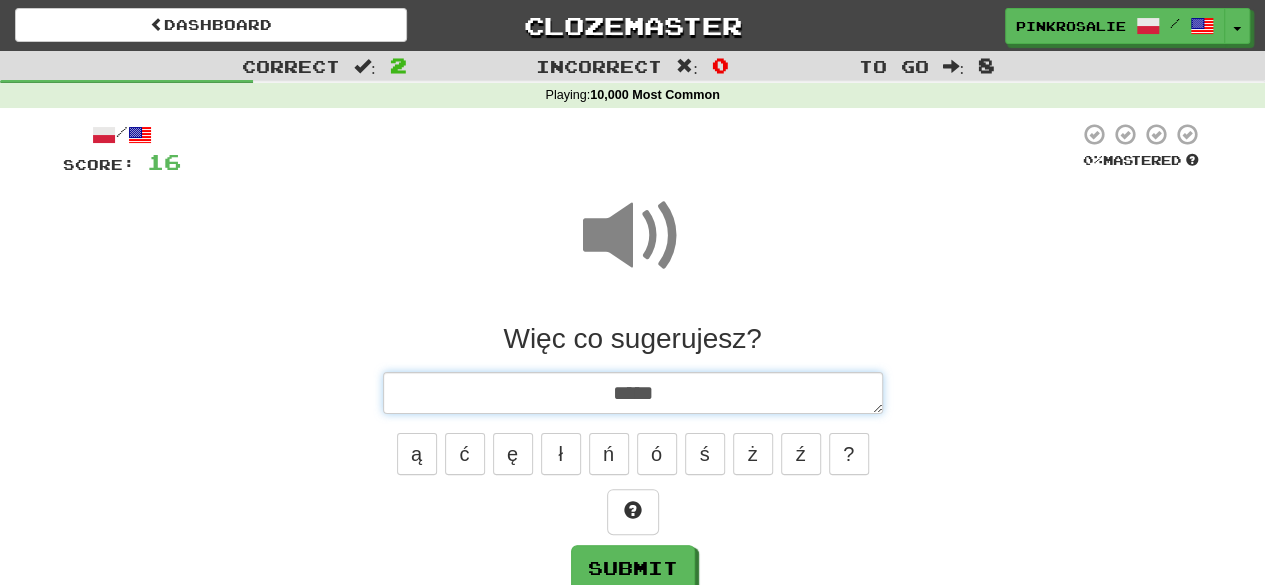 click on "****" at bounding box center (633, 392) 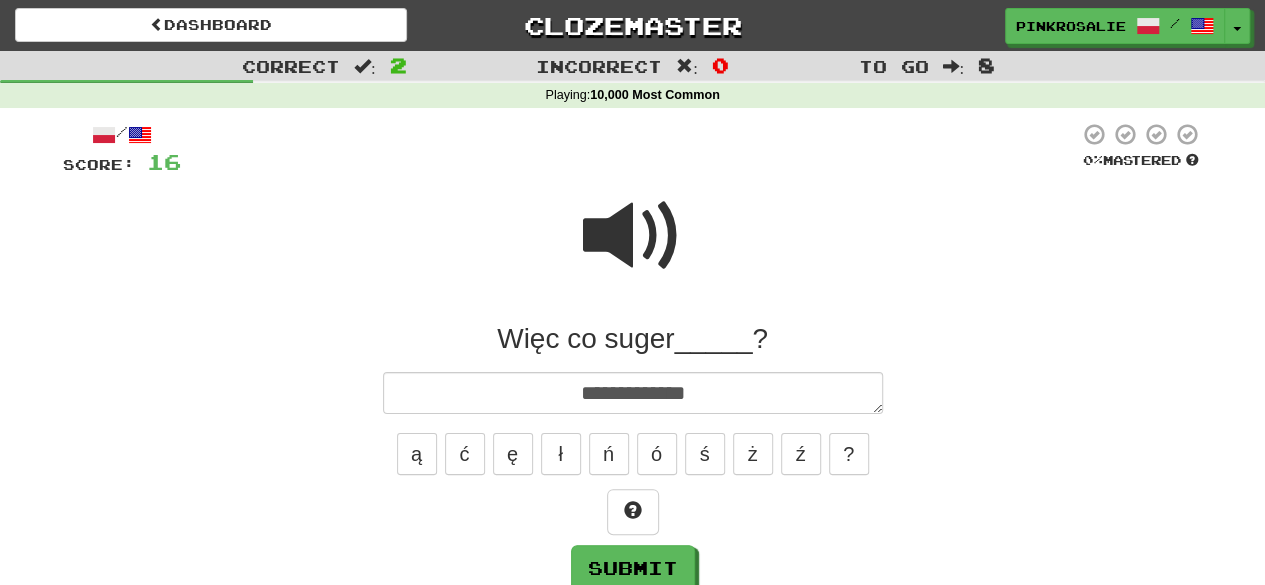 click at bounding box center (633, 236) 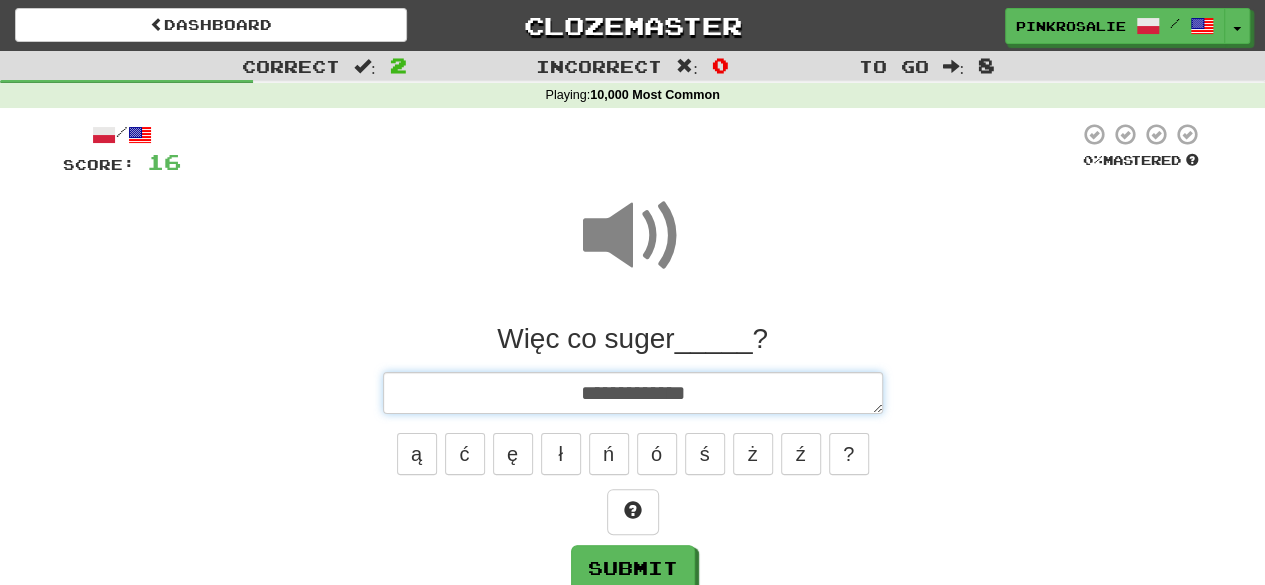 click on "**********" at bounding box center [633, 392] 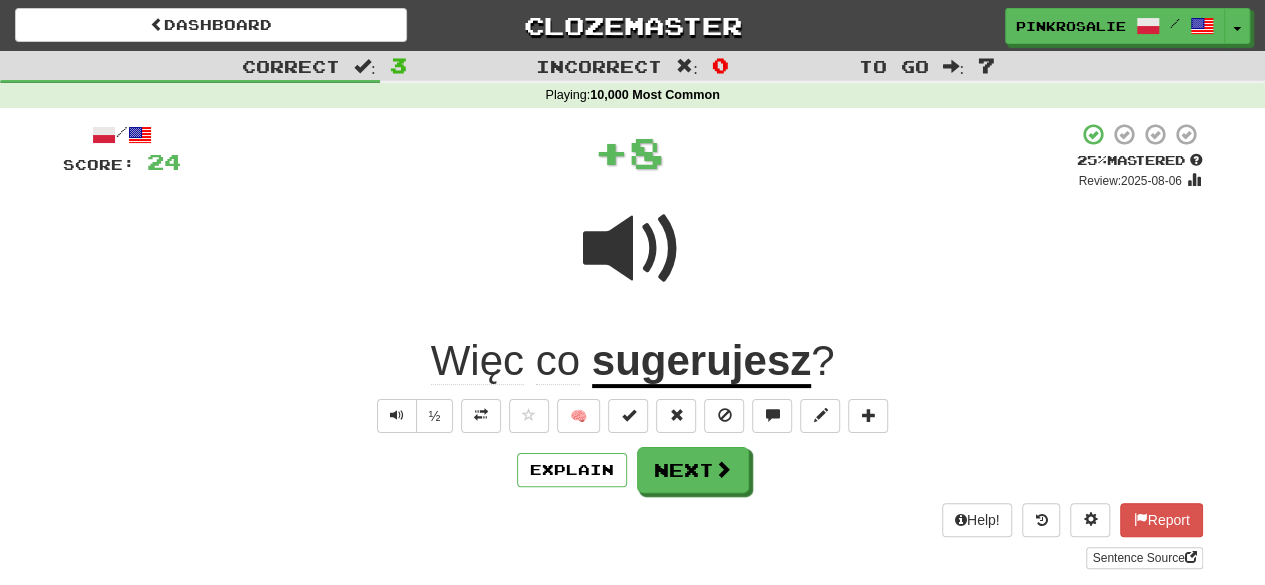 click on "½ 🧠" at bounding box center [633, 416] 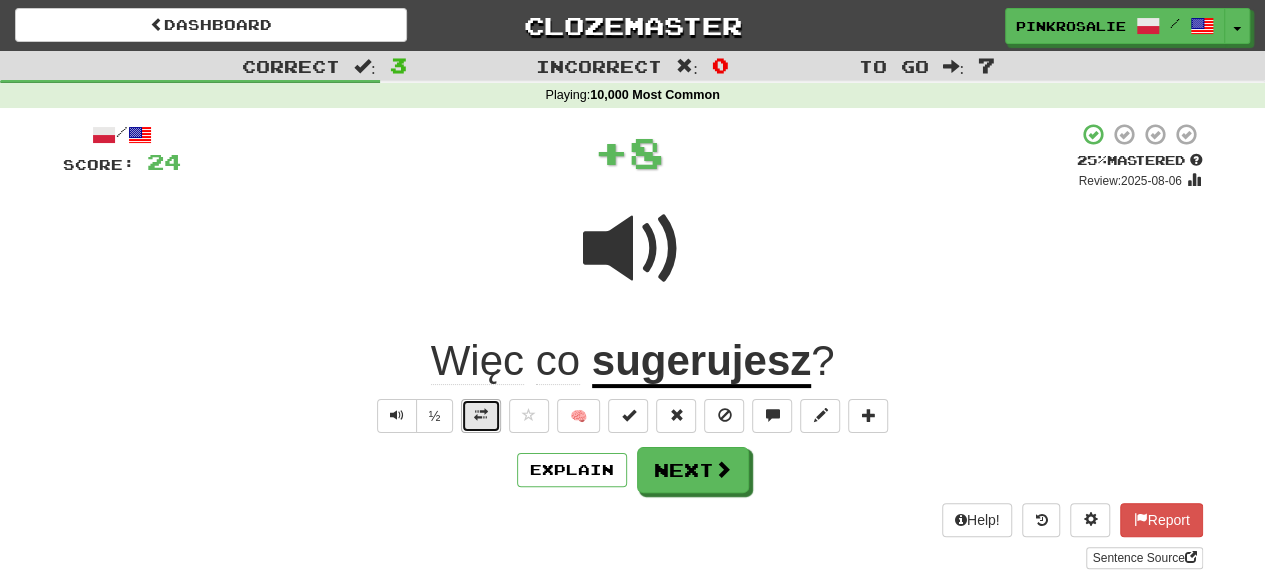 click at bounding box center [481, 416] 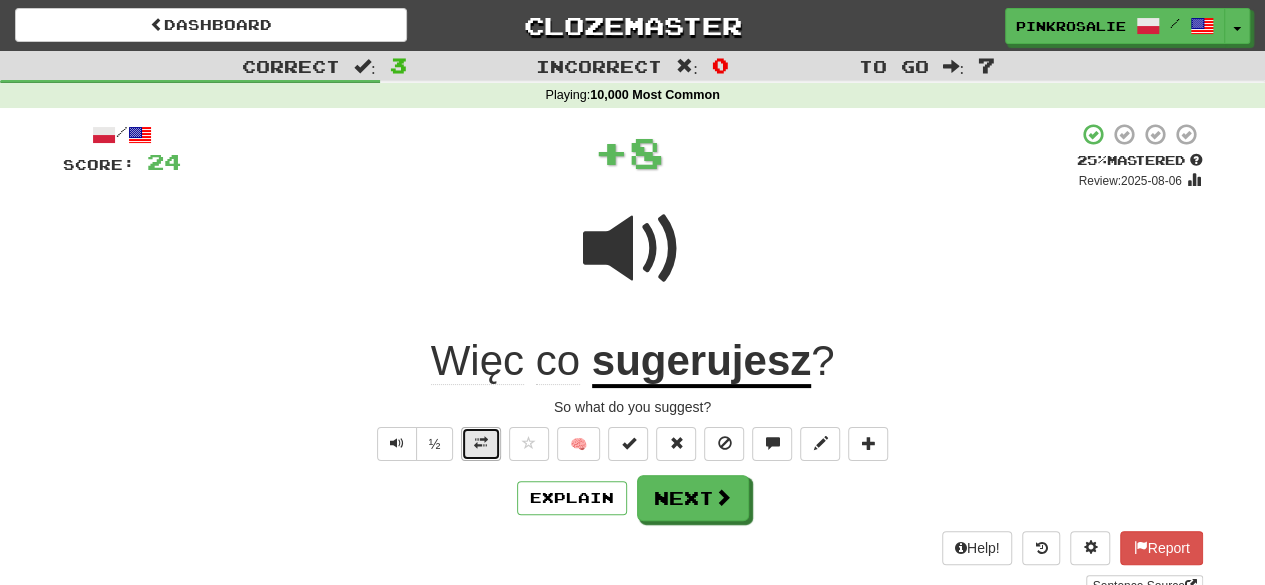 click at bounding box center (481, 443) 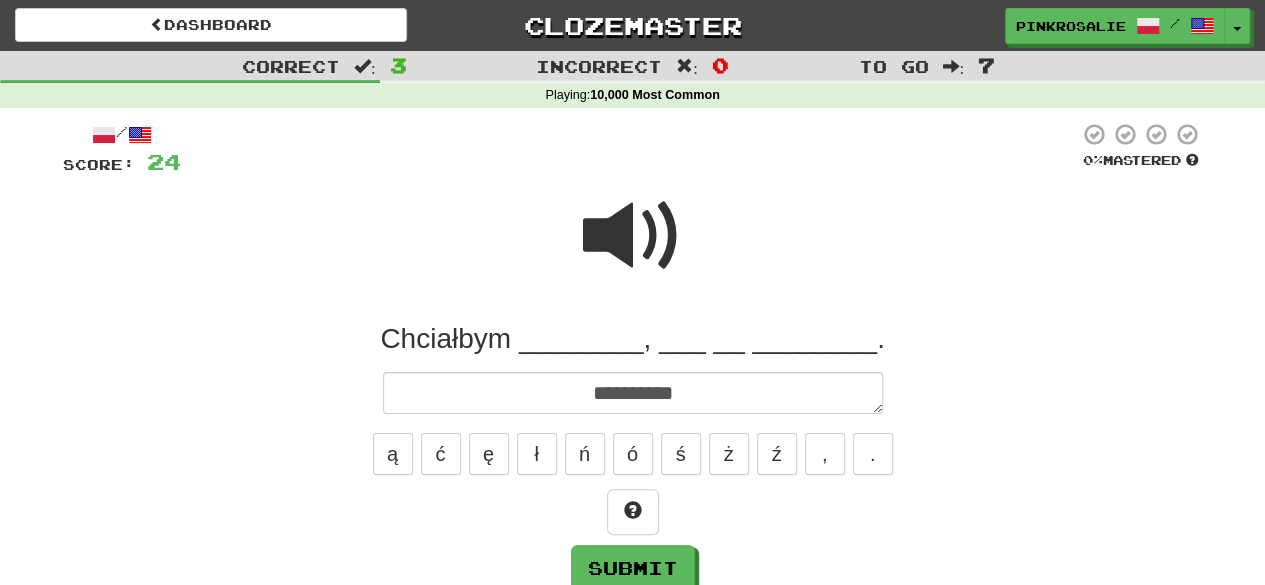 click at bounding box center (633, 236) 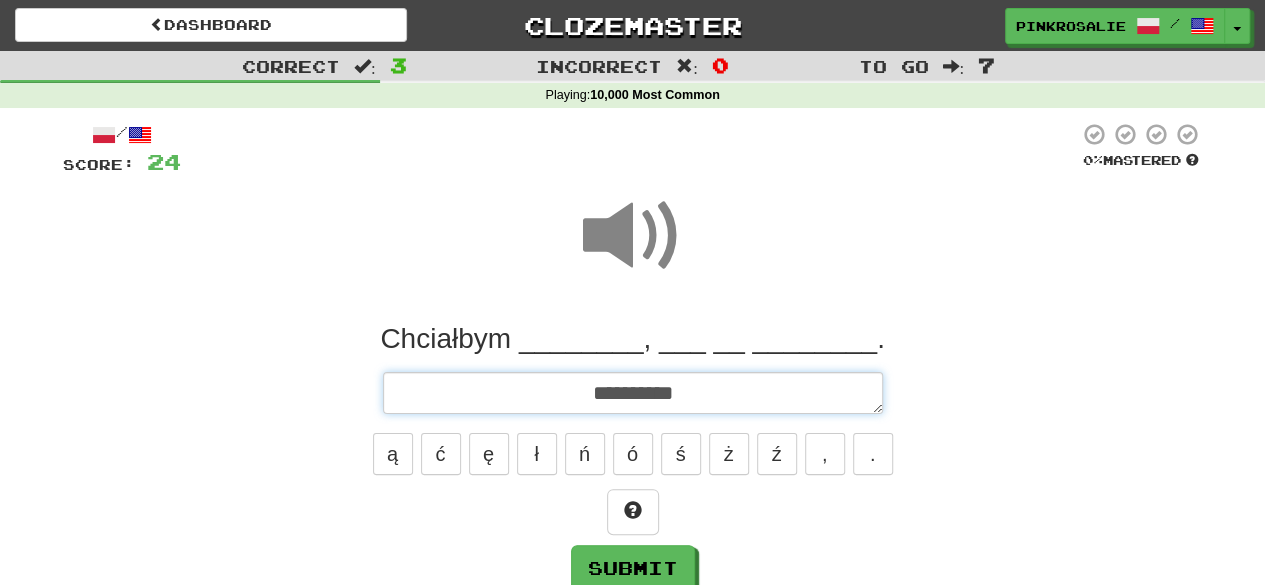 click on "*********" at bounding box center (633, 392) 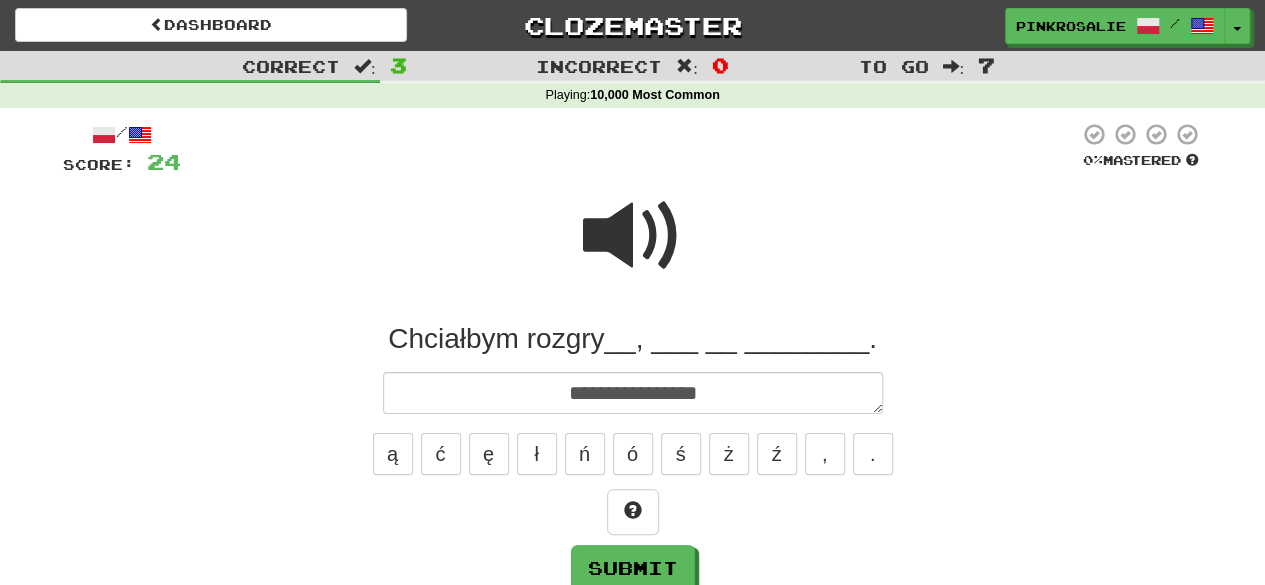 click at bounding box center (633, 236) 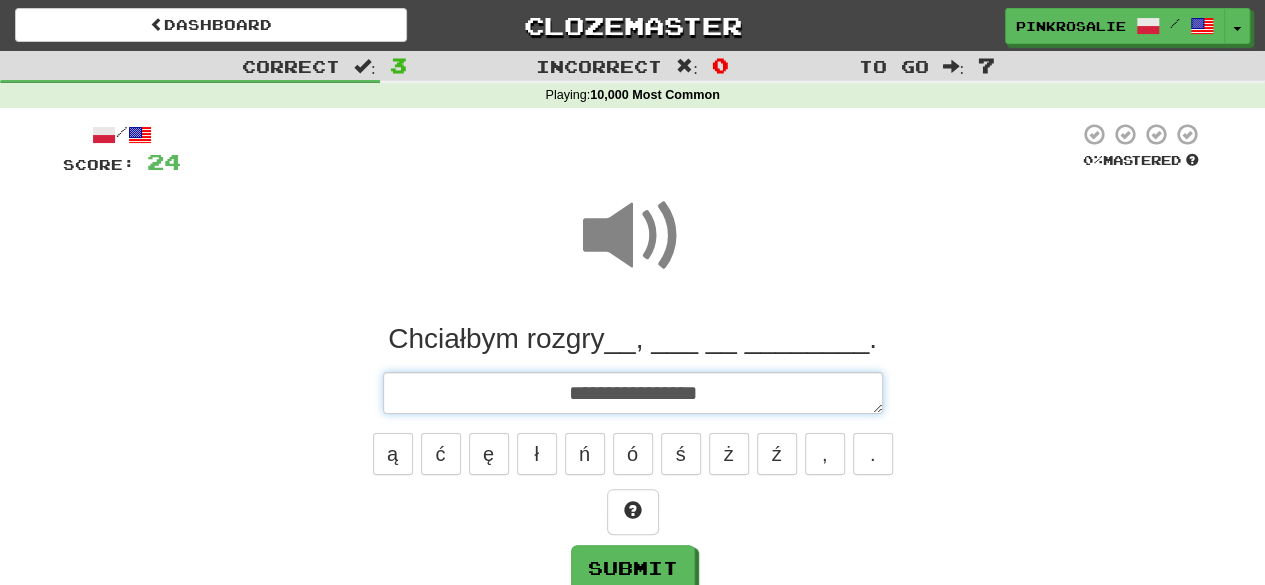 click on "**********" at bounding box center (633, 392) 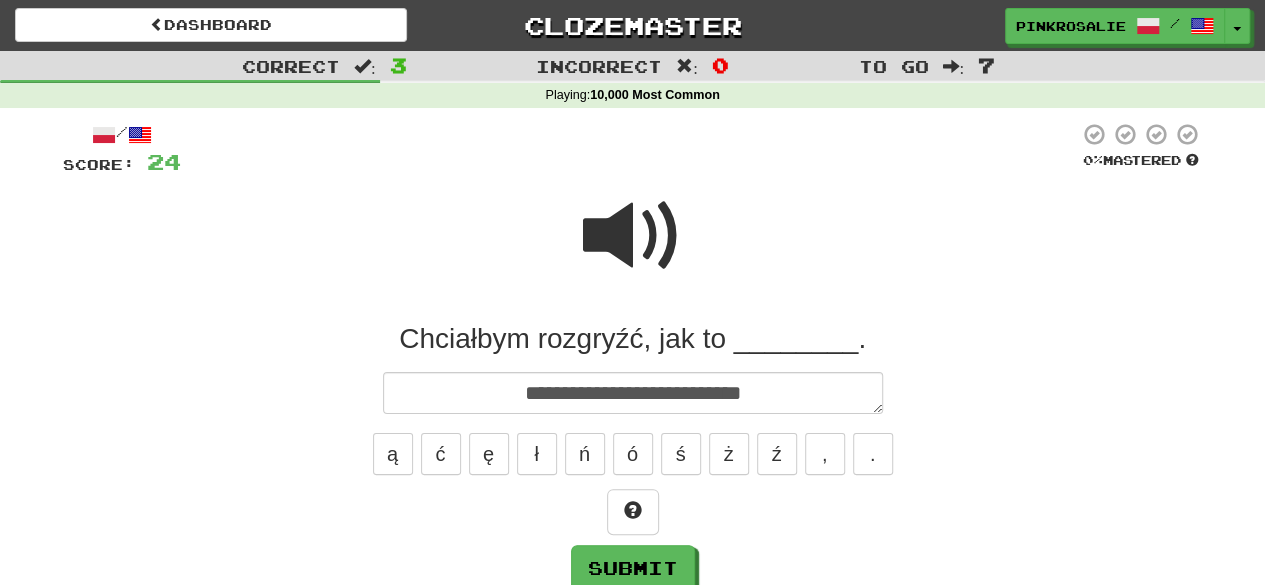 click at bounding box center [633, 236] 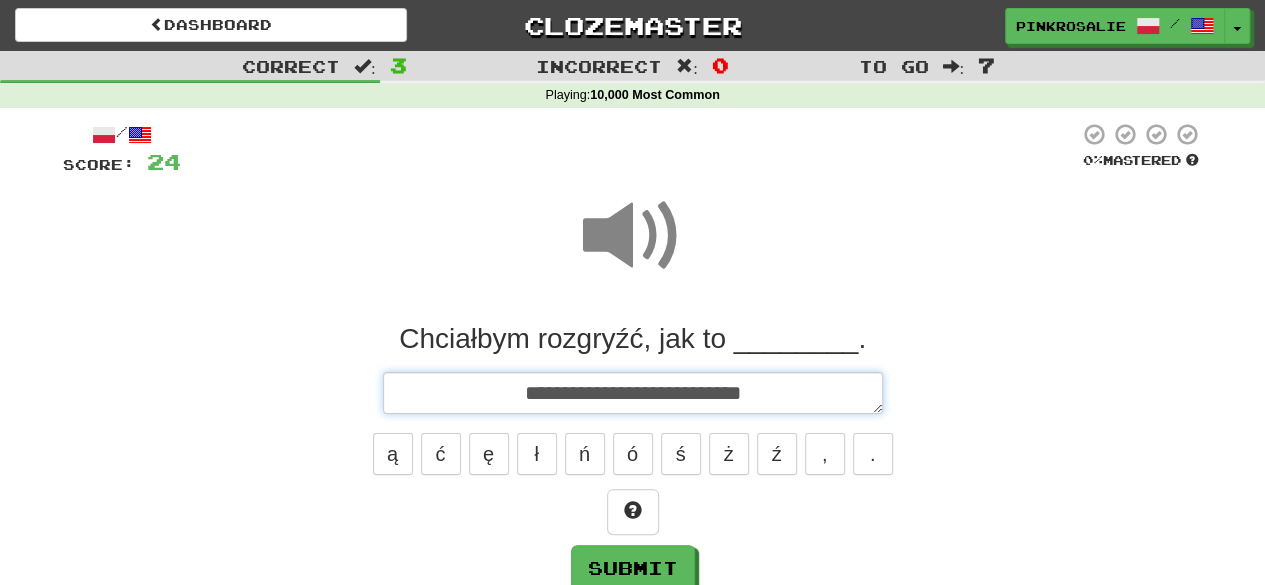 click on "**********" at bounding box center (633, 392) 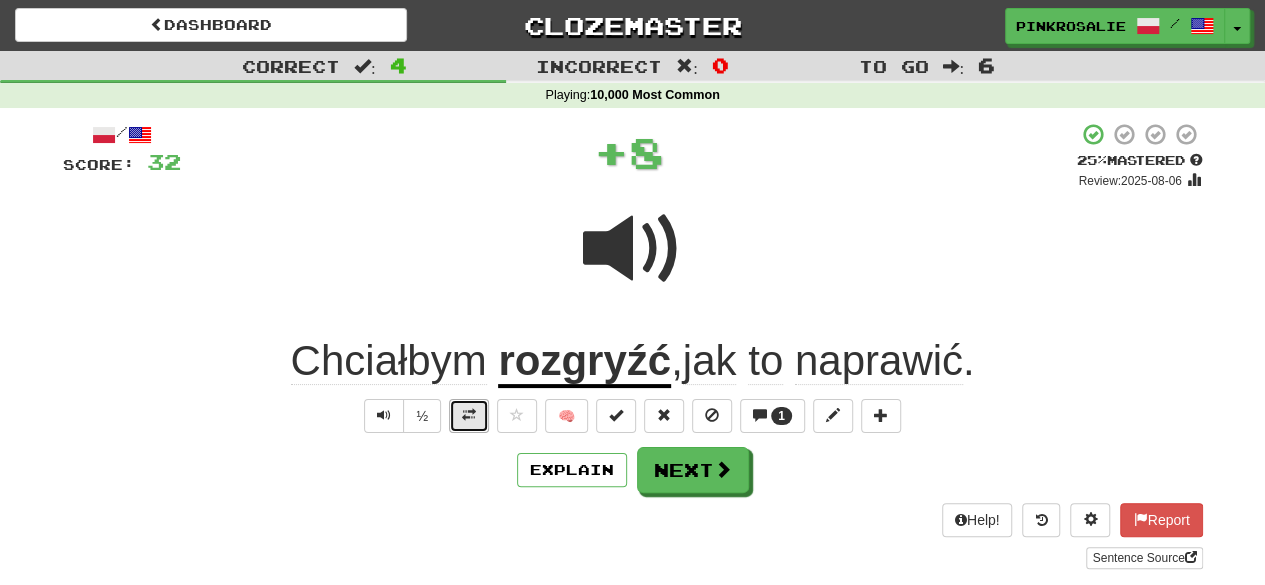 click at bounding box center (469, 416) 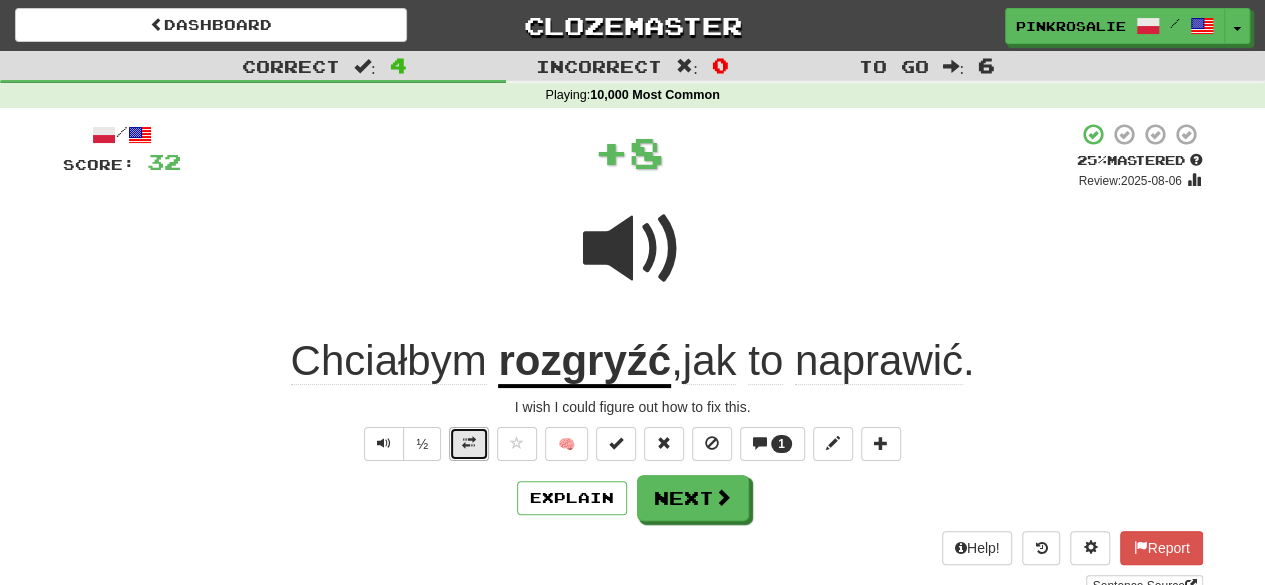 click at bounding box center (469, 443) 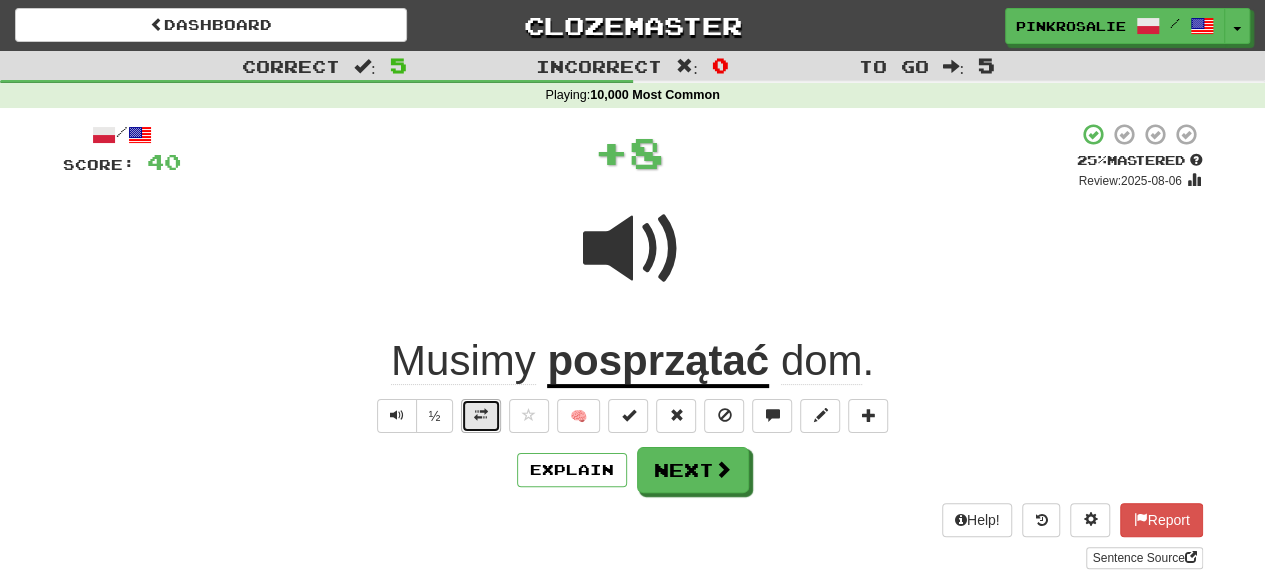drag, startPoint x: 473, startPoint y: 409, endPoint x: 484, endPoint y: 427, distance: 21.095022 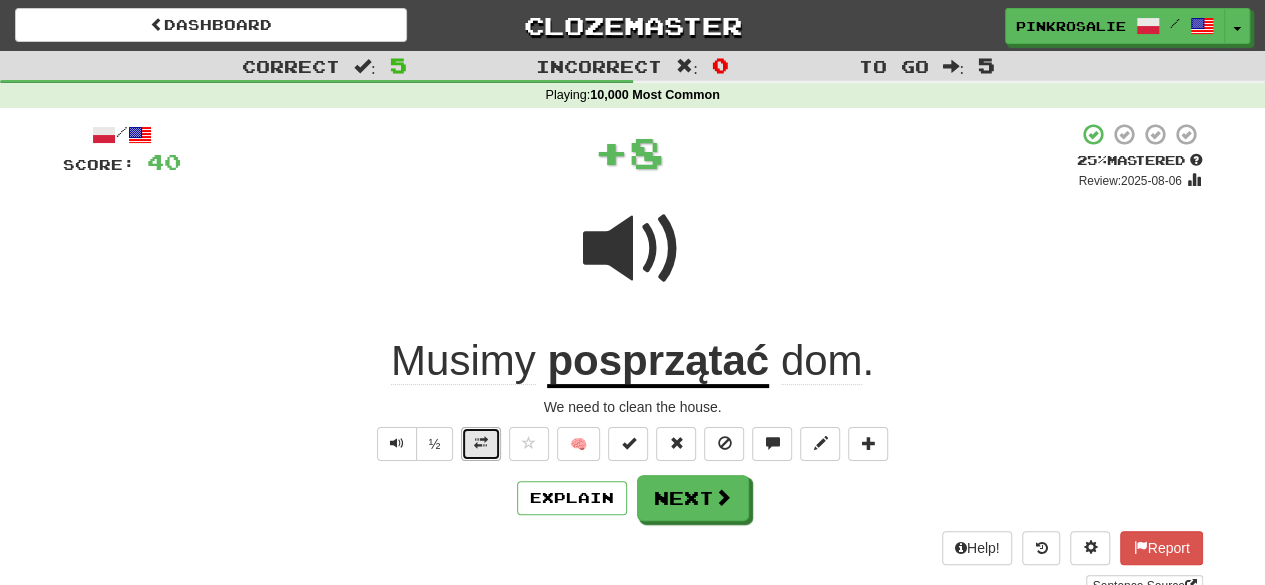 click at bounding box center (481, 444) 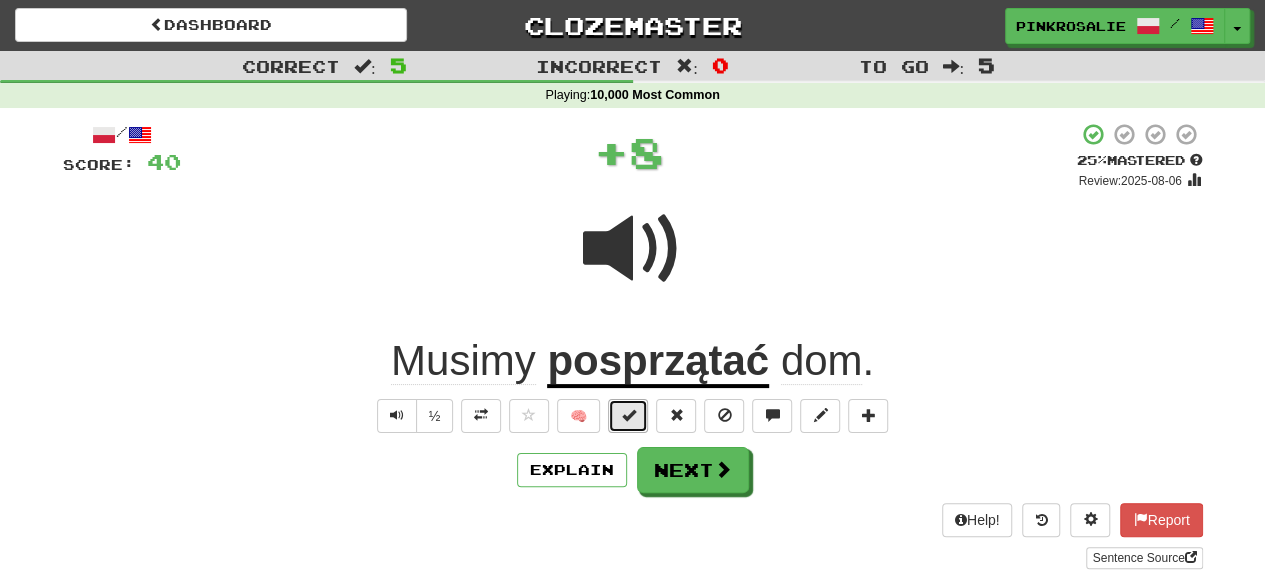 click at bounding box center (628, 416) 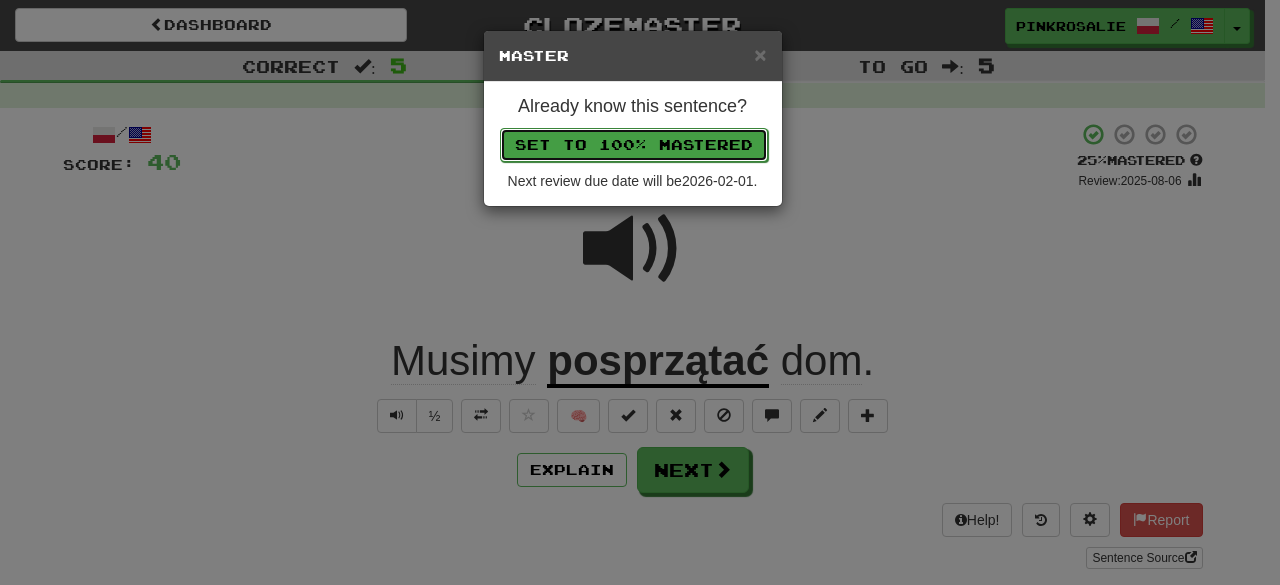 click on "Set to 100% Mastered" at bounding box center (634, 145) 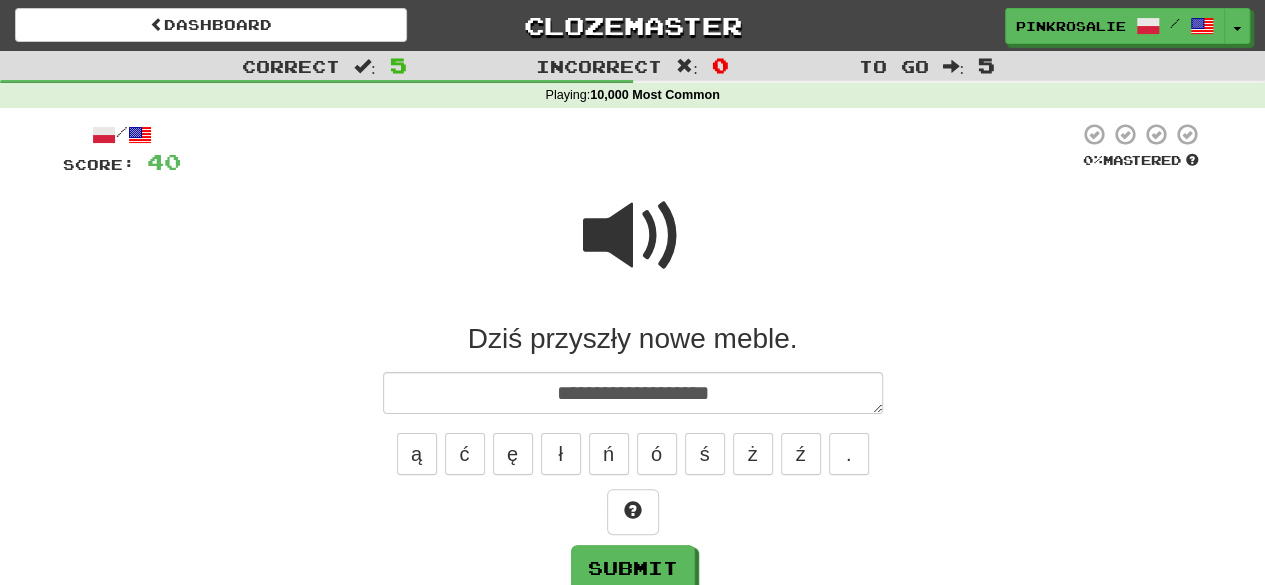 click at bounding box center (633, 236) 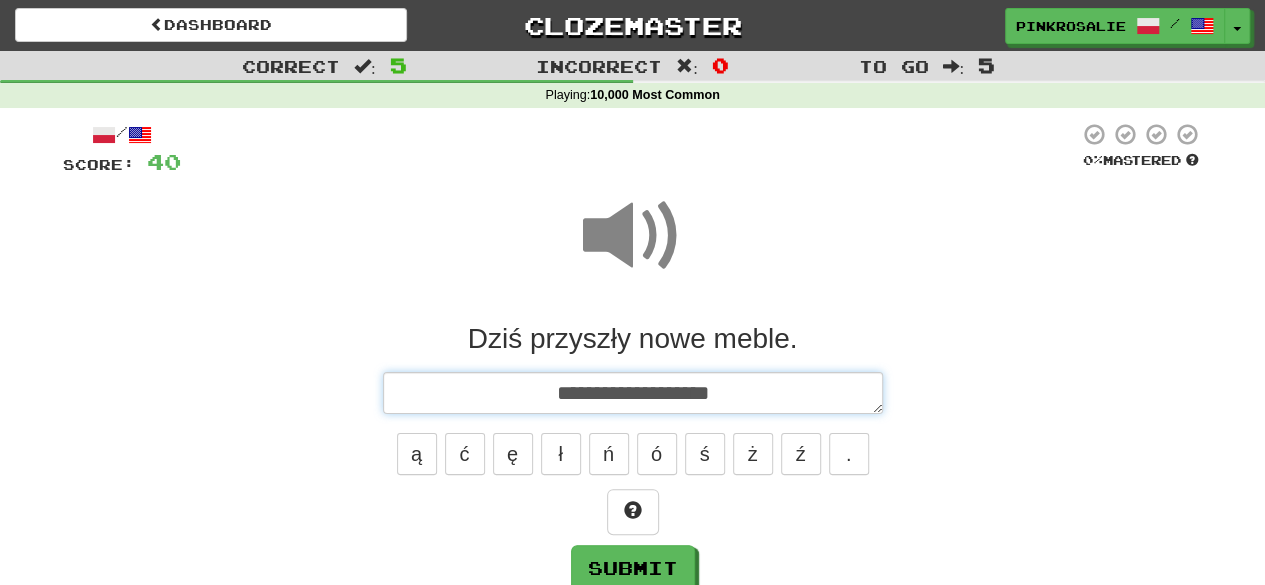 click on "**********" at bounding box center (633, 392) 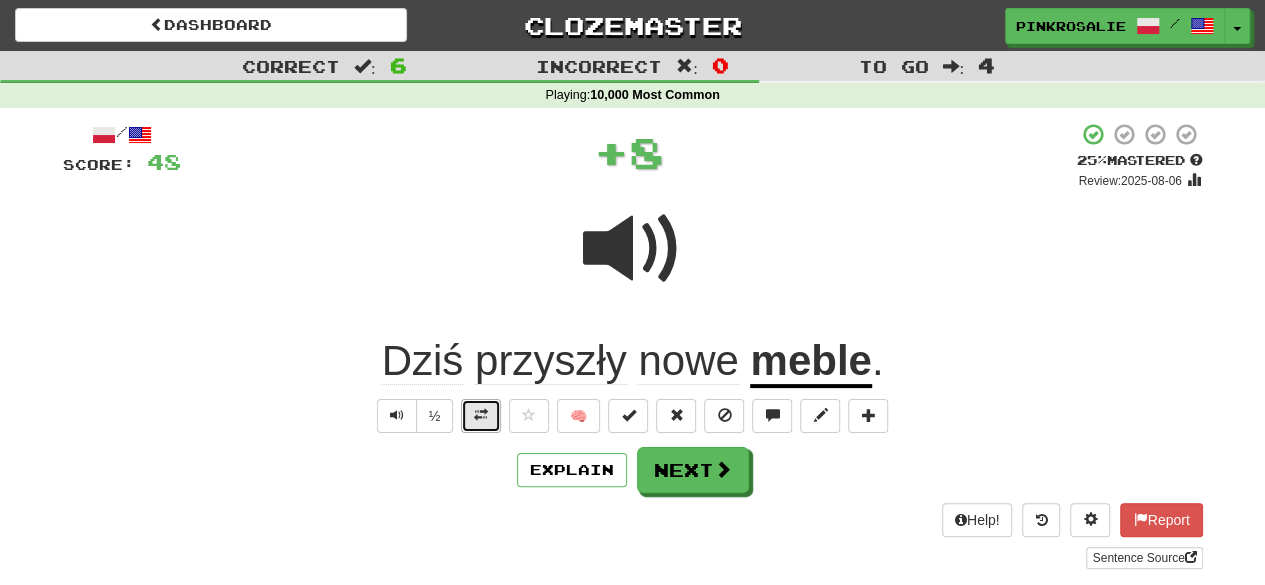 click at bounding box center [481, 416] 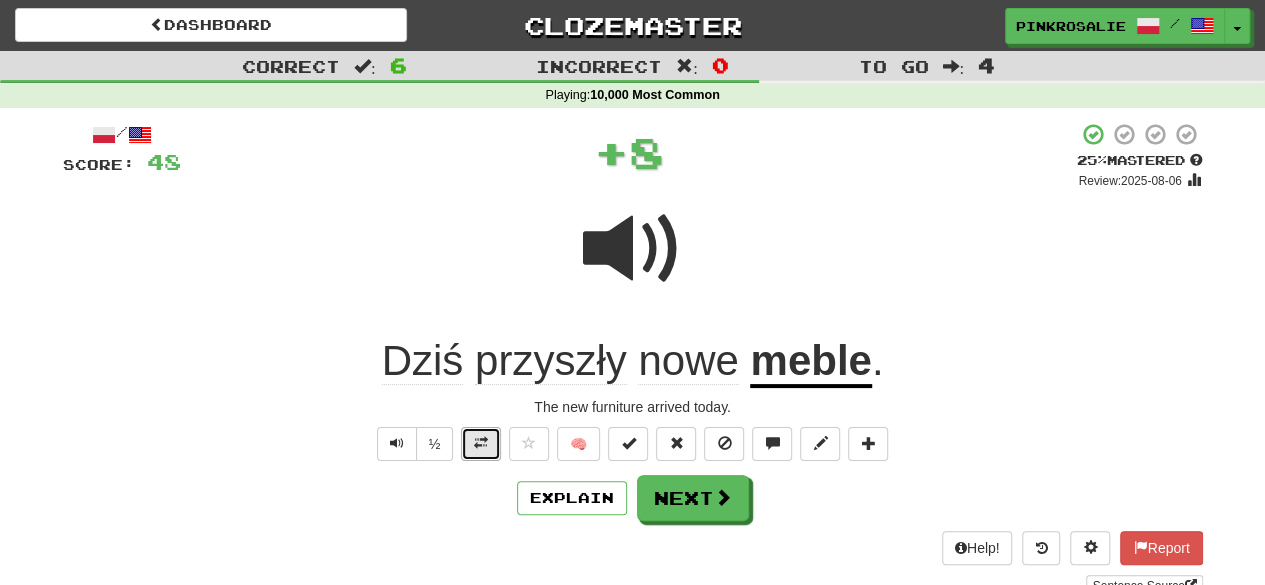 click at bounding box center (481, 443) 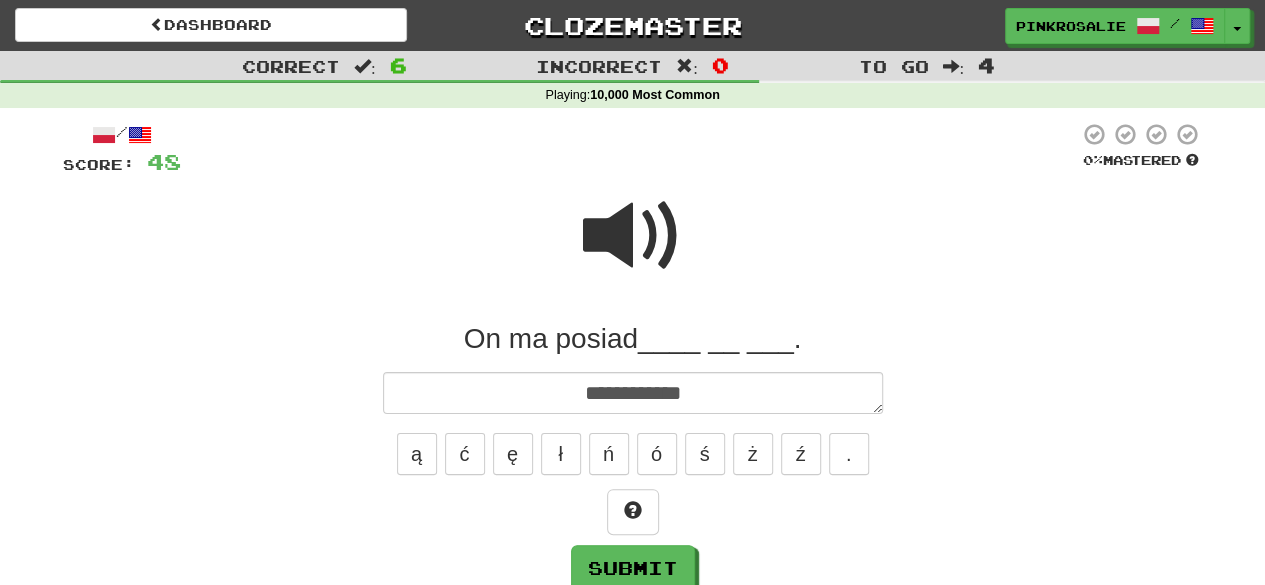 click at bounding box center [633, 236] 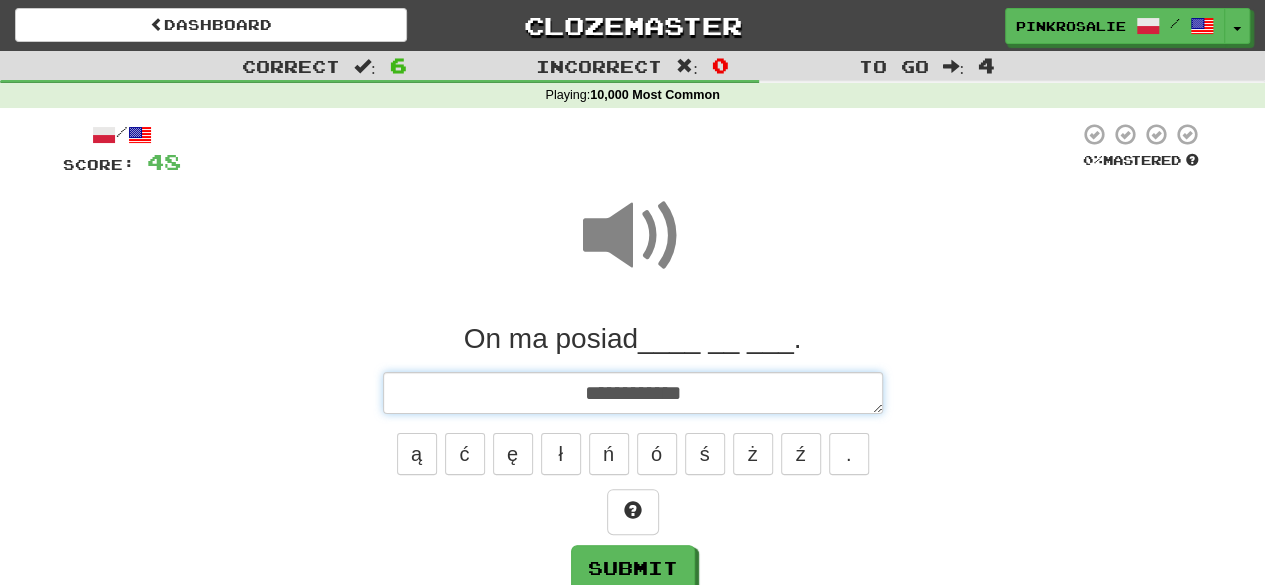 click on "**********" at bounding box center [633, 392] 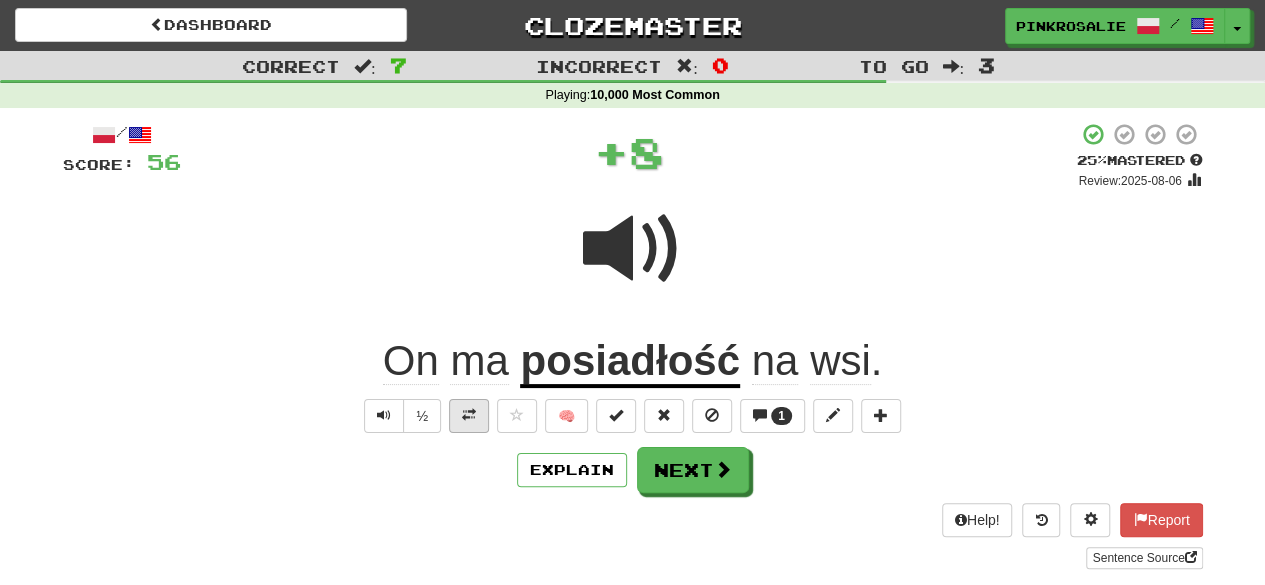 click on "On   ma   posiadłość   na   wsi . ½ 🧠 1 Explain Next  Help!  Report Sentence Source" at bounding box center (633, 345) 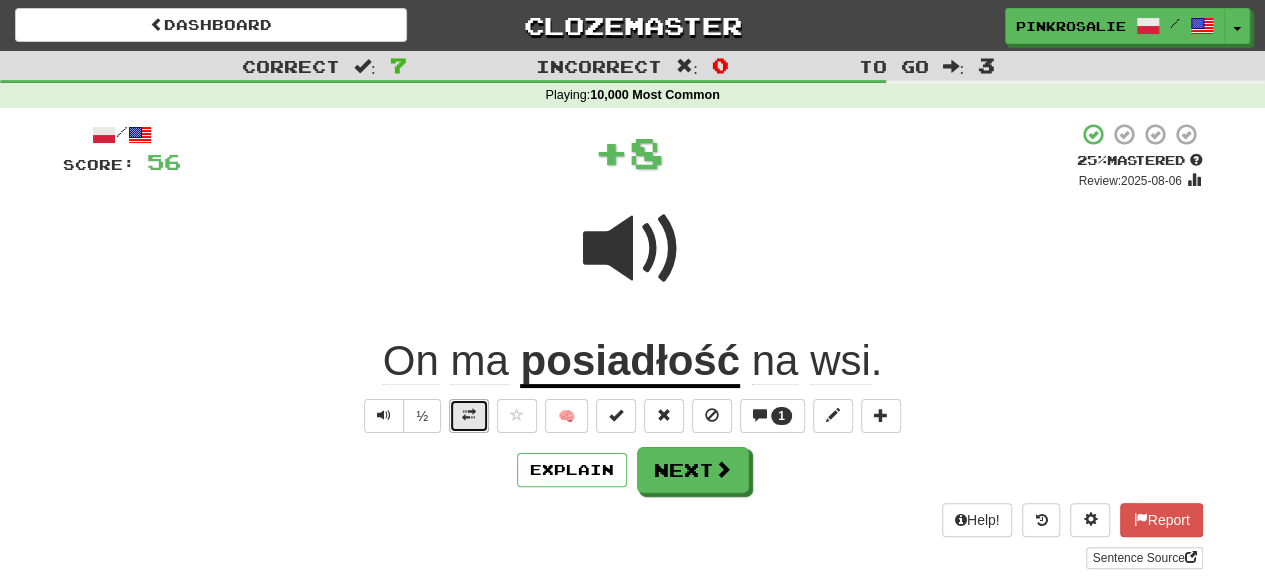click at bounding box center [469, 415] 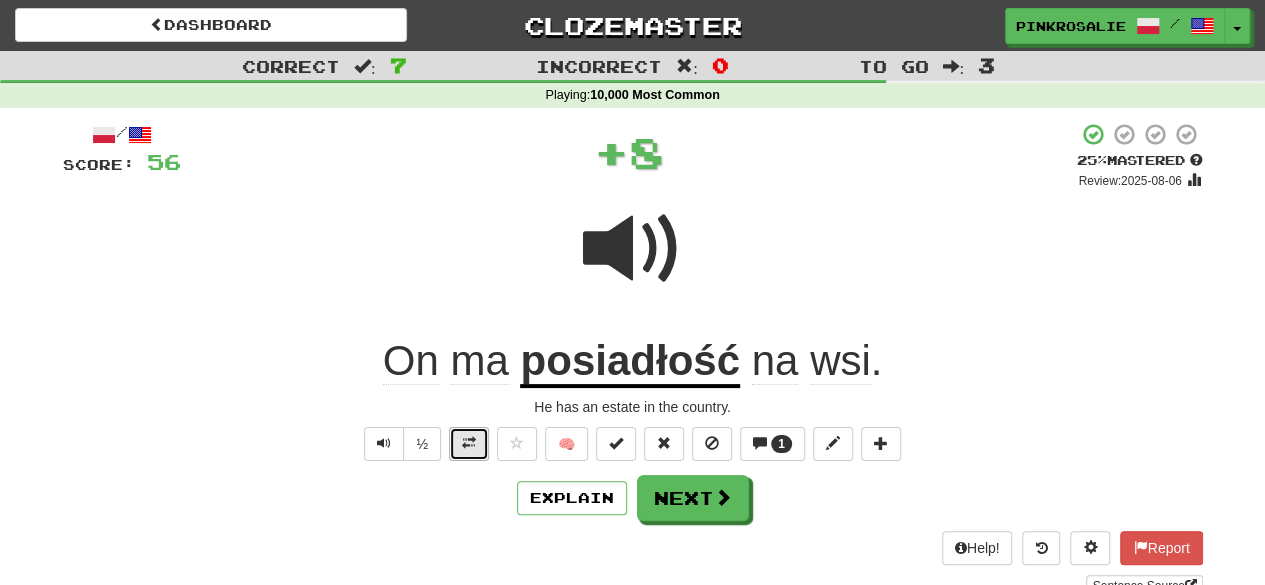 click at bounding box center (469, 443) 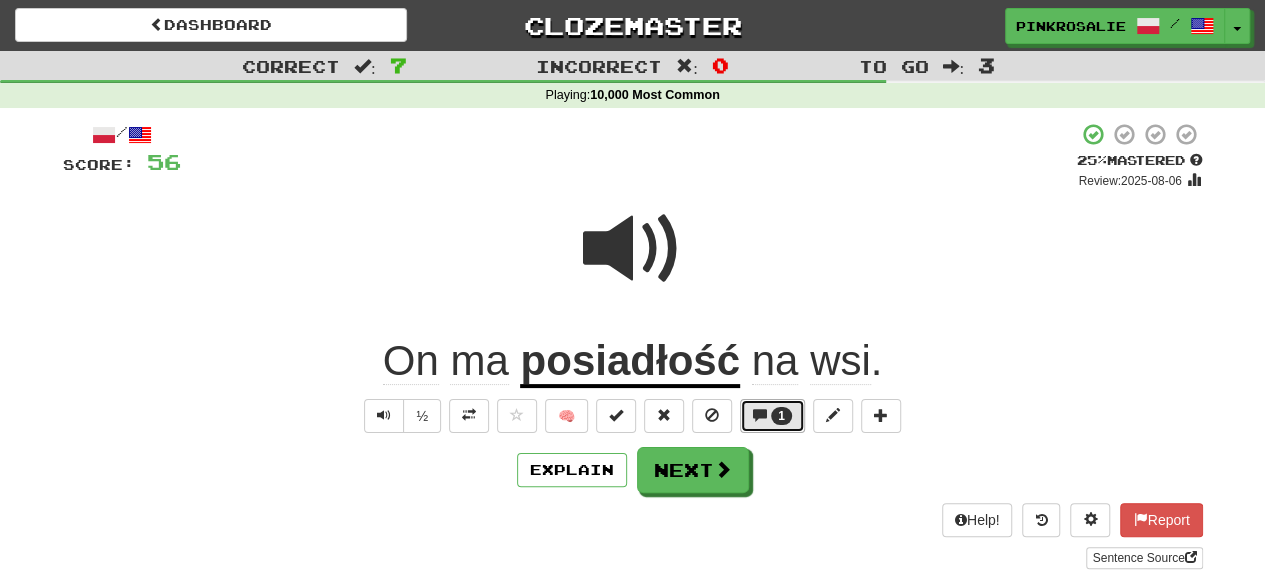 click on "1" at bounding box center (772, 416) 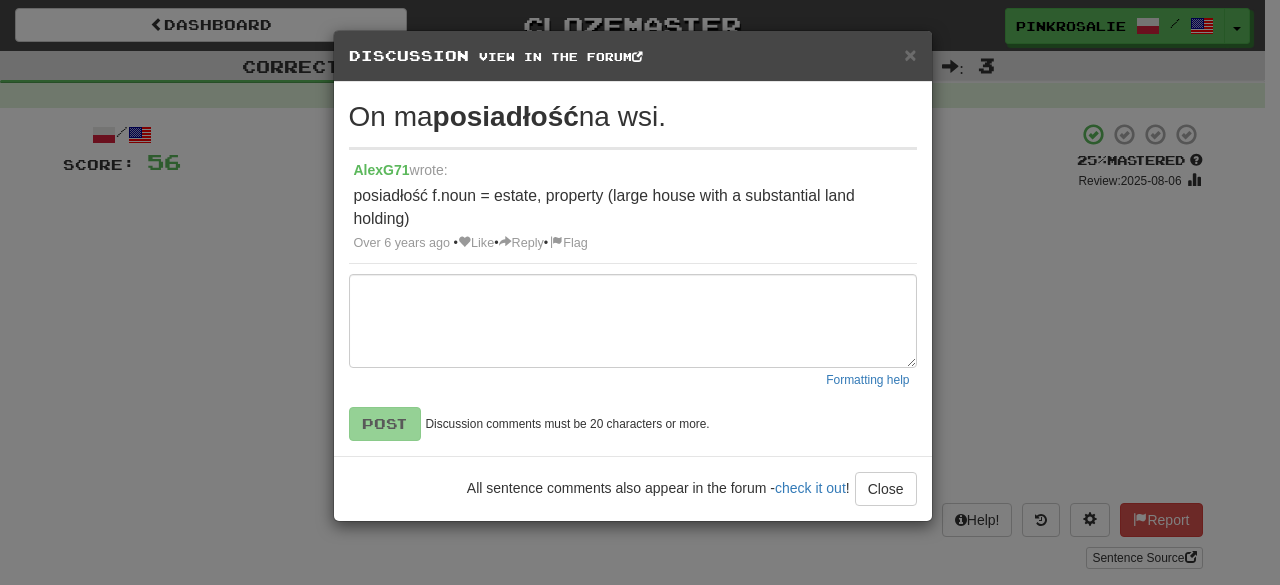 click on "On ma  posiadłość  na wsi.
AlexG71
wrote:
posiadłość f.noun = estate, property (large house with a substantial land holding)
Over 6 years ago
•
Like
•
Reply
•
Flag
Formatting help Post Discussion comments must be 20 characters or more. All sentence comments also appear in the forum -  check it out ! Close Loading ..." at bounding box center (640, 292) 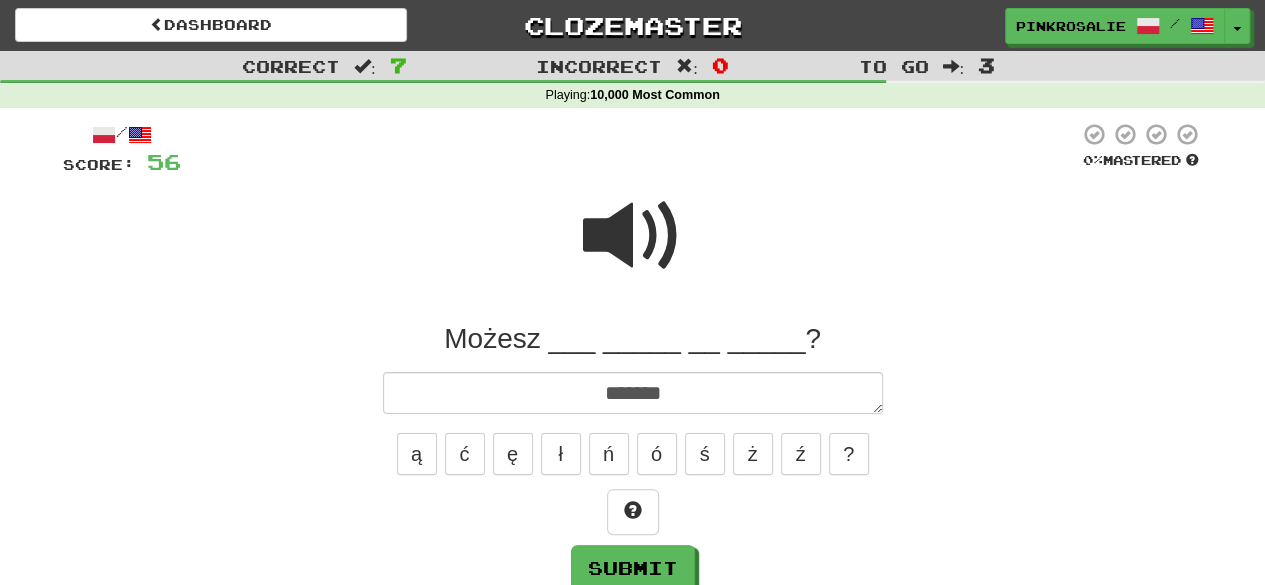 drag, startPoint x: 556, startPoint y: 211, endPoint x: 568, endPoint y: 223, distance: 16.970562 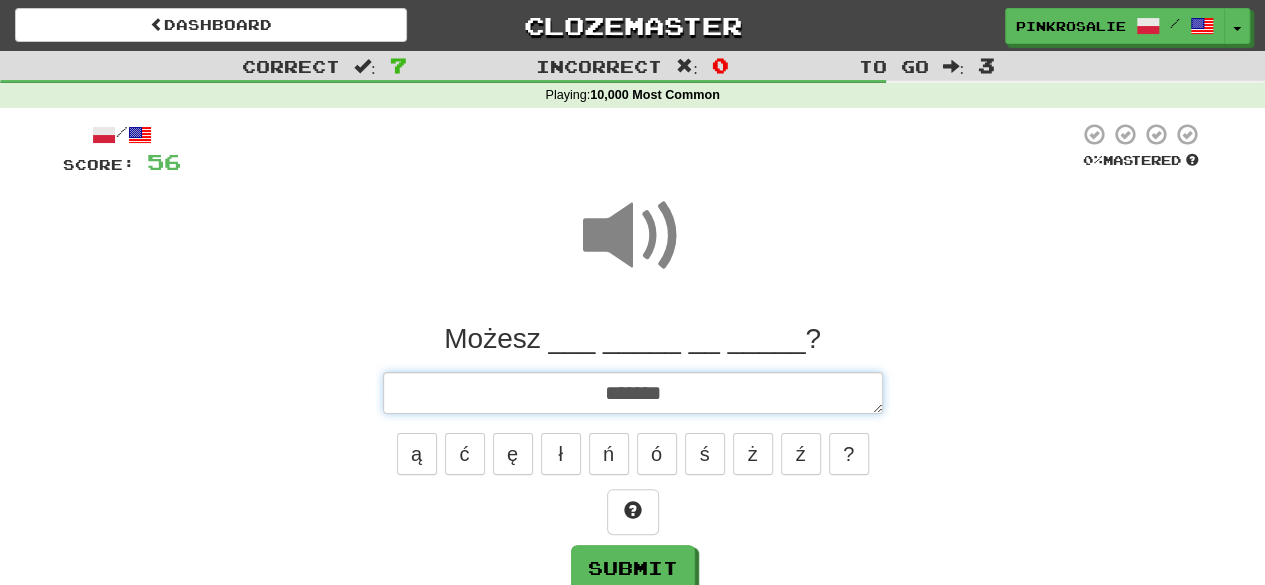 click on "******" at bounding box center [633, 392] 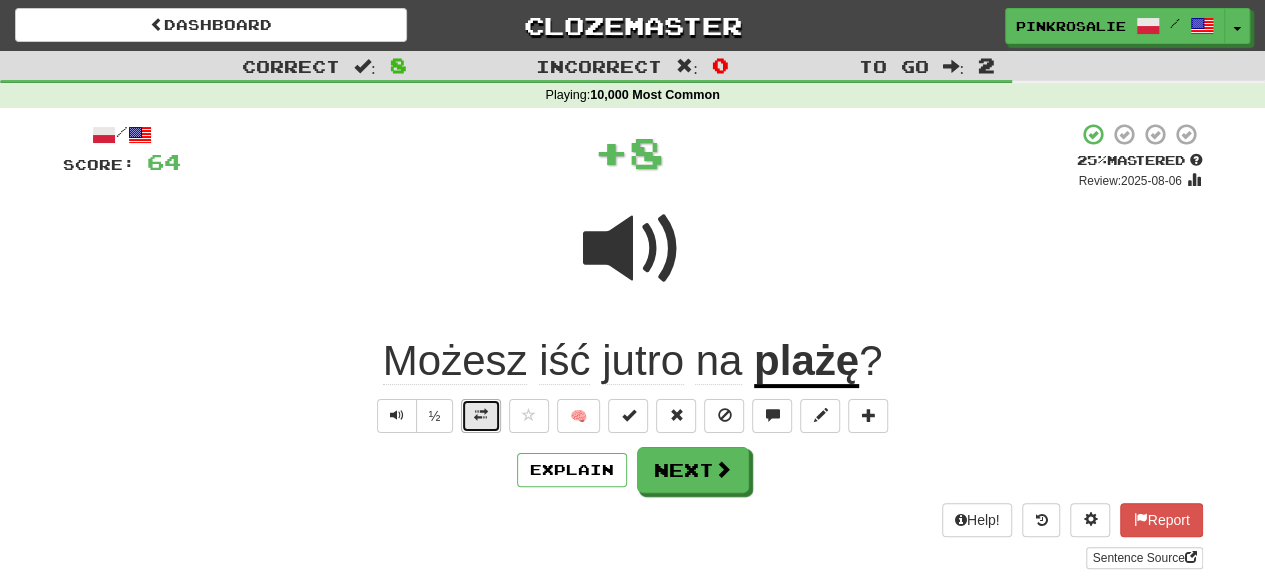 click at bounding box center [481, 416] 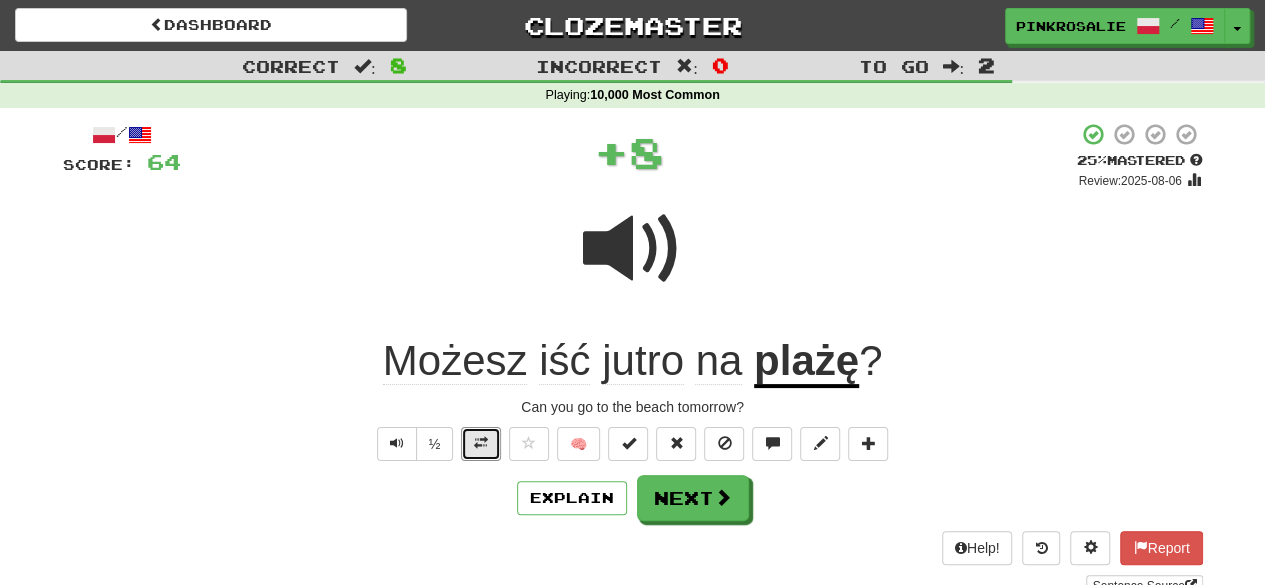 drag, startPoint x: 477, startPoint y: 432, endPoint x: 502, endPoint y: 442, distance: 26.925823 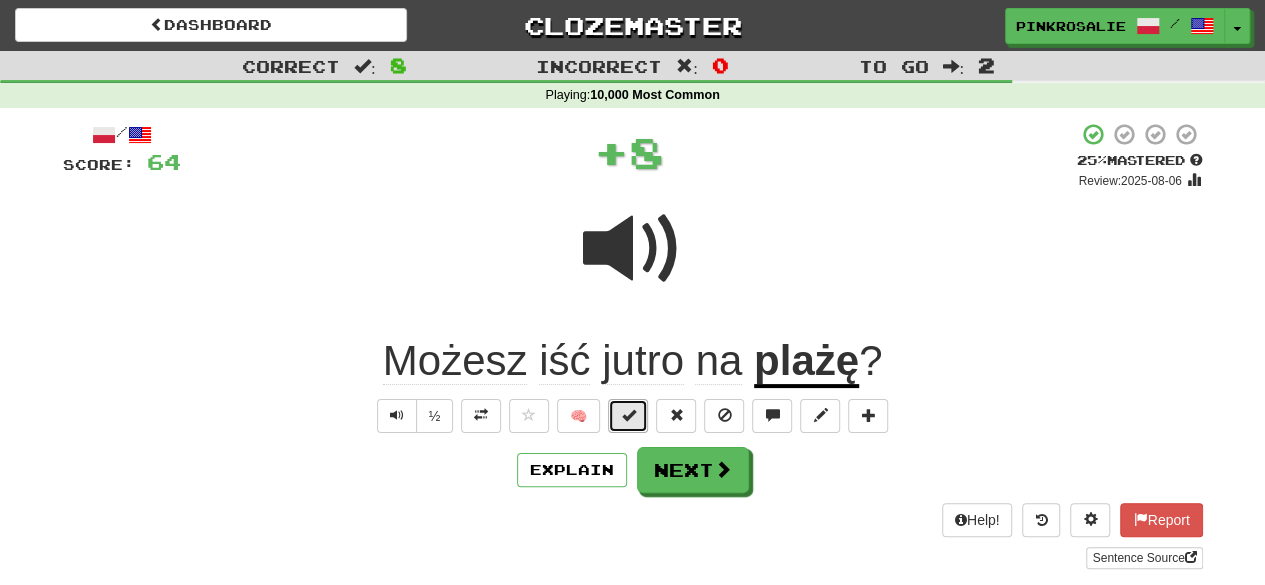 click at bounding box center [628, 416] 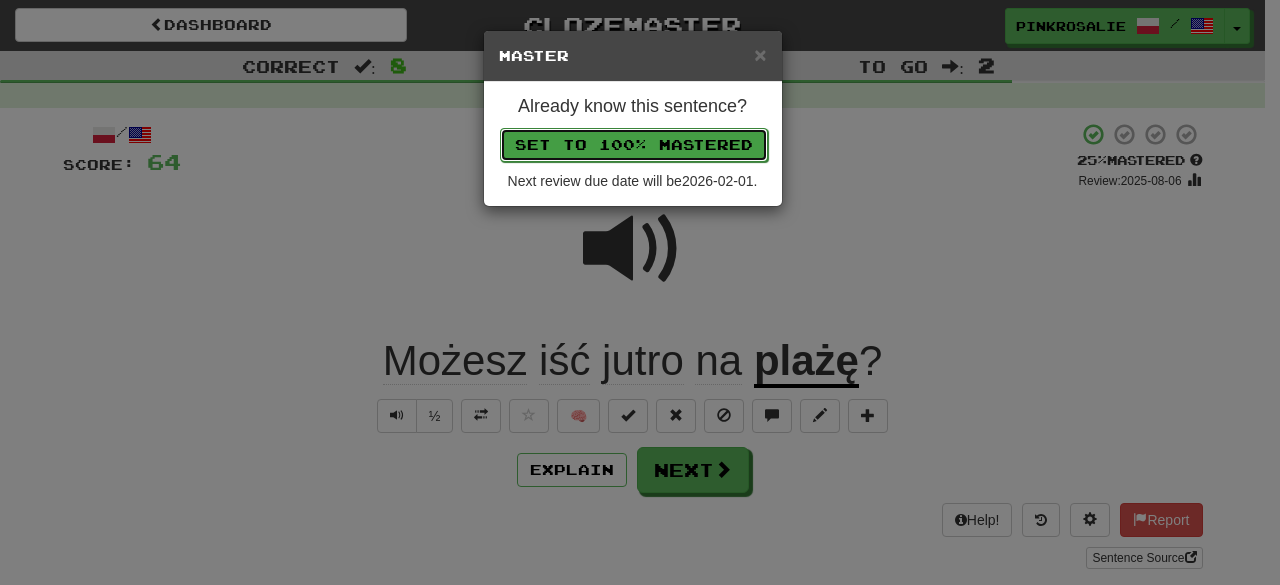click on "Set to 100% Mastered" at bounding box center (634, 145) 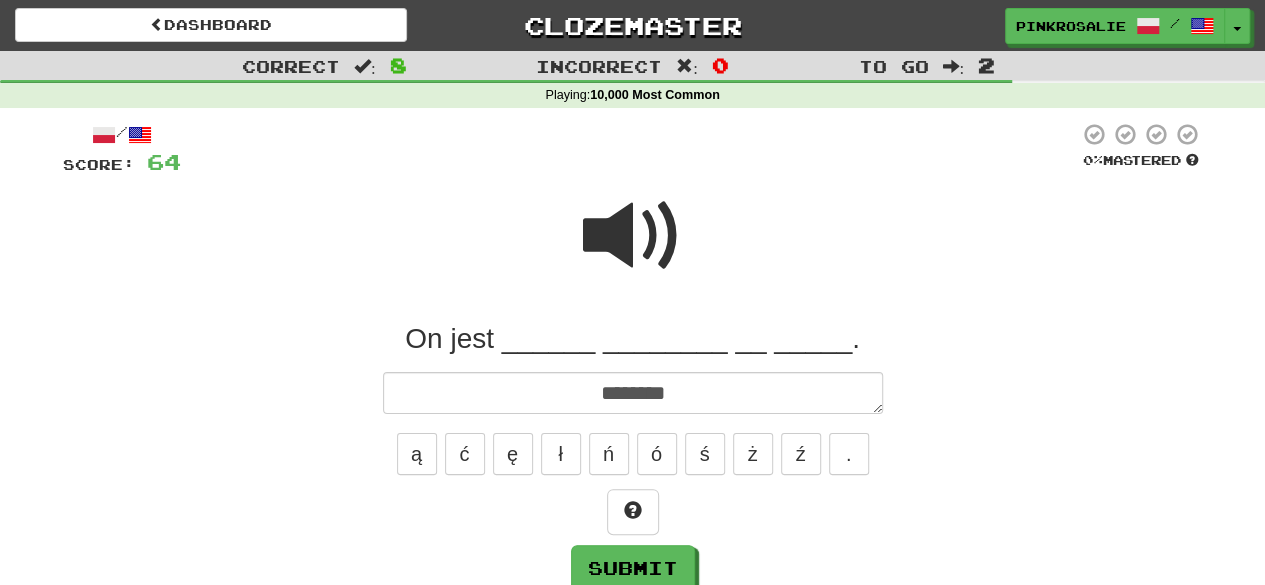 click at bounding box center [633, 236] 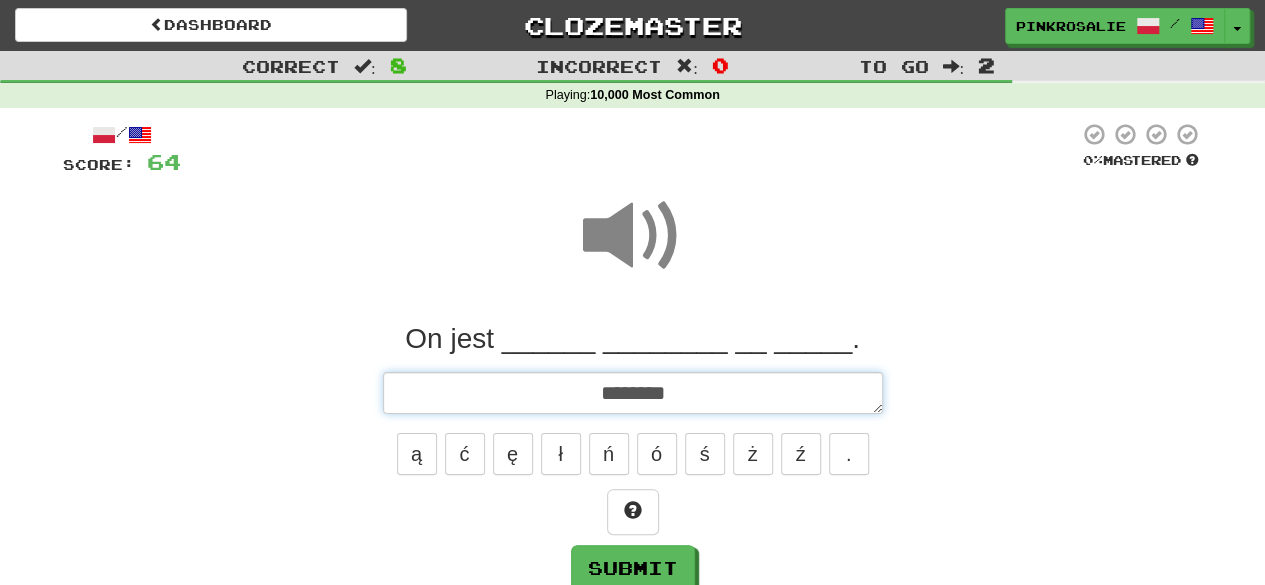 click on "*******" at bounding box center [633, 392] 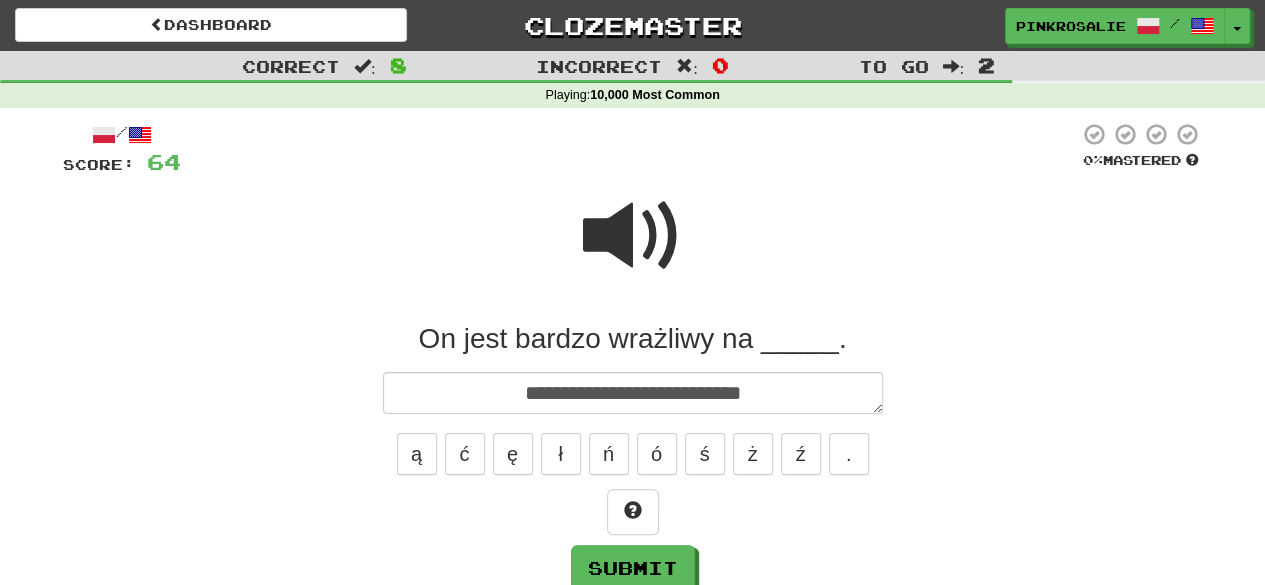 drag, startPoint x: 624, startPoint y: 249, endPoint x: 791, endPoint y: 379, distance: 211.63412 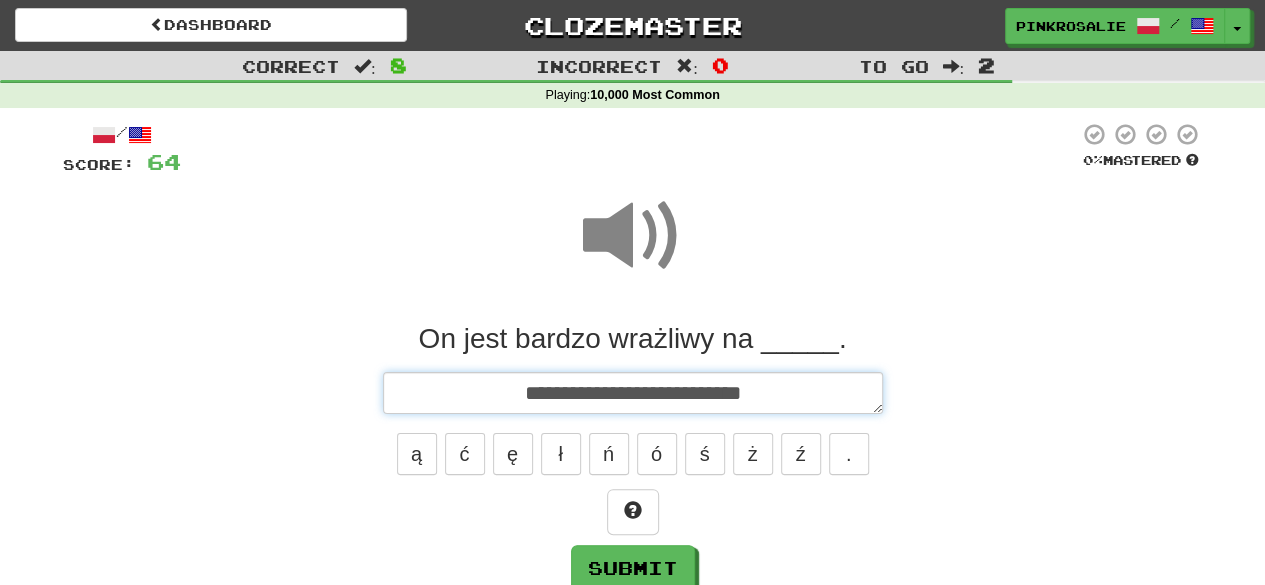 click on "**********" at bounding box center (633, 392) 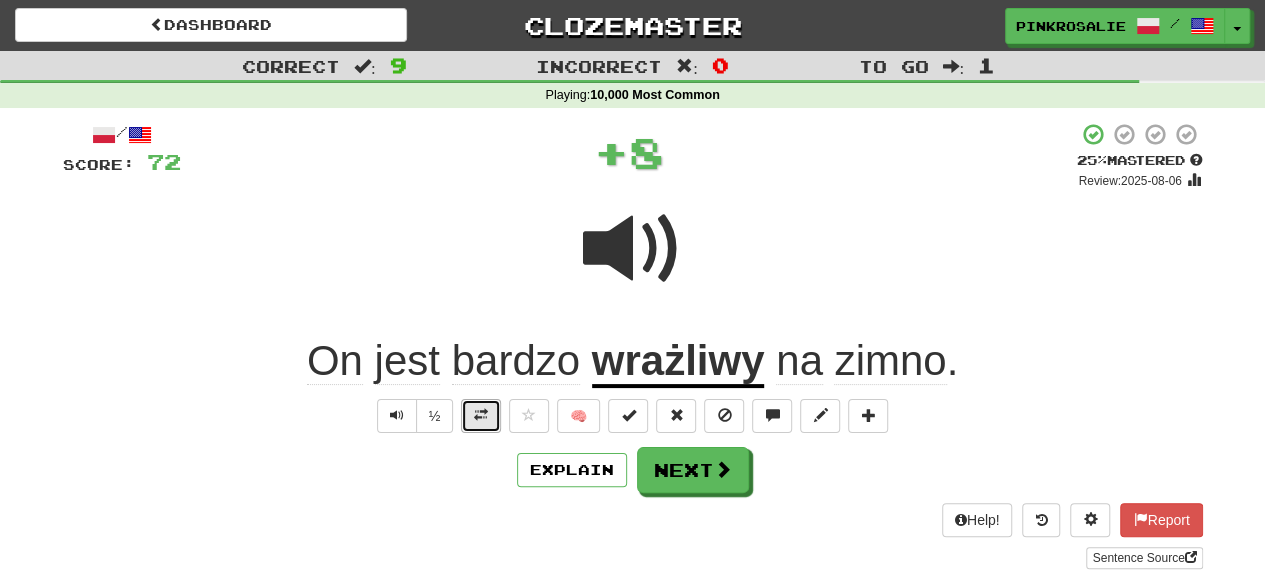 click at bounding box center [481, 416] 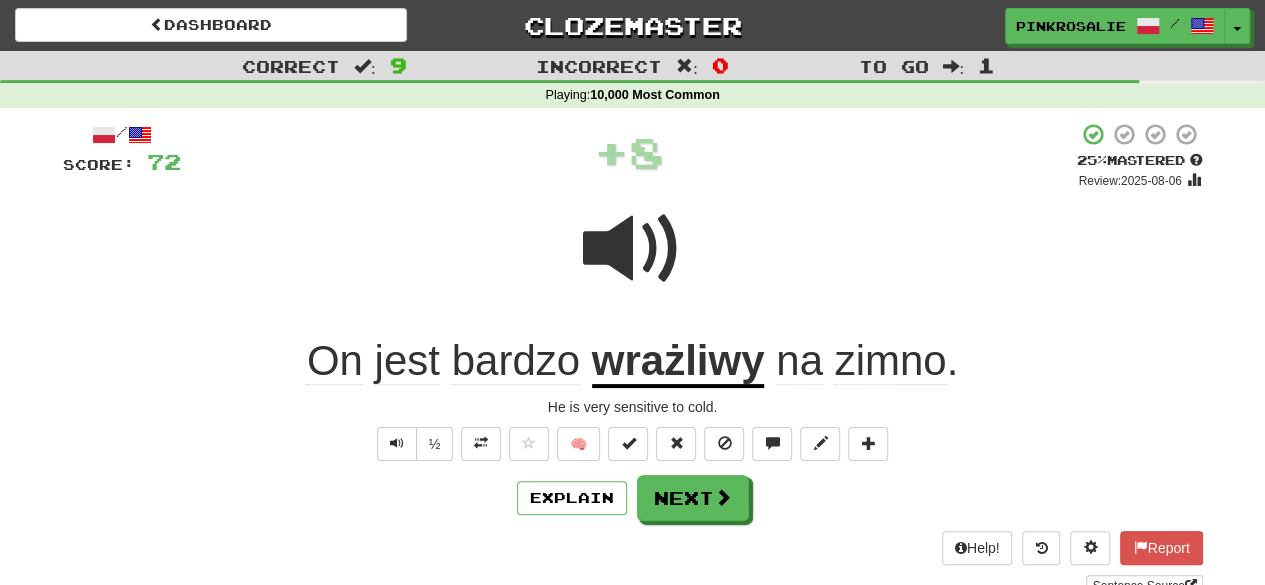 click on "/ Score: 72 + 8 25 % Mastered Review: 2025-08-06 On jest bardzo wrażliwy na zimno. He is very sensitive to cold. ½ 🧠 Explain Next Help! Report Sentence Source" at bounding box center (633, 359) 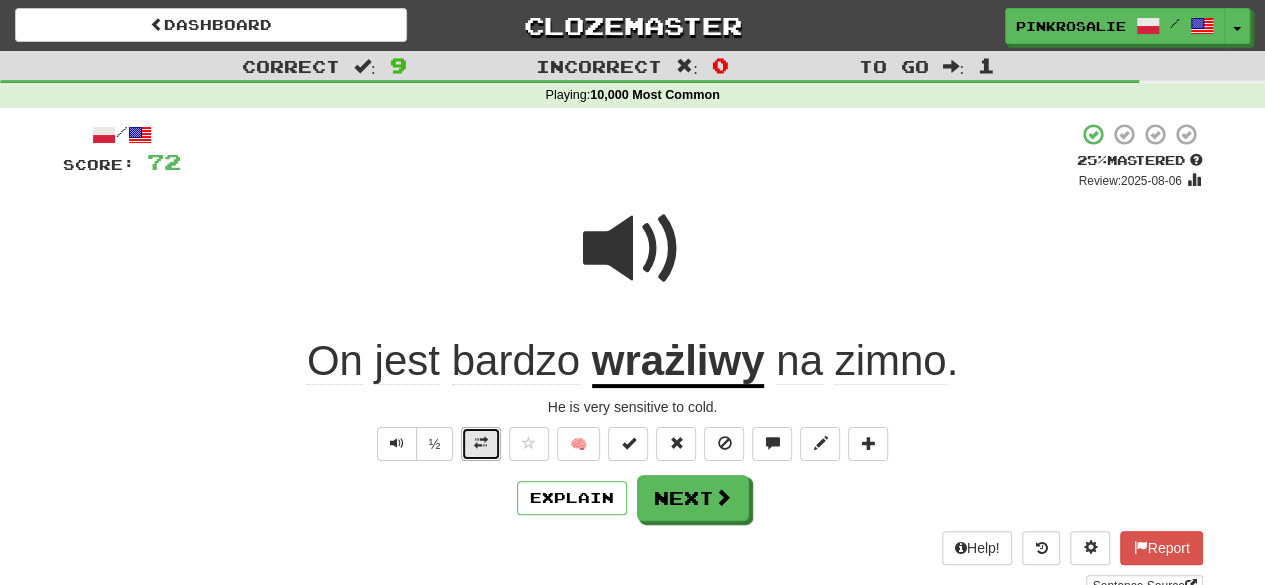 click at bounding box center (481, 444) 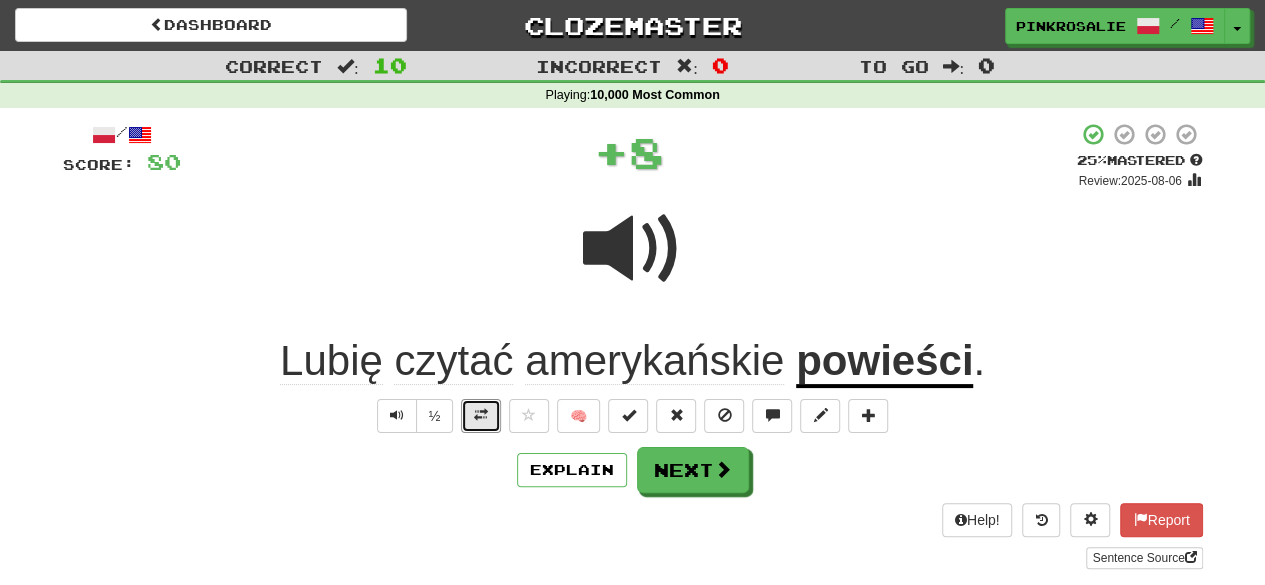 click at bounding box center (481, 416) 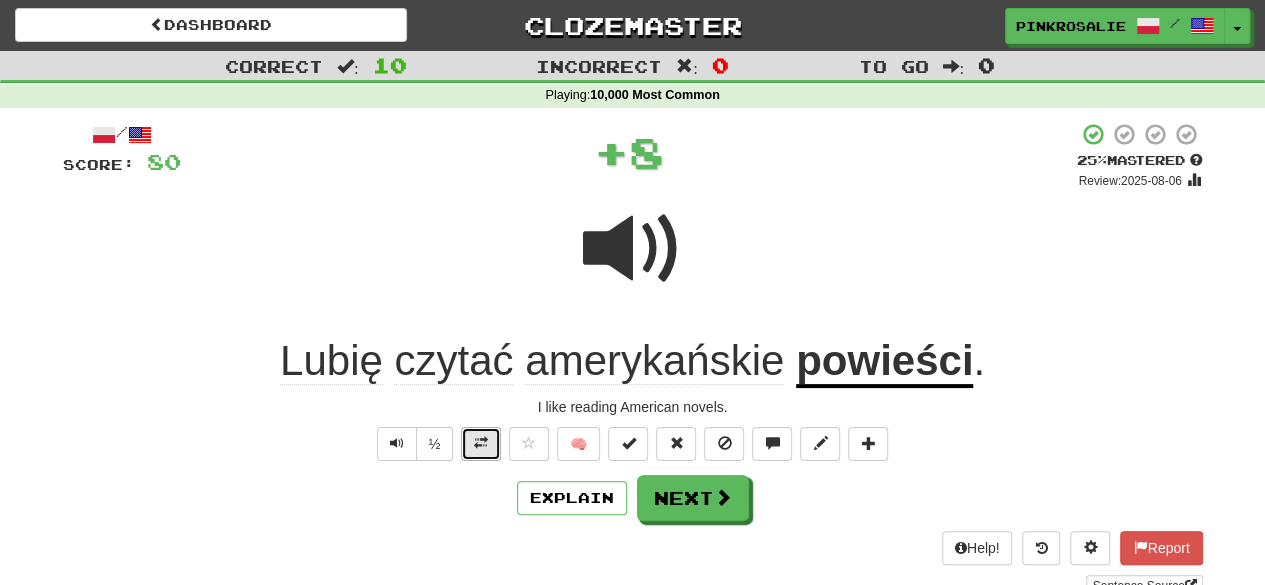 click at bounding box center [481, 443] 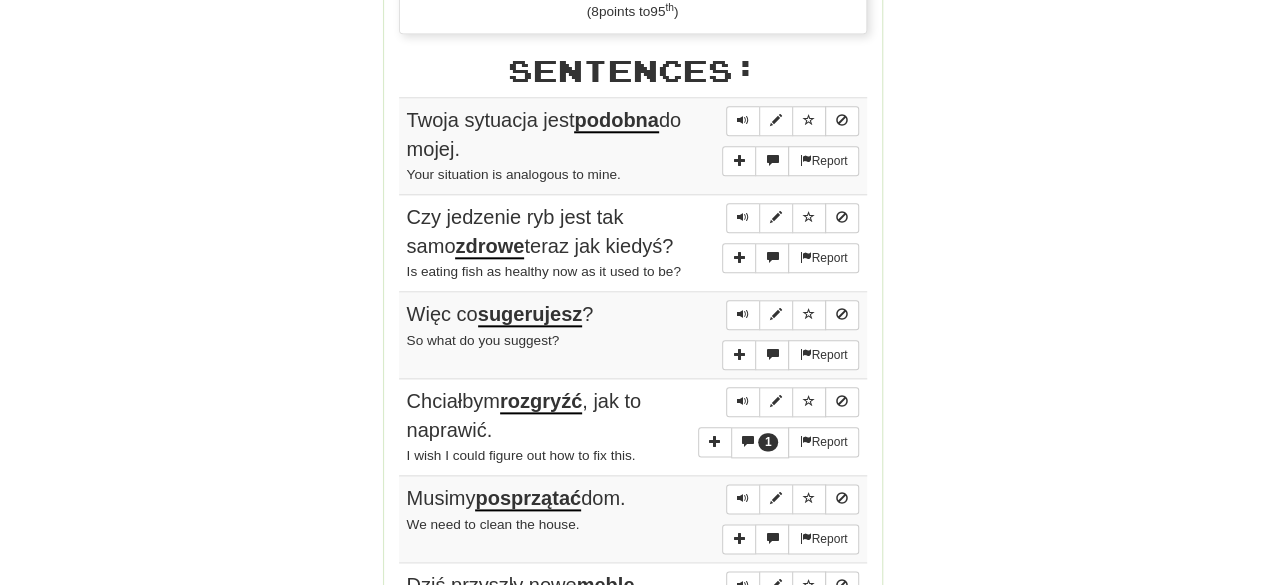 scroll, scrollTop: 0, scrollLeft: 0, axis: both 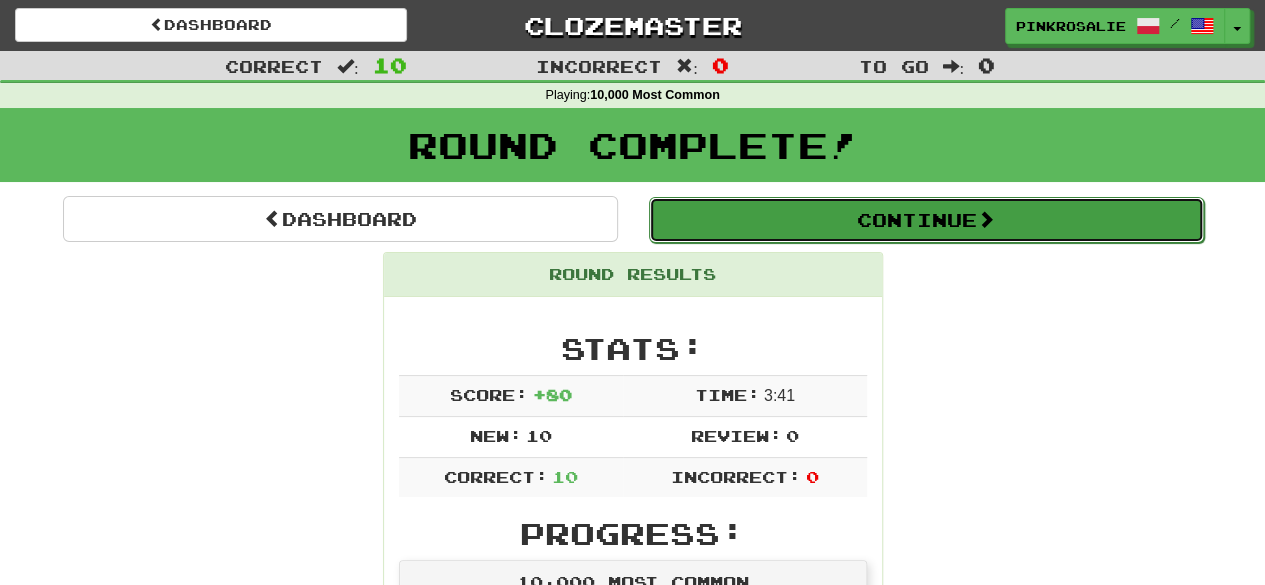 click on "Continue" at bounding box center [926, 220] 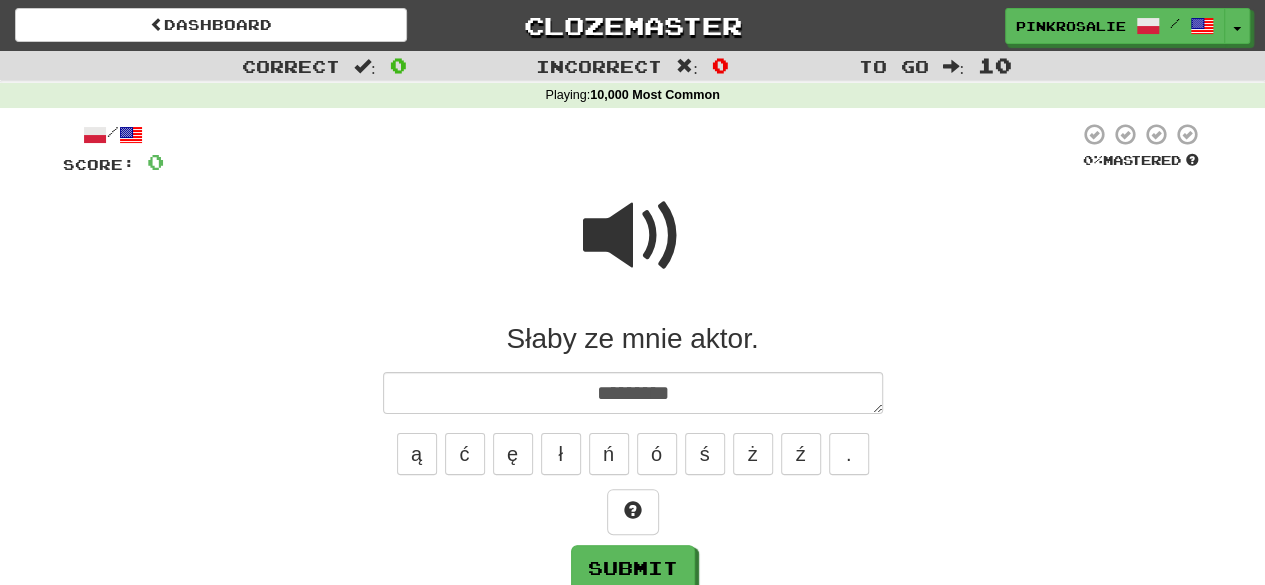 click at bounding box center (633, 236) 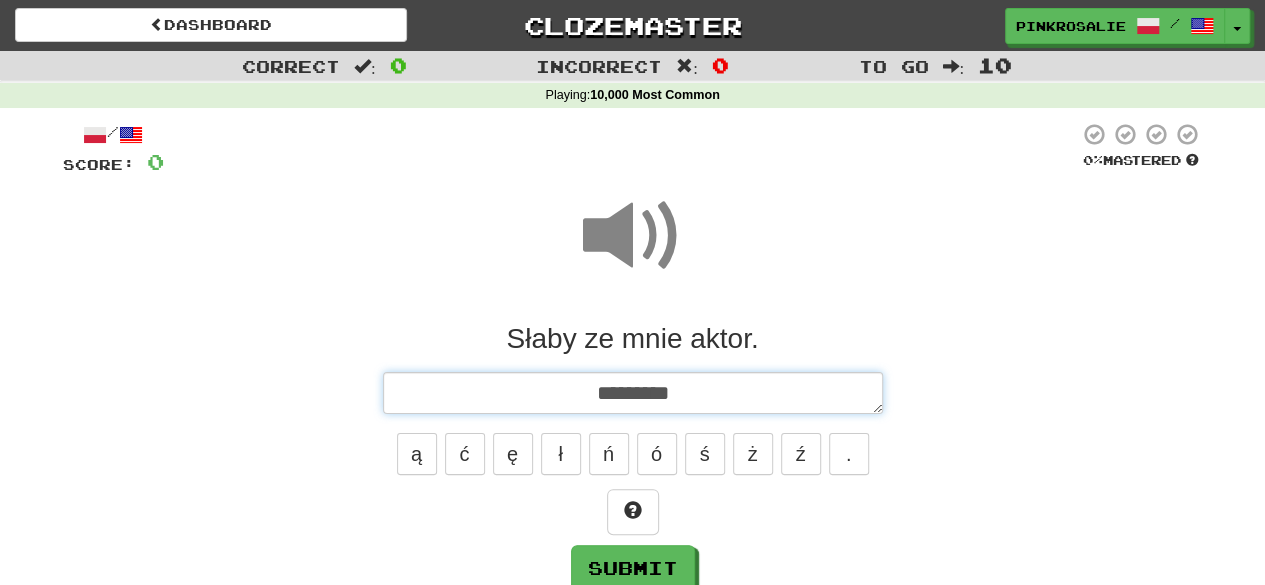 click on "********" at bounding box center [633, 392] 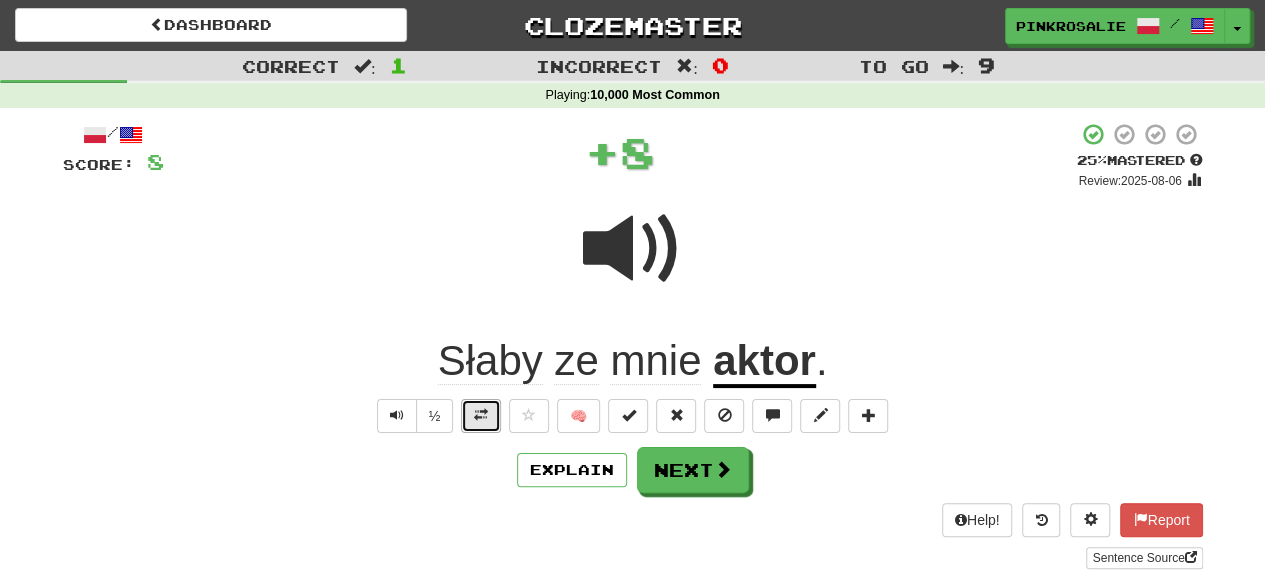 click at bounding box center [481, 415] 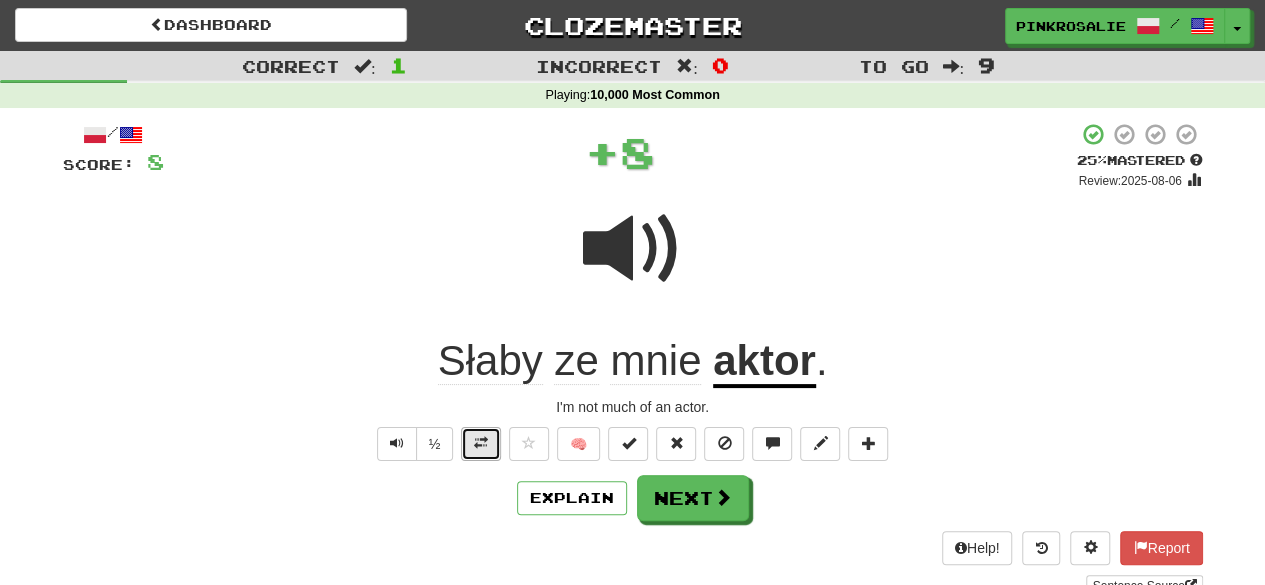 click at bounding box center [481, 443] 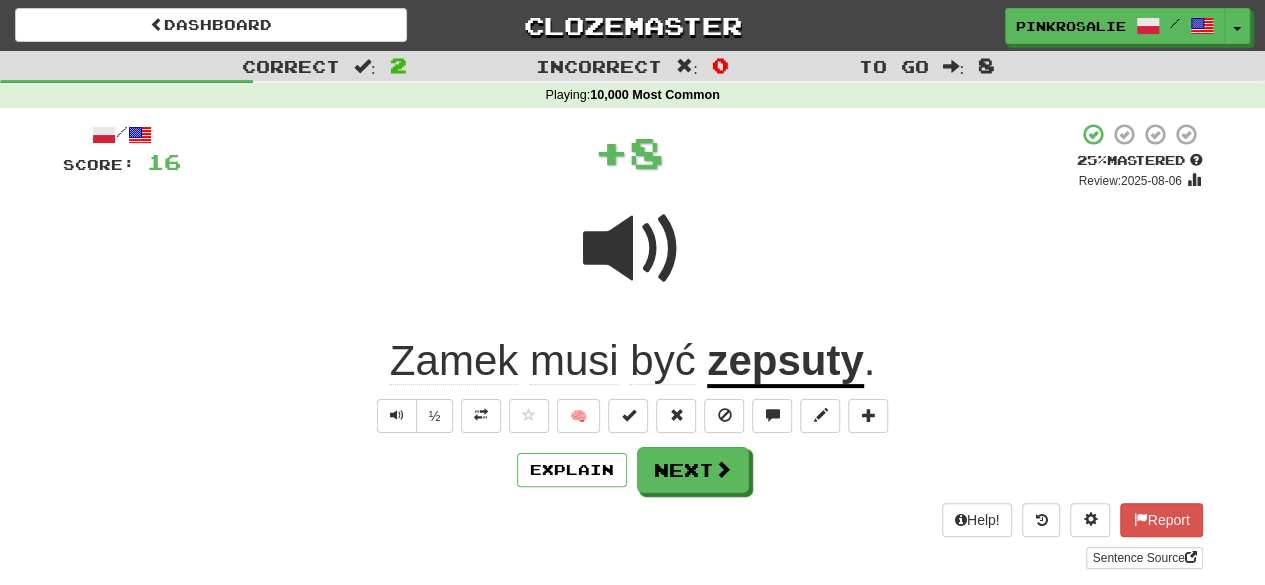 click on "½ 🧠" at bounding box center [633, 416] 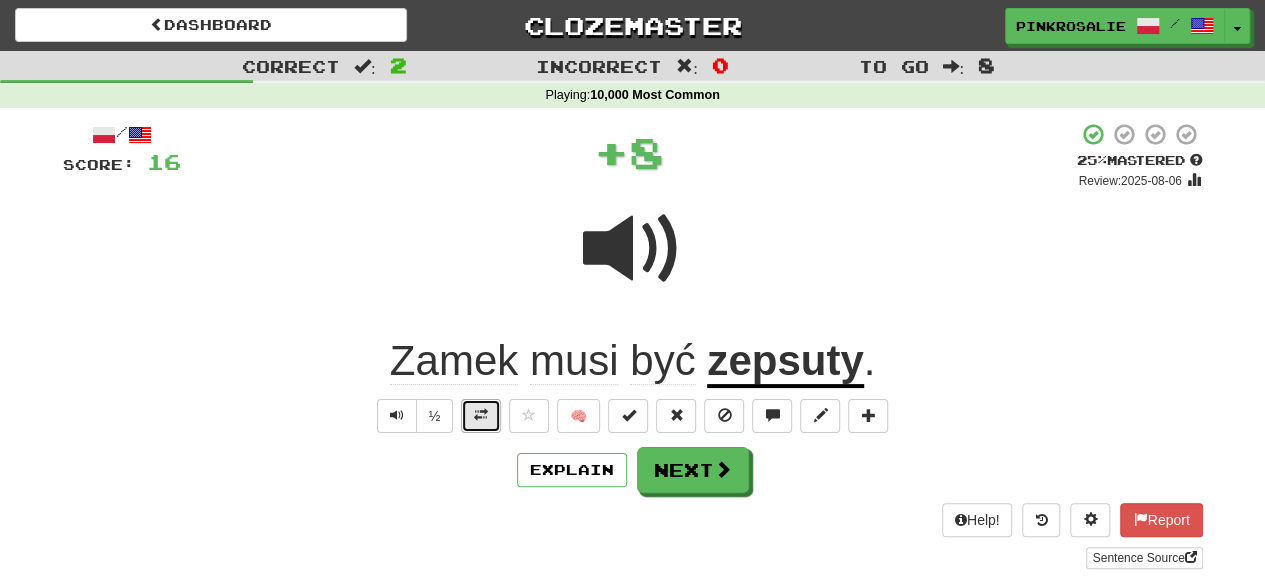 click at bounding box center (481, 416) 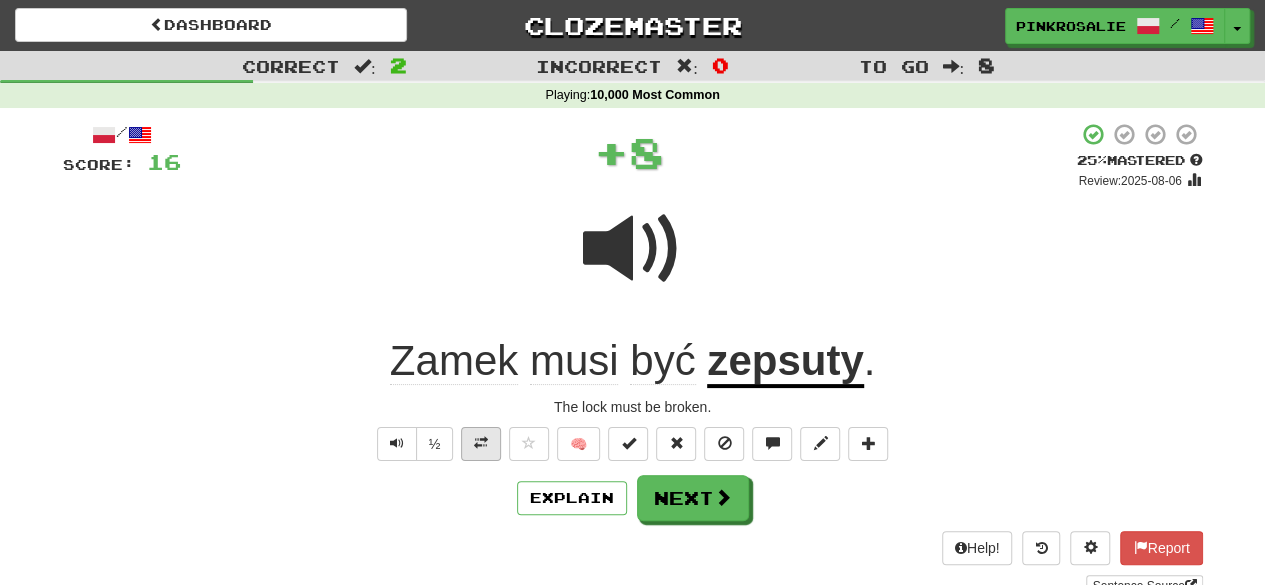 drag, startPoint x: 468, startPoint y: 424, endPoint x: 476, endPoint y: 447, distance: 24.351591 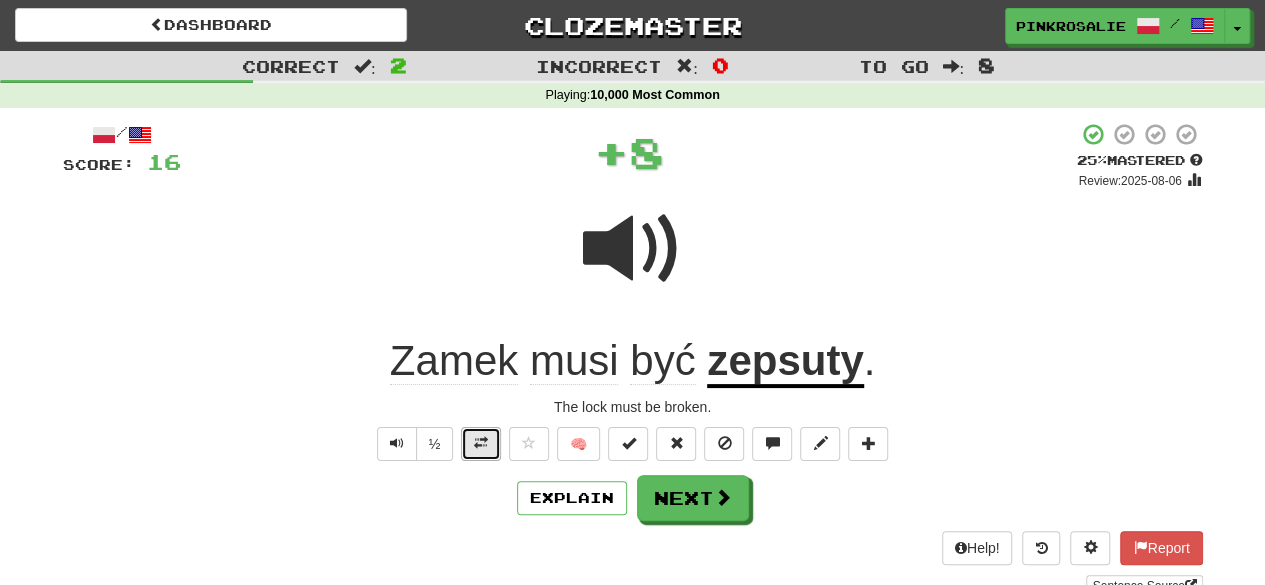 click at bounding box center [481, 444] 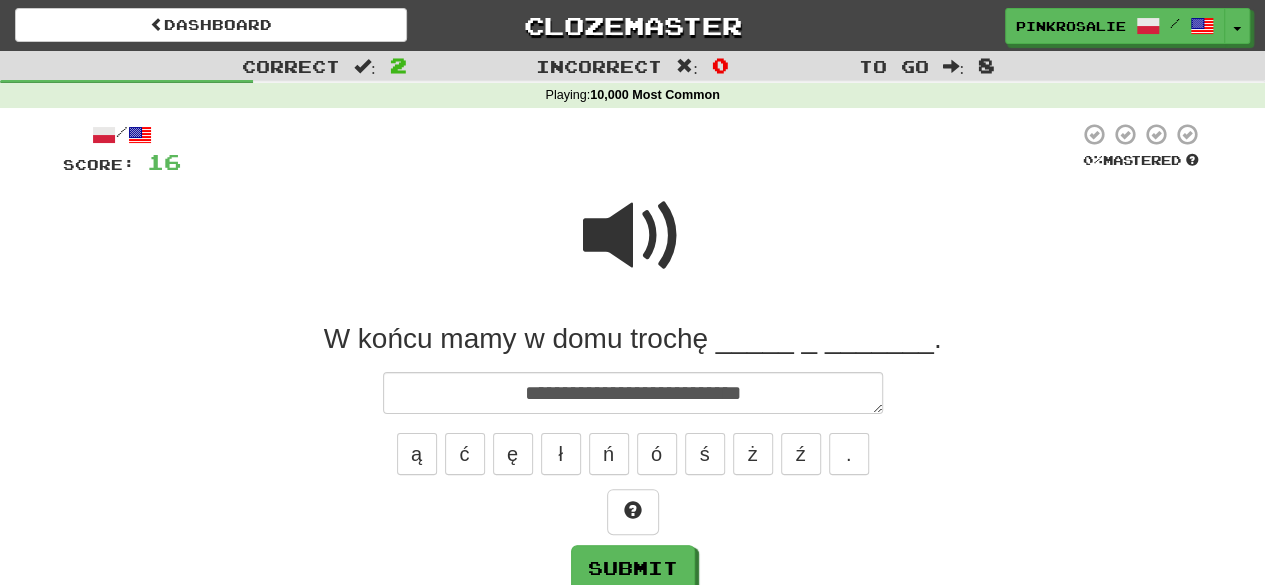 click at bounding box center (633, 236) 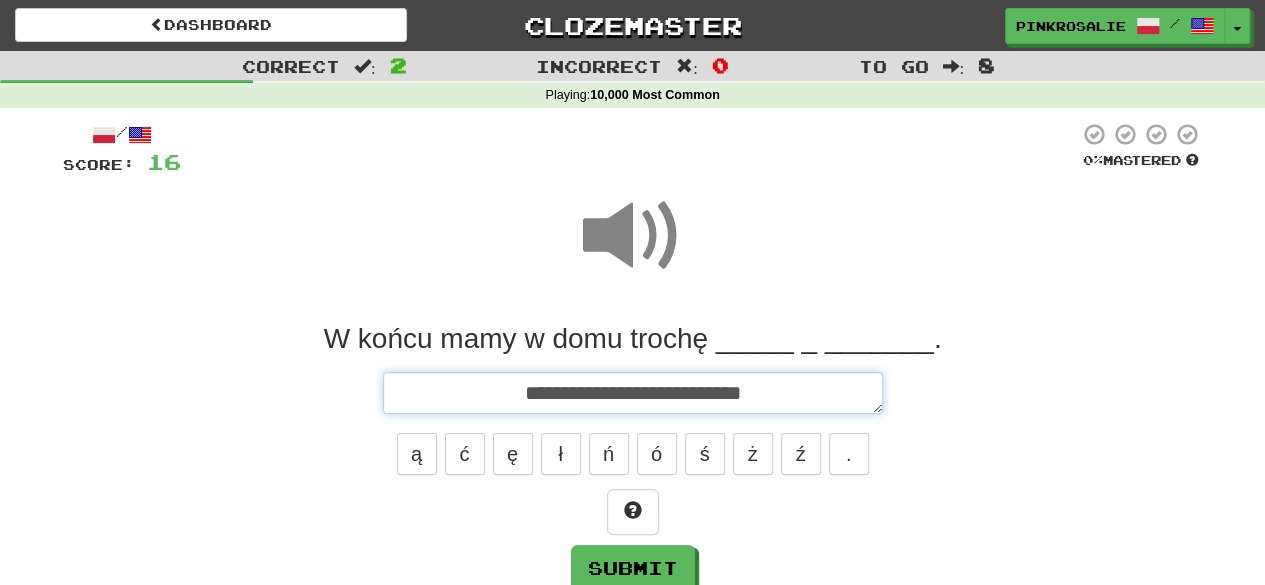 click on "**********" at bounding box center [633, 392] 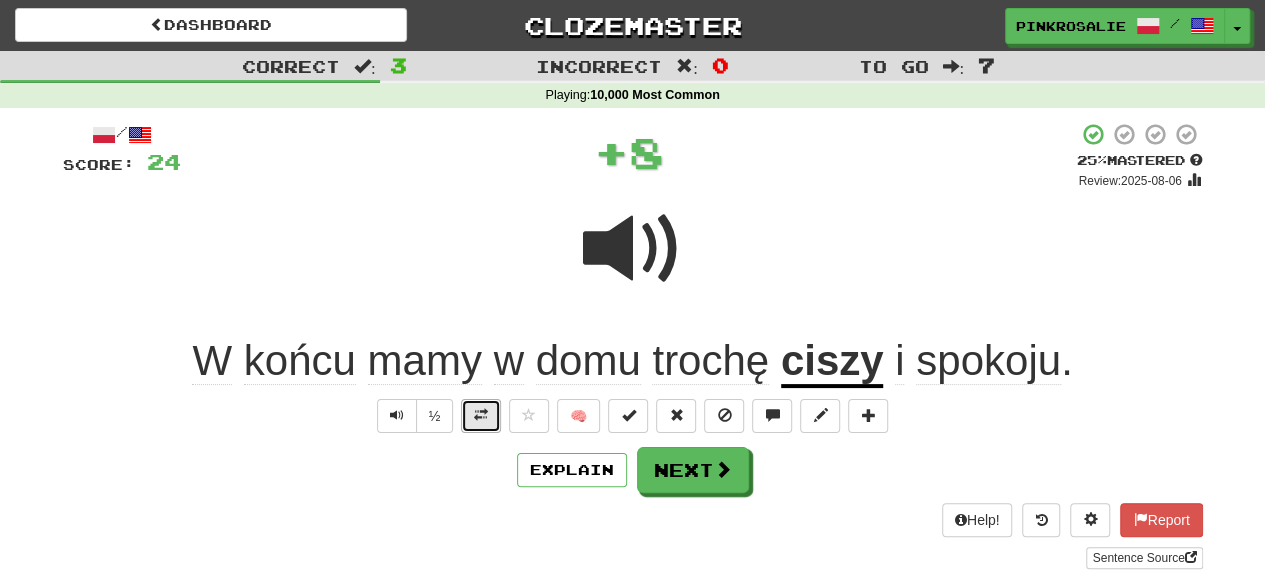 click at bounding box center (481, 415) 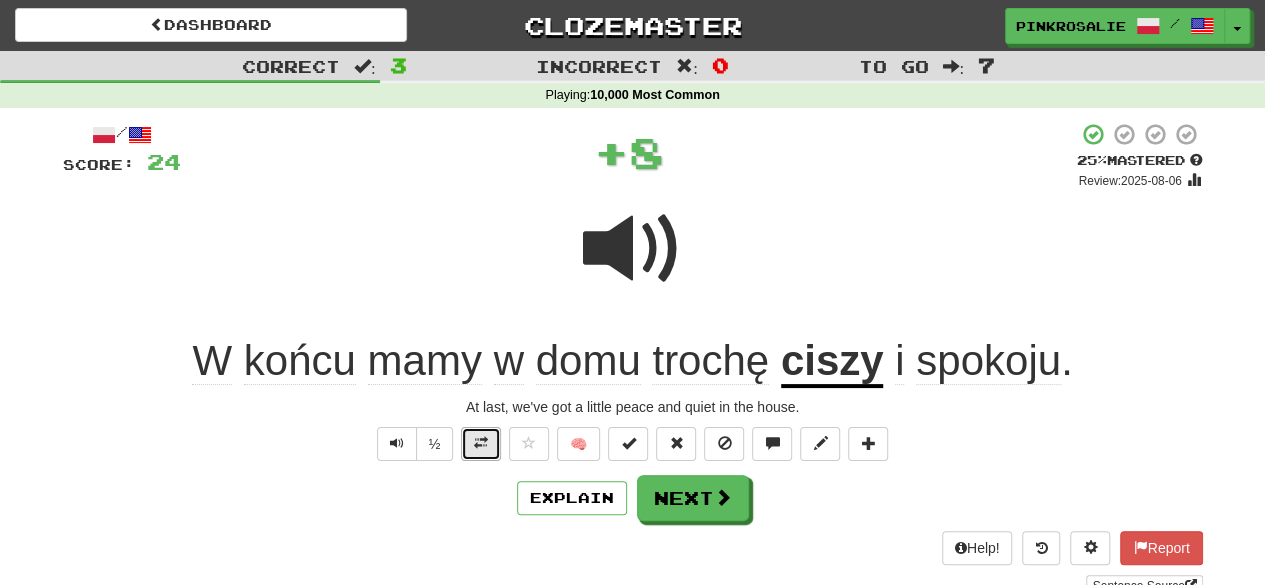 click at bounding box center (481, 444) 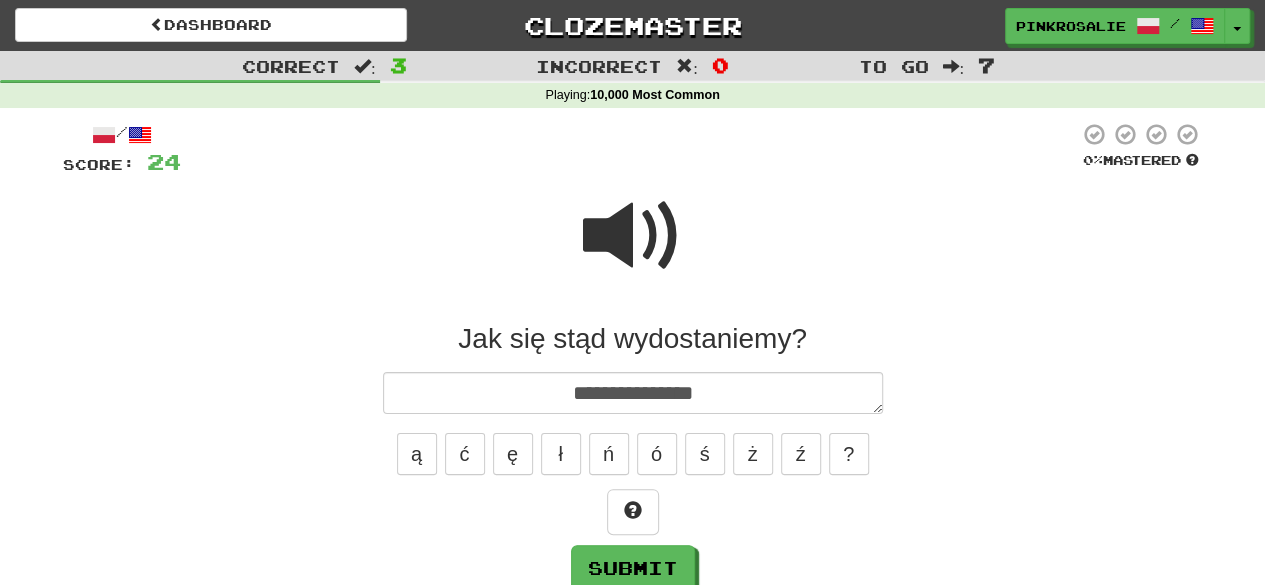 click at bounding box center (633, 236) 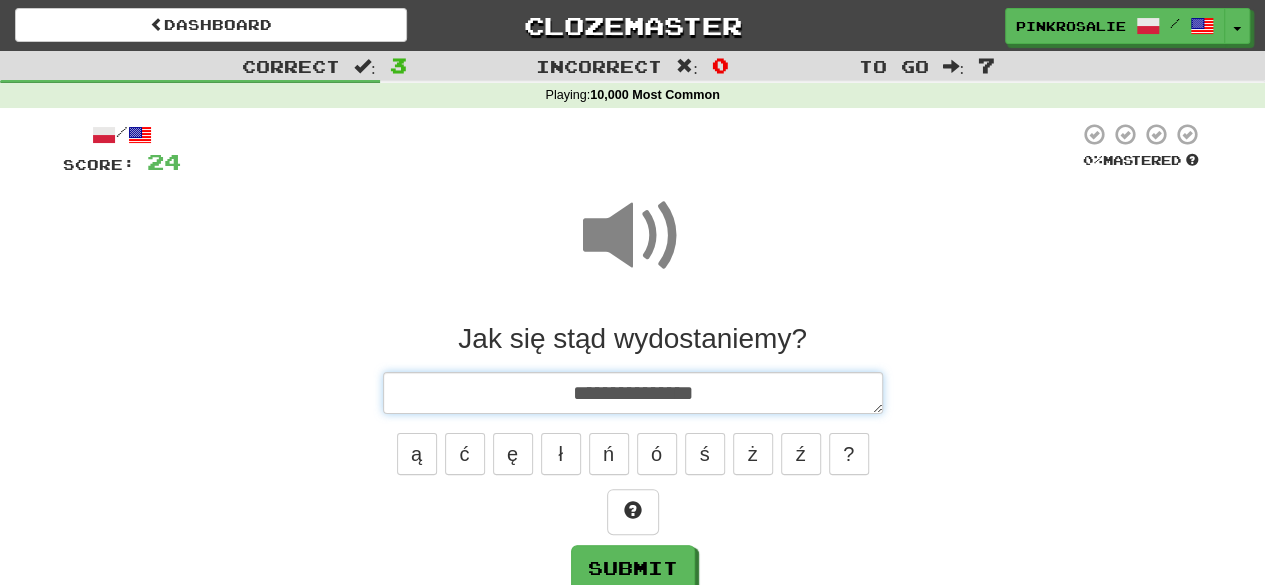 click on "**********" at bounding box center (633, 392) 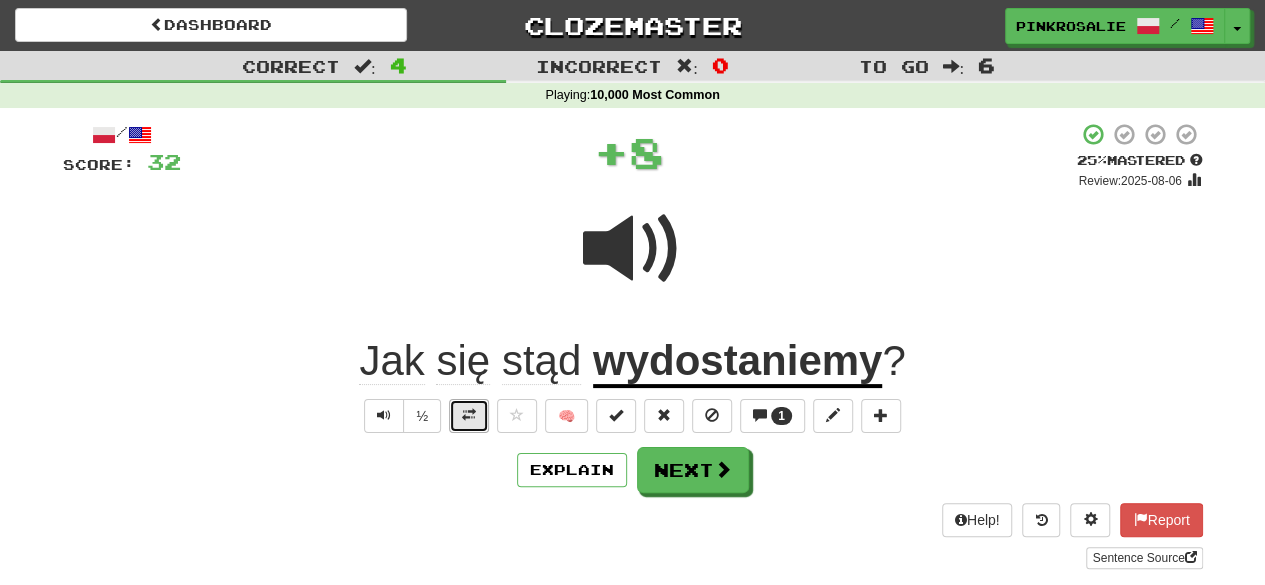 click at bounding box center [469, 416] 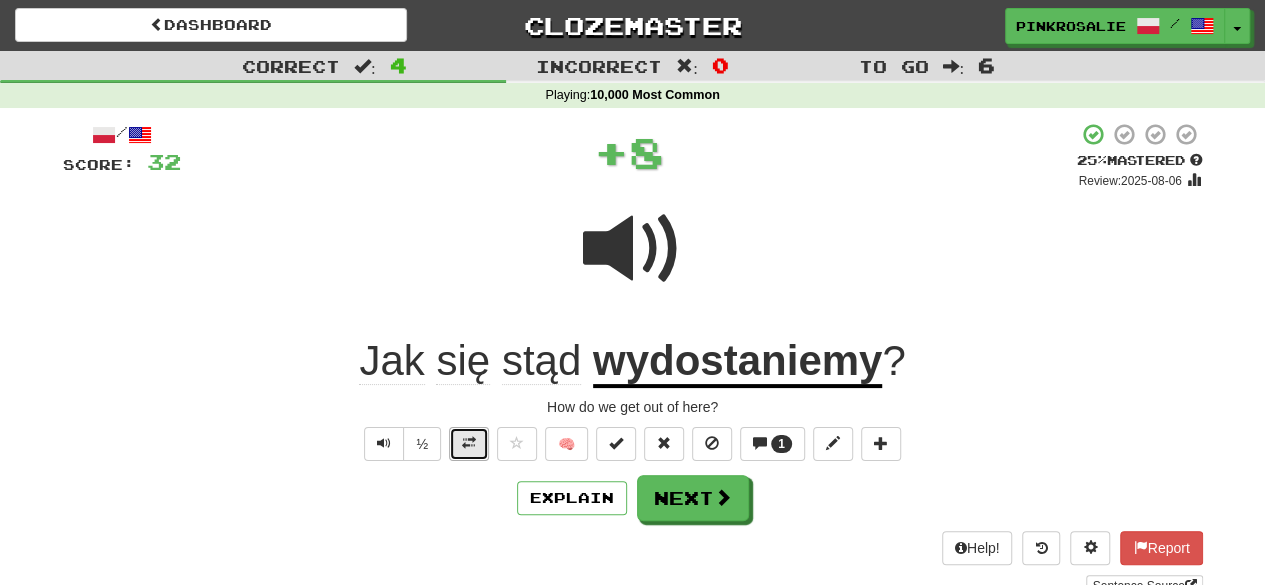 click at bounding box center (469, 444) 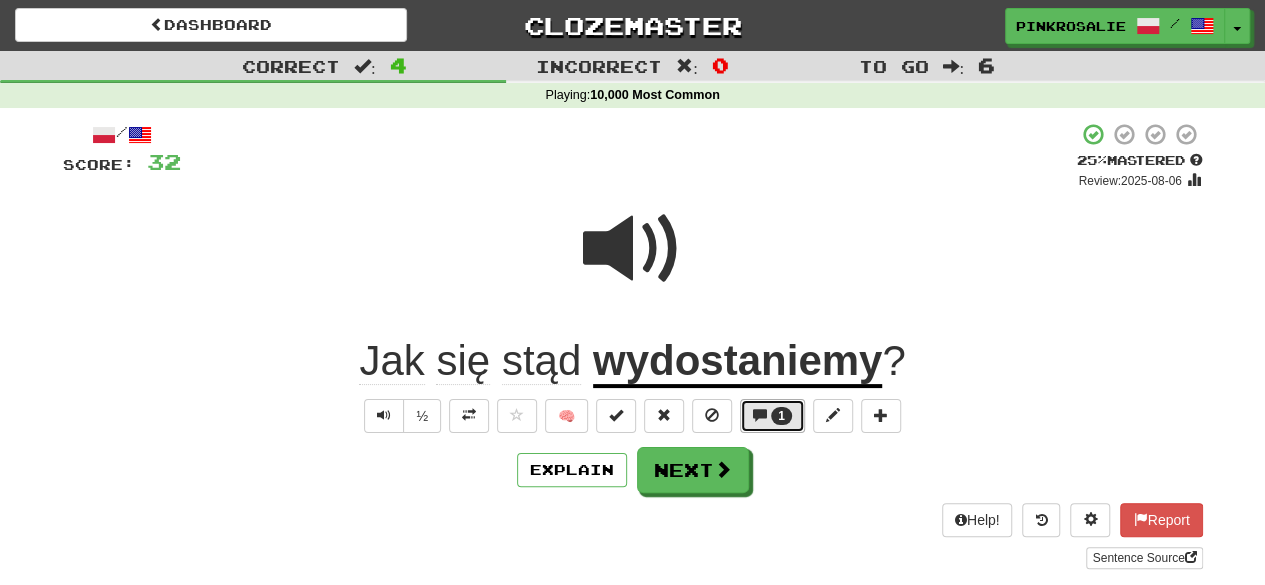 click on "1" at bounding box center [772, 416] 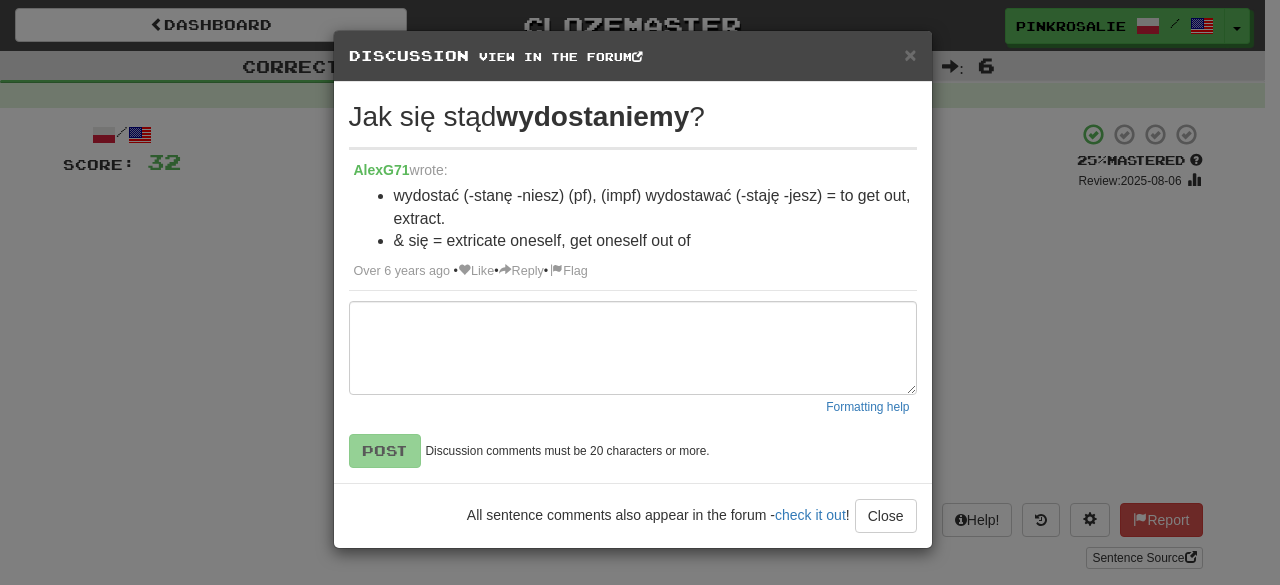 click on "Jak się stąd  wydostaniemy ?
AlexG71
wrote:
wydostać (-stanę -niesz) (pf), (impf) wydostawać (-staję -jesz) = to get out, extract.
& się = extricate oneself, get oneself out of
Over 6 years ago
•
Like
•
Reply
•
Flag
Formatting help Post Discussion comments must be 20 characters or more. All sentence comments also appear in the forum -  check it out ! Close Loading ." at bounding box center (640, 292) 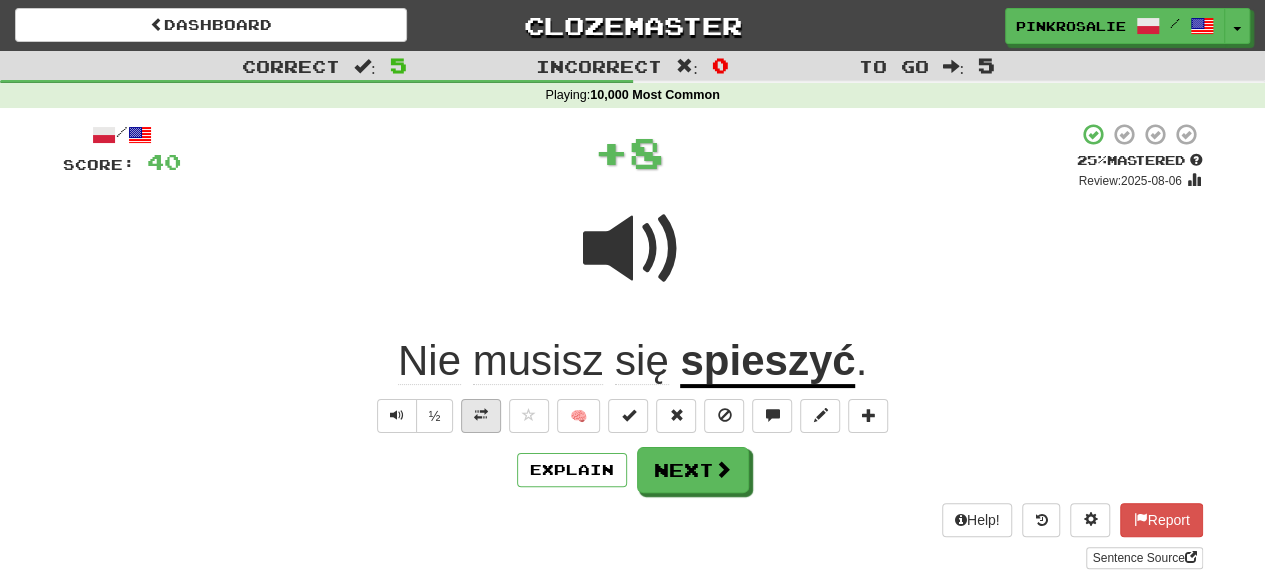 drag, startPoint x: 490, startPoint y: 391, endPoint x: 482, endPoint y: 414, distance: 24.351591 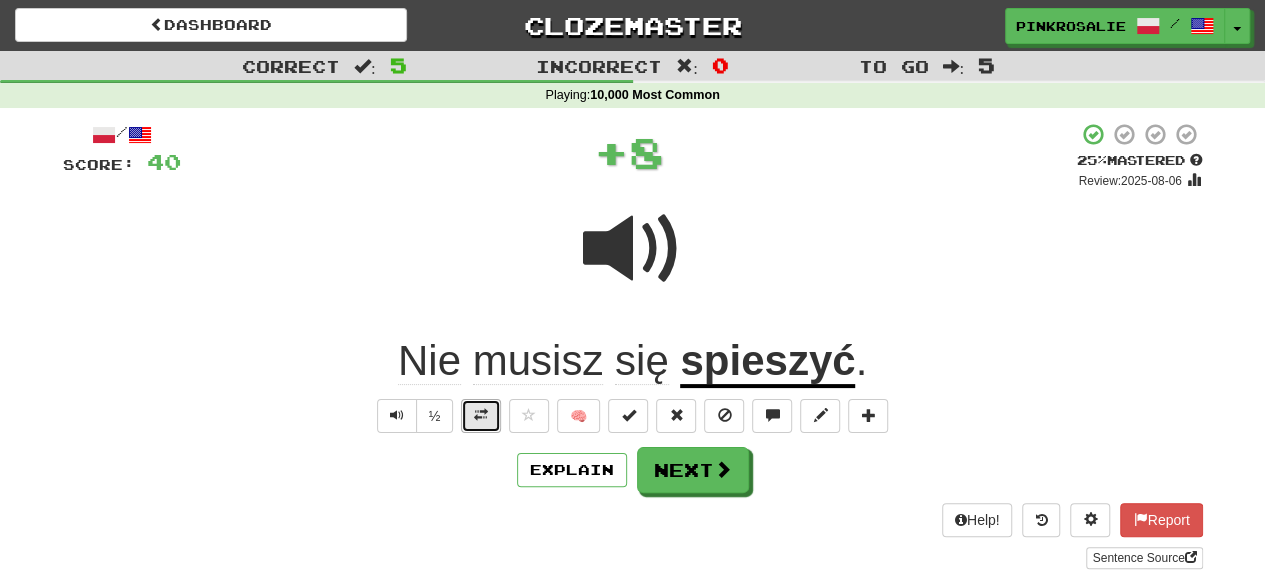 click at bounding box center [481, 415] 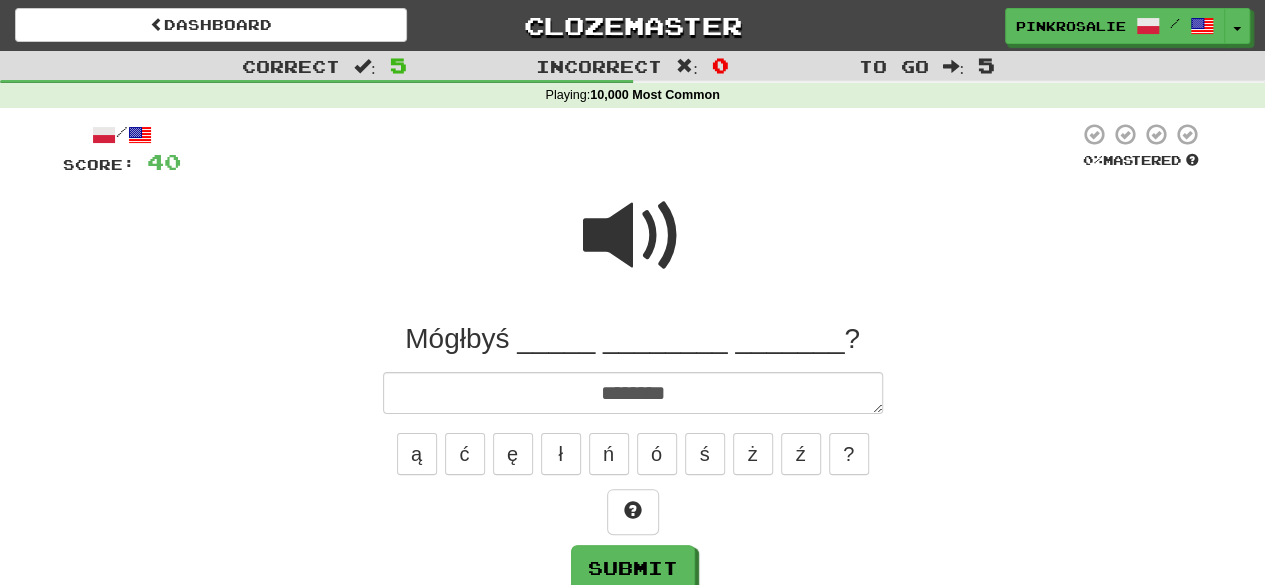 drag, startPoint x: 666, startPoint y: 147, endPoint x: 656, endPoint y: 189, distance: 43.174065 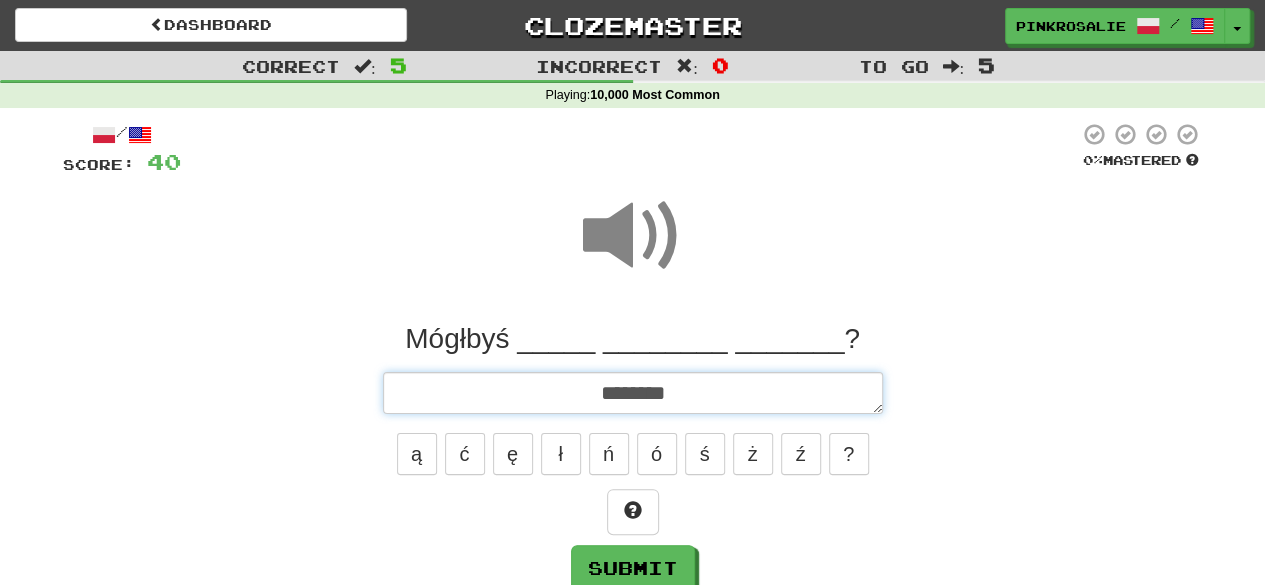click on "*******" at bounding box center [633, 392] 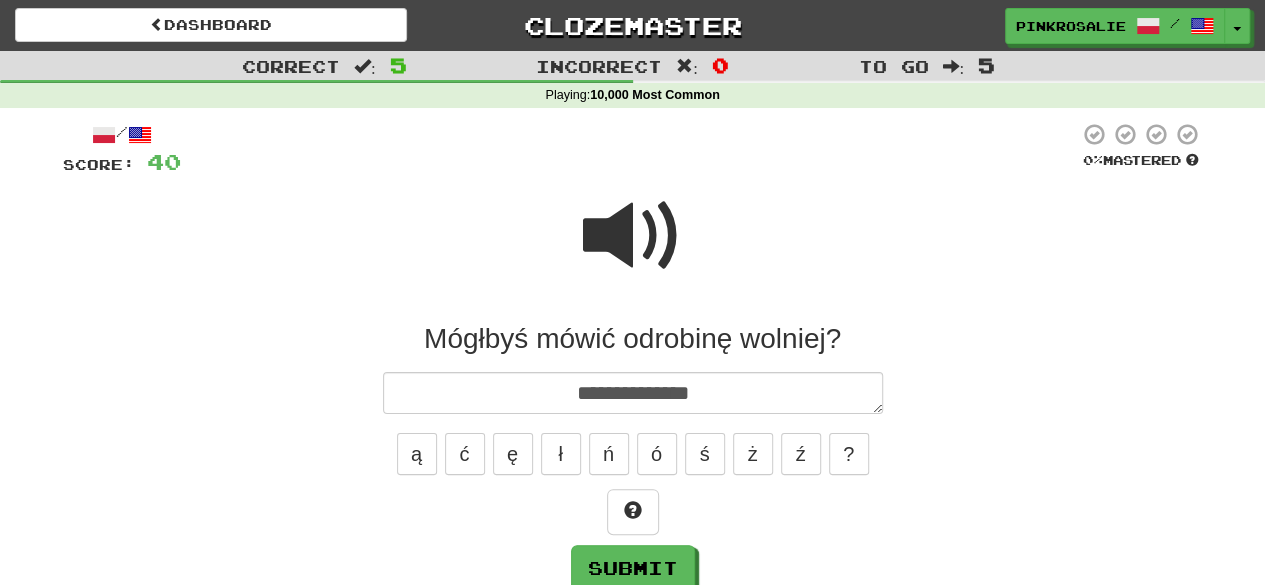 drag, startPoint x: 602, startPoint y: 271, endPoint x: 644, endPoint y: 318, distance: 63.03174 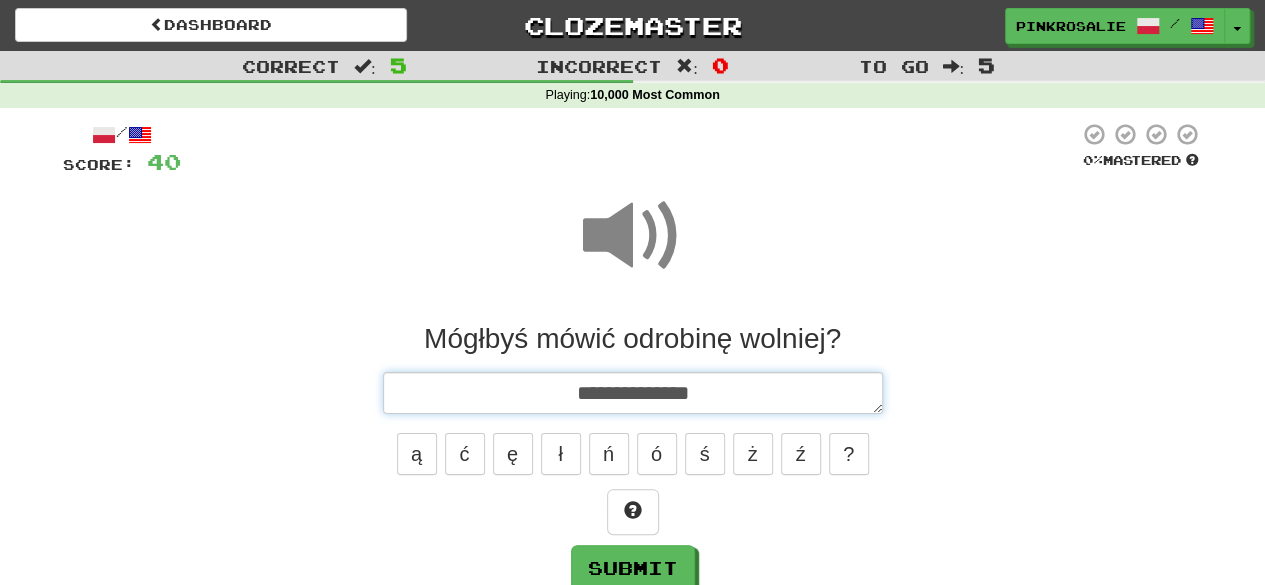 click on "**********" at bounding box center (633, 392) 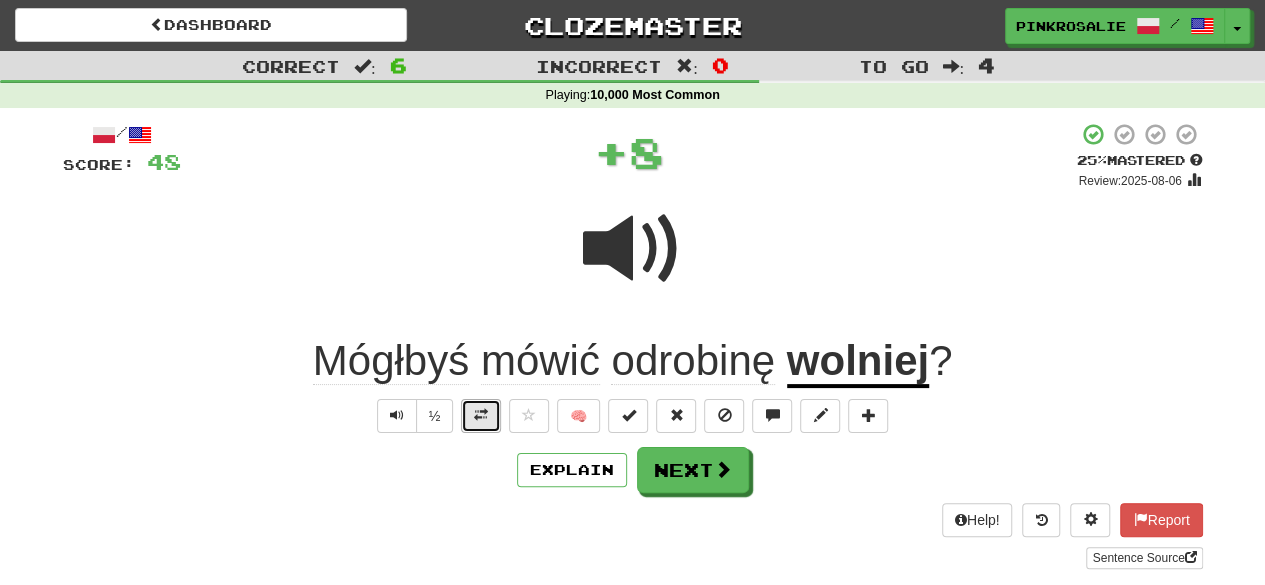 click at bounding box center [481, 415] 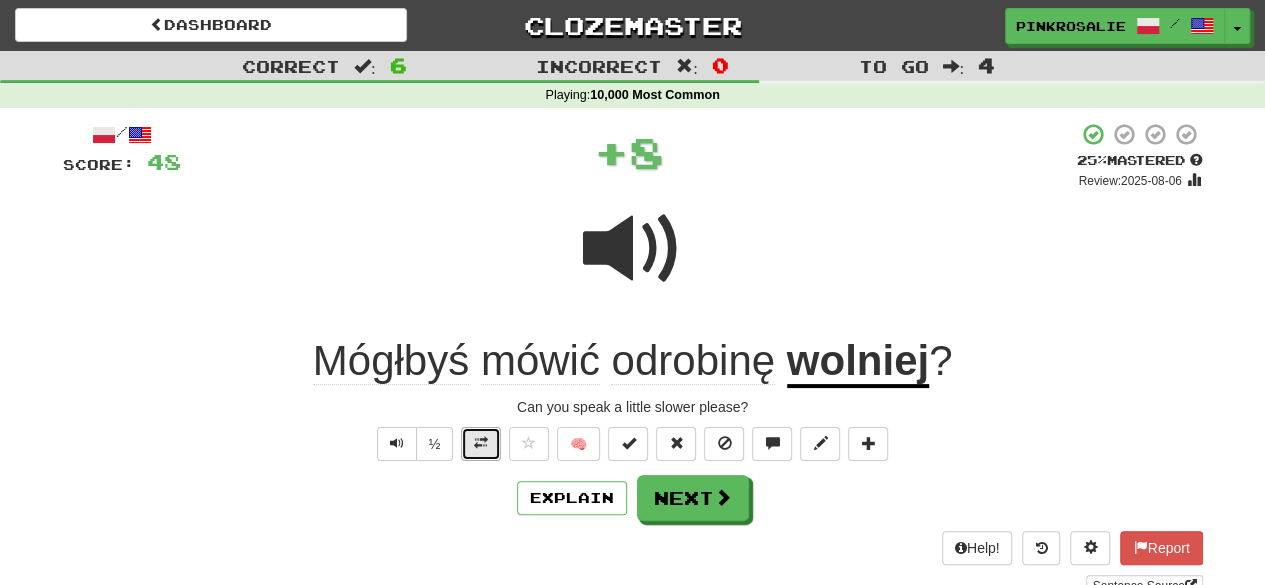 click at bounding box center (481, 444) 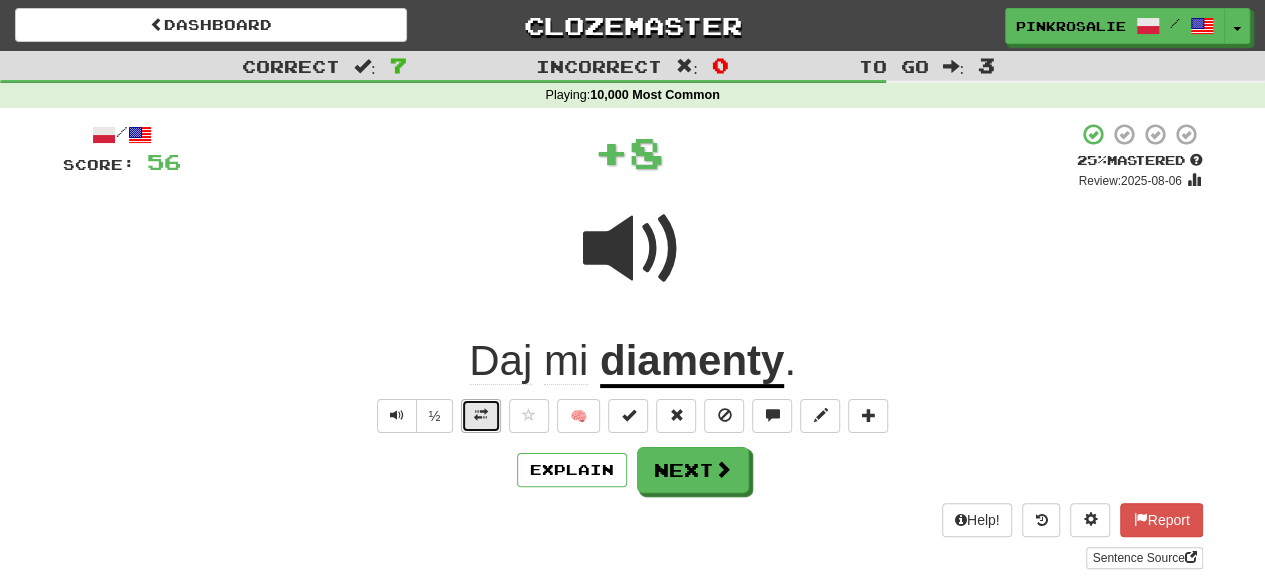 click at bounding box center (481, 415) 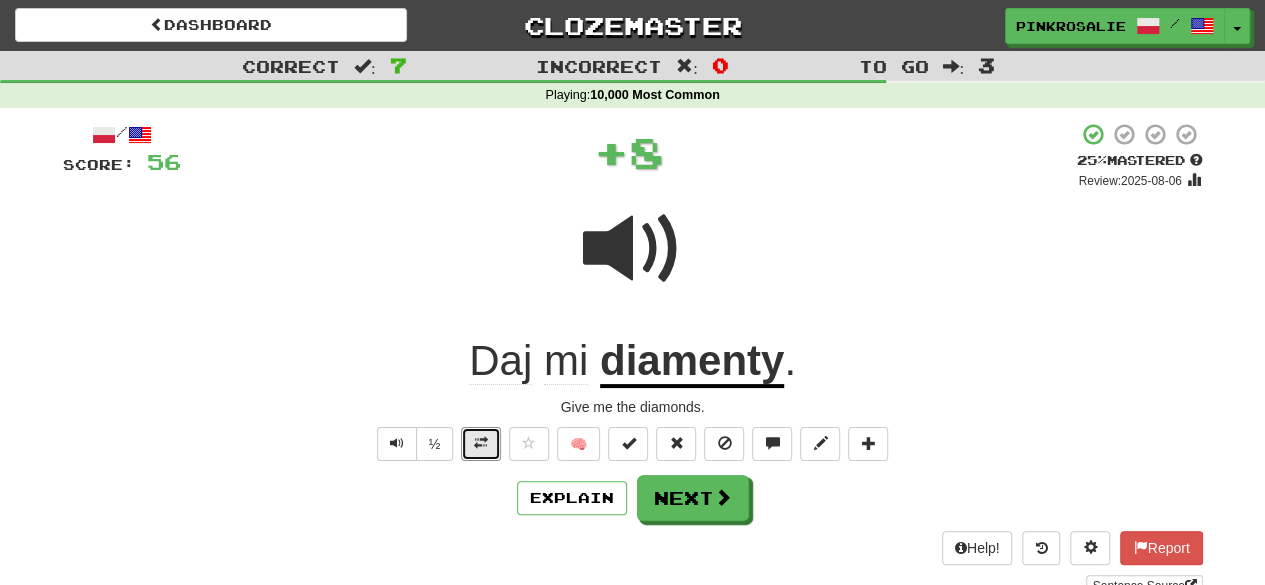 drag, startPoint x: 492, startPoint y: 437, endPoint x: 517, endPoint y: 442, distance: 25.495098 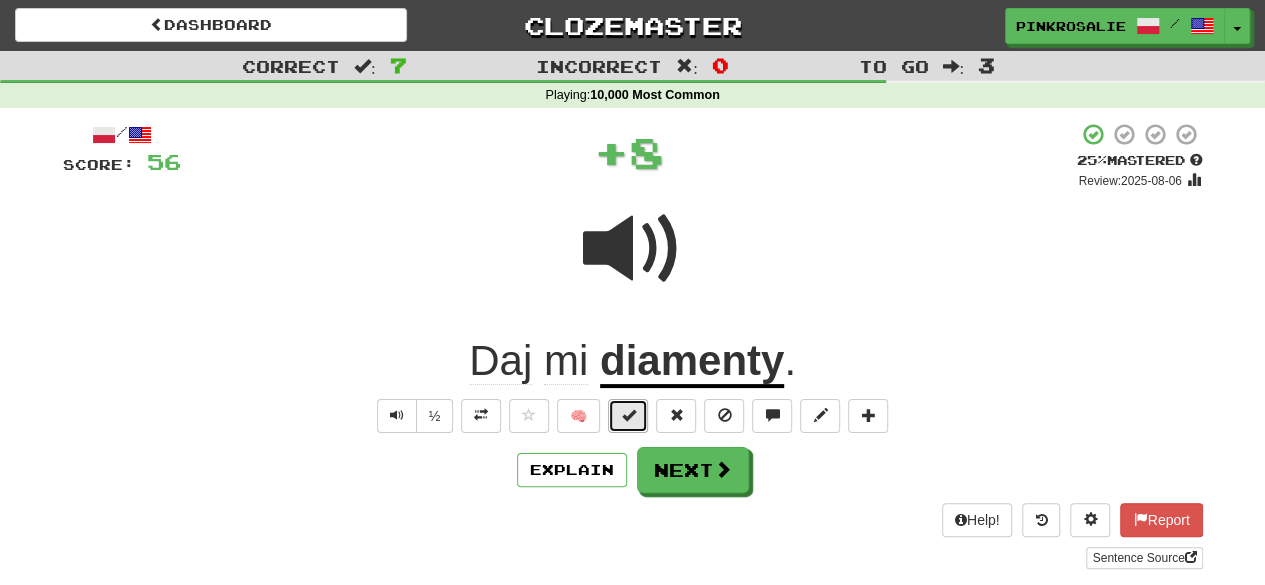 click at bounding box center (628, 416) 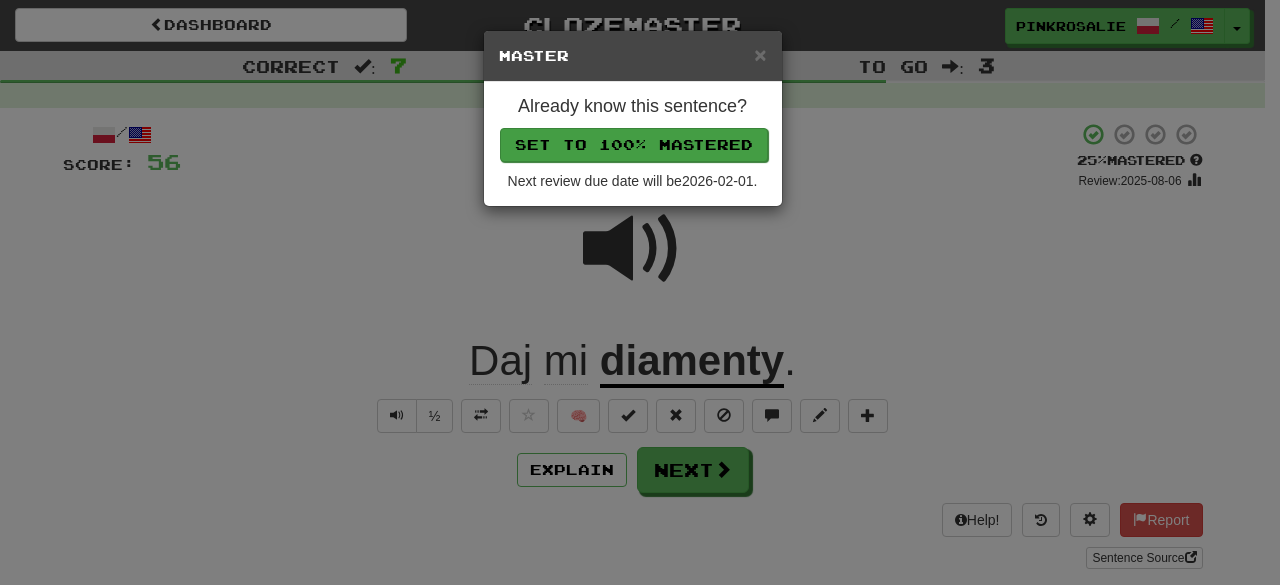 click on "Set to 100% Mastered" at bounding box center [633, 144] 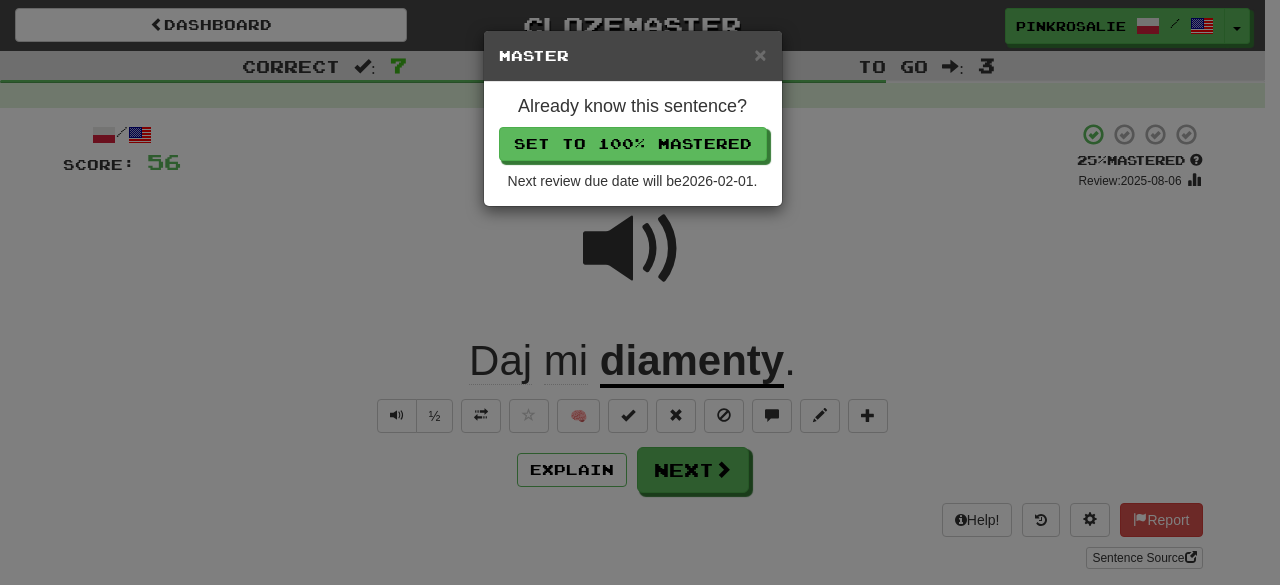 click on "Already know this sentence?" at bounding box center (633, 107) 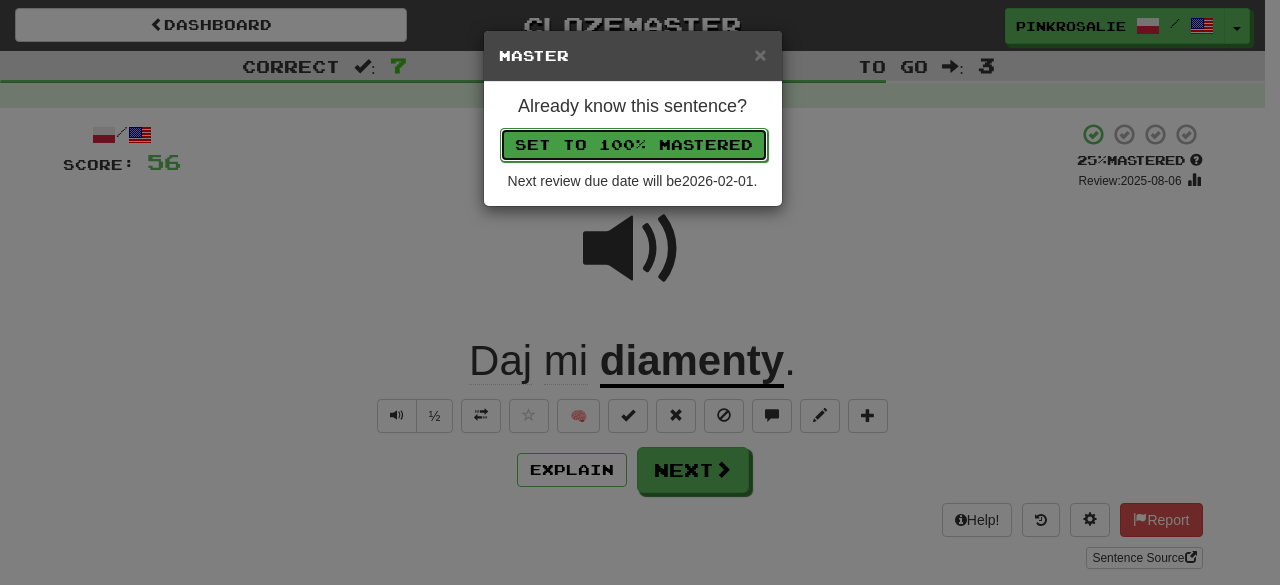 click on "Set to 100% Mastered" at bounding box center [634, 145] 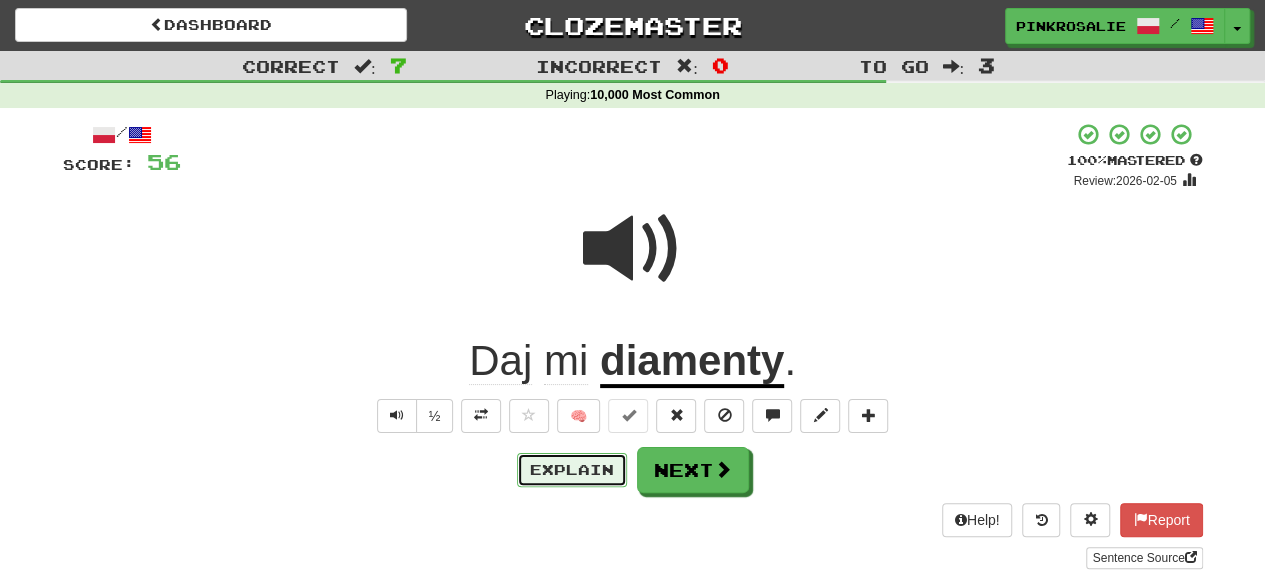 click on "Explain" at bounding box center (572, 470) 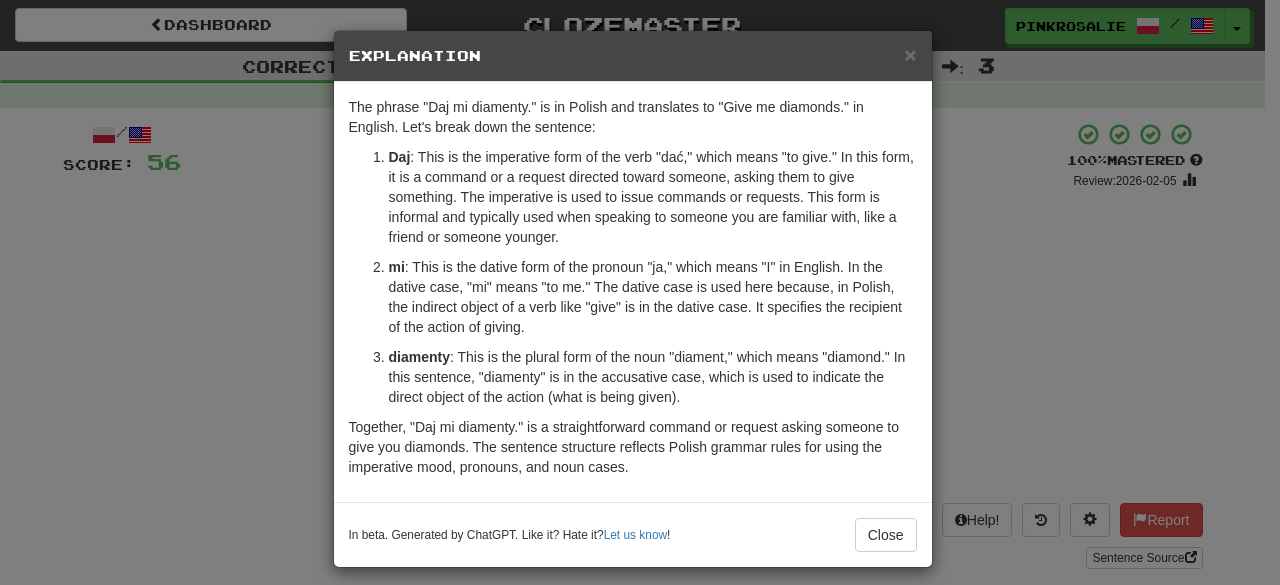 click on "In beta. Generated by ChatGPT. Like it? Hate it?  Let us know ! Close" at bounding box center (633, 534) 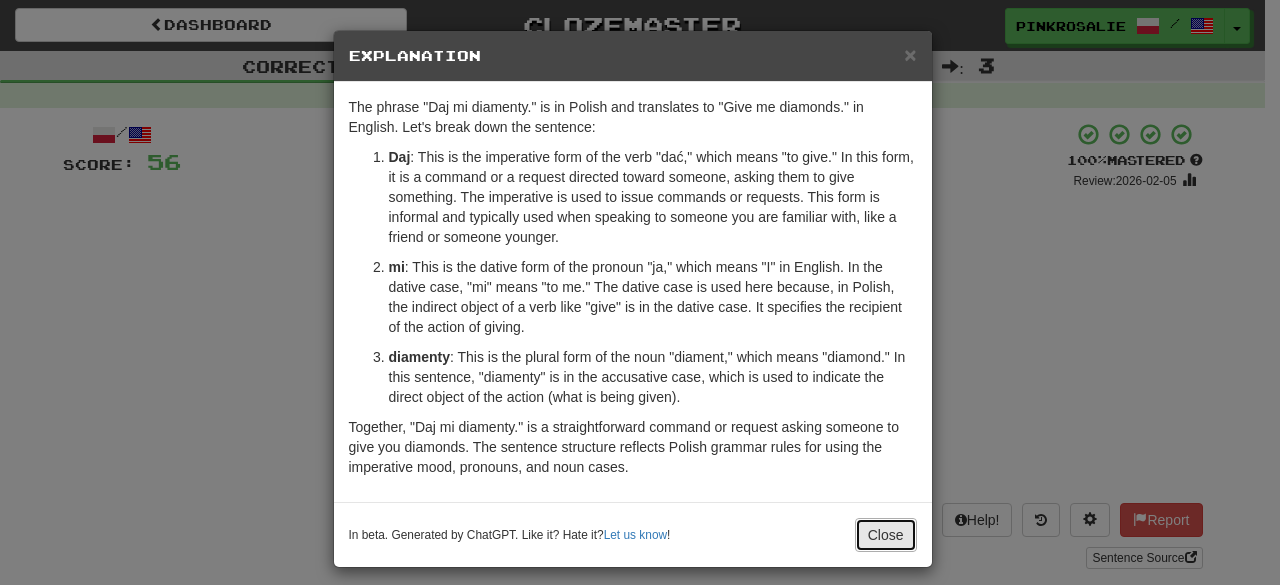 click on "Close" at bounding box center (886, 535) 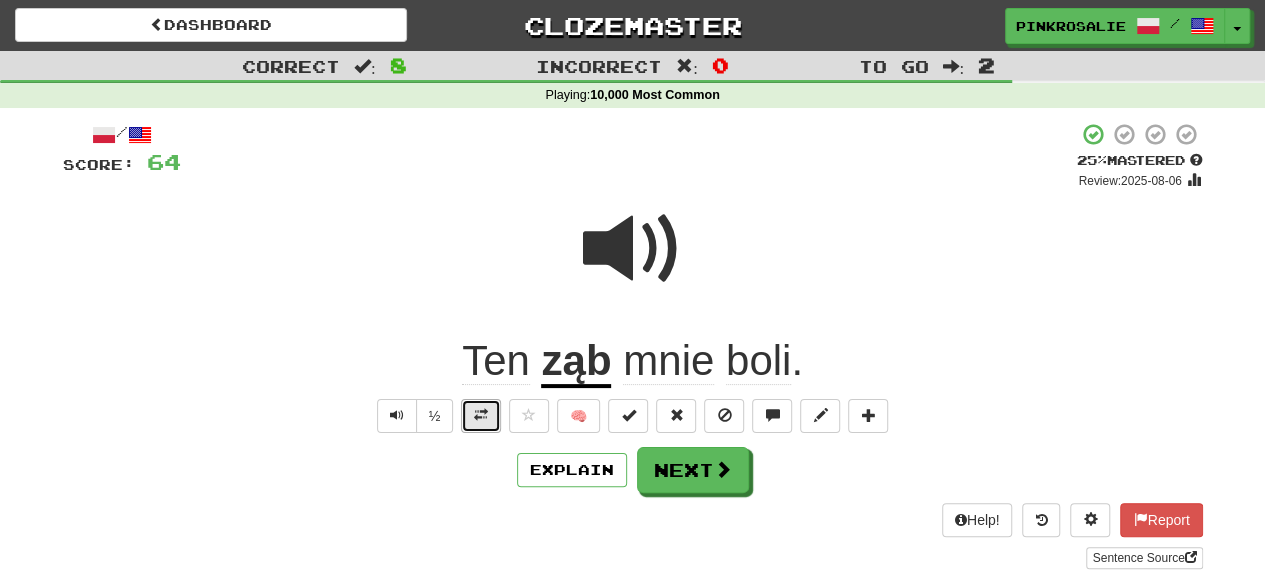 click at bounding box center (481, 416) 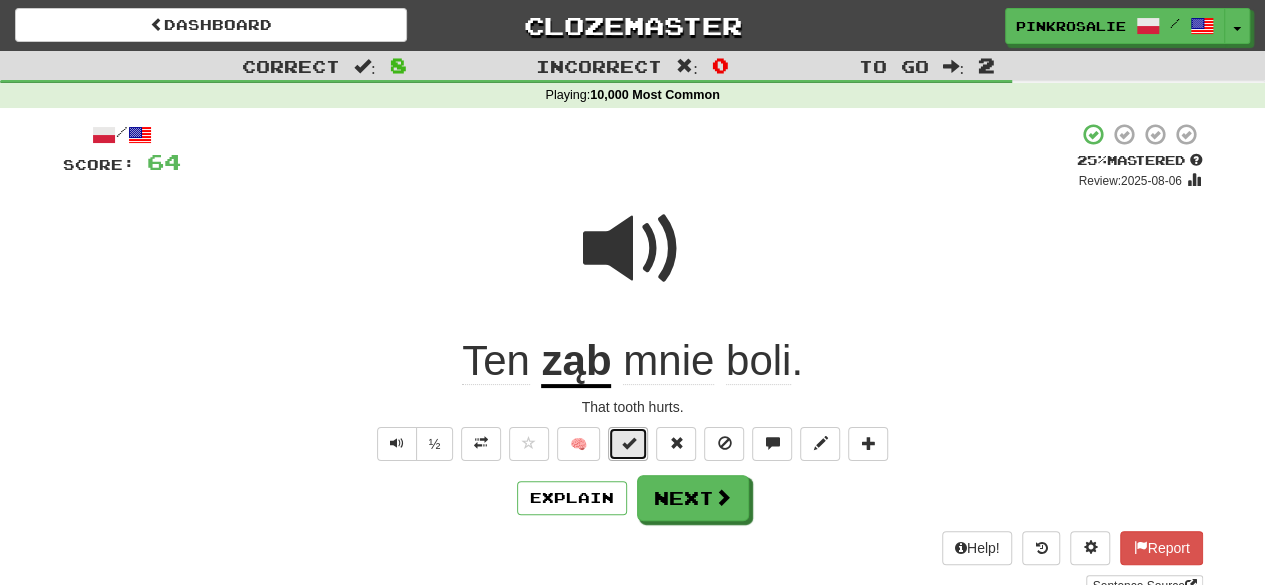 click at bounding box center (628, 443) 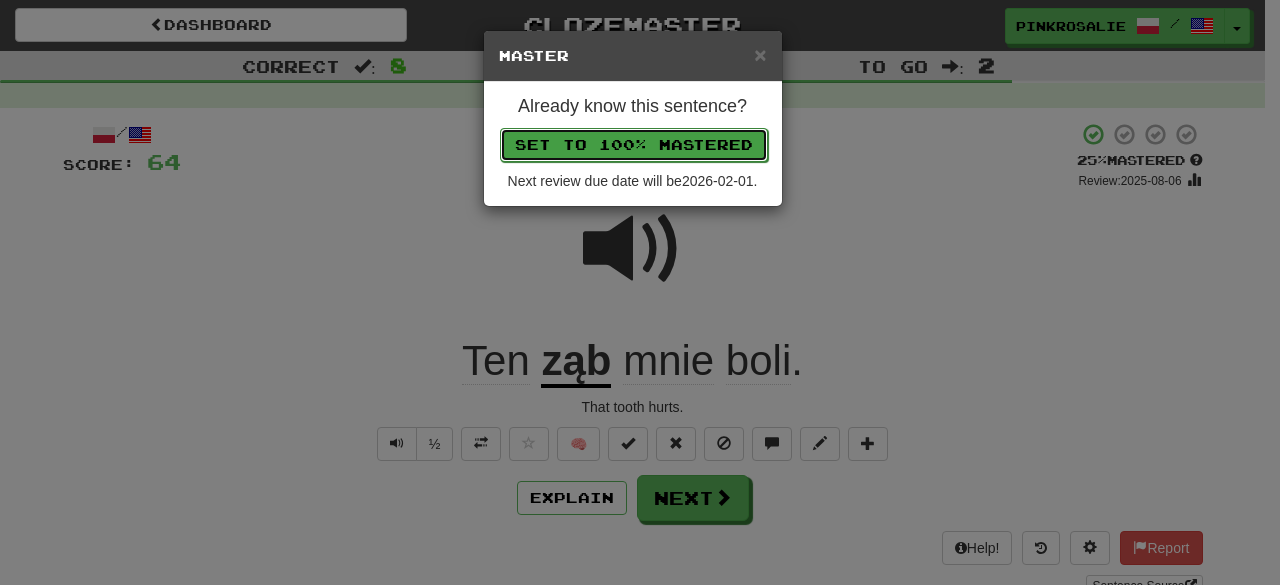 click on "Set to 100% Mastered" at bounding box center [634, 145] 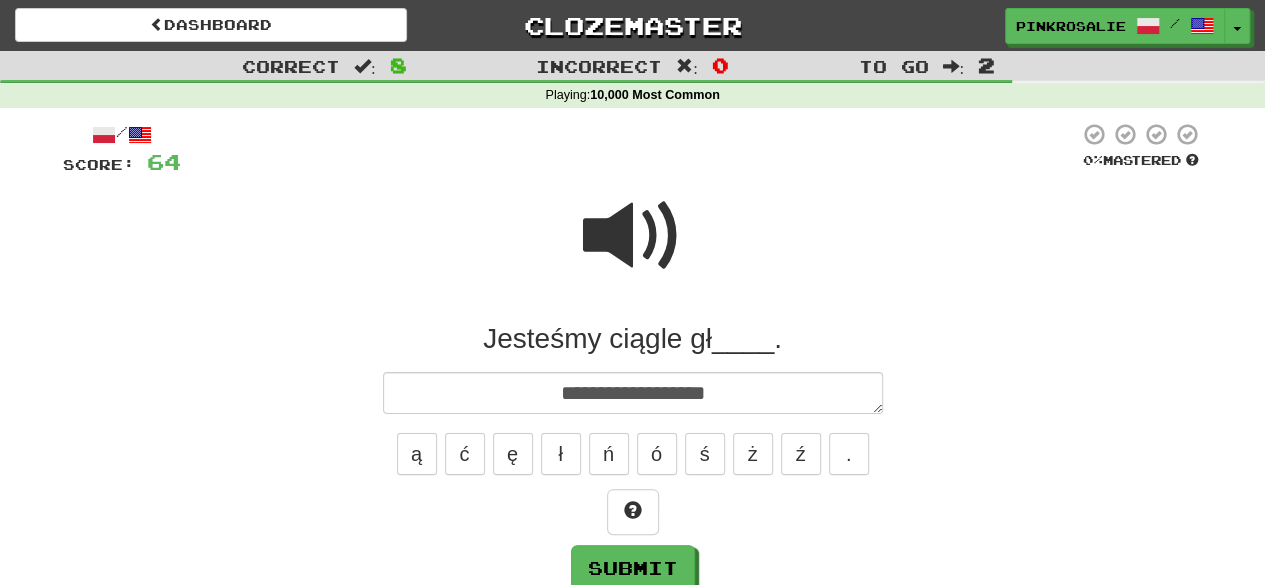 drag, startPoint x: 680, startPoint y: 284, endPoint x: 670, endPoint y: 280, distance: 10.770329 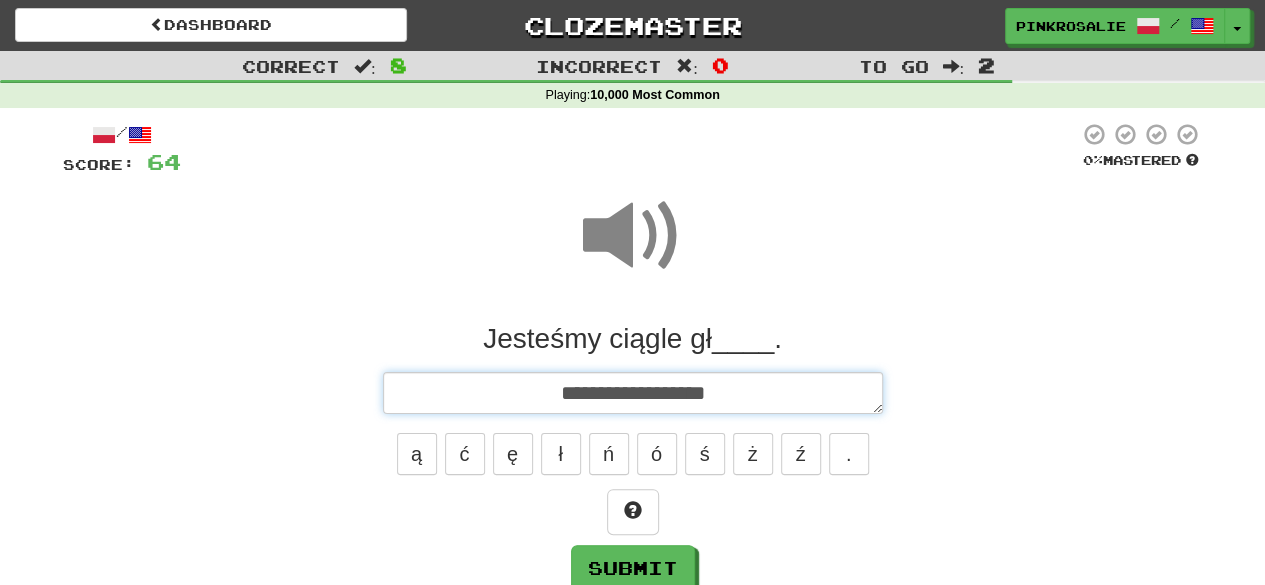 click on "**********" at bounding box center [633, 392] 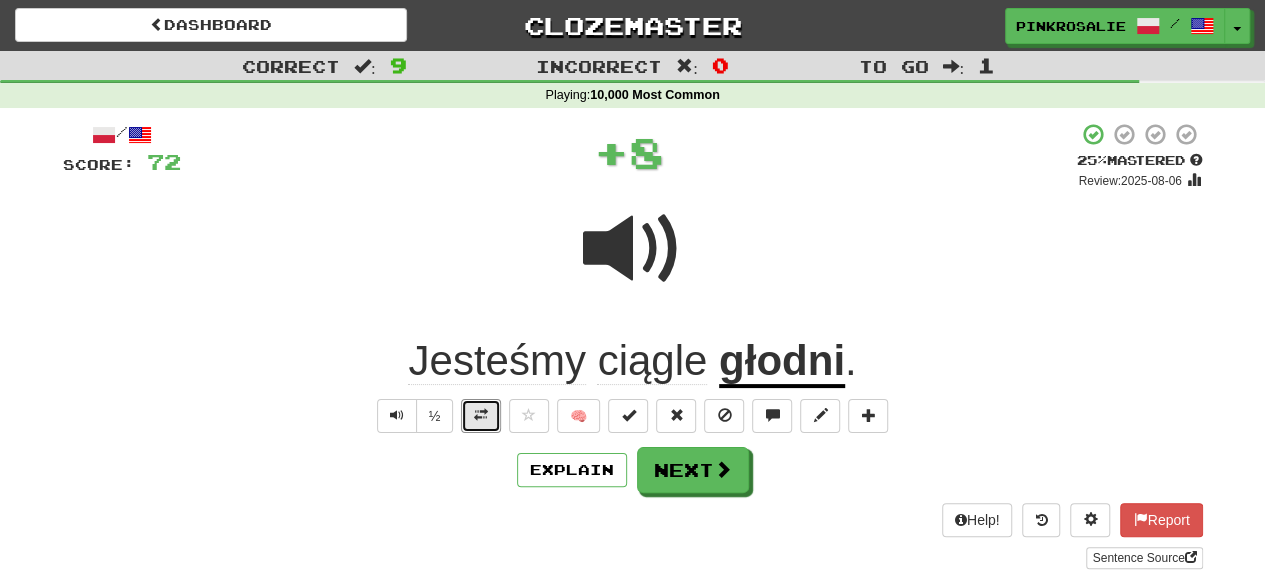 click at bounding box center (481, 416) 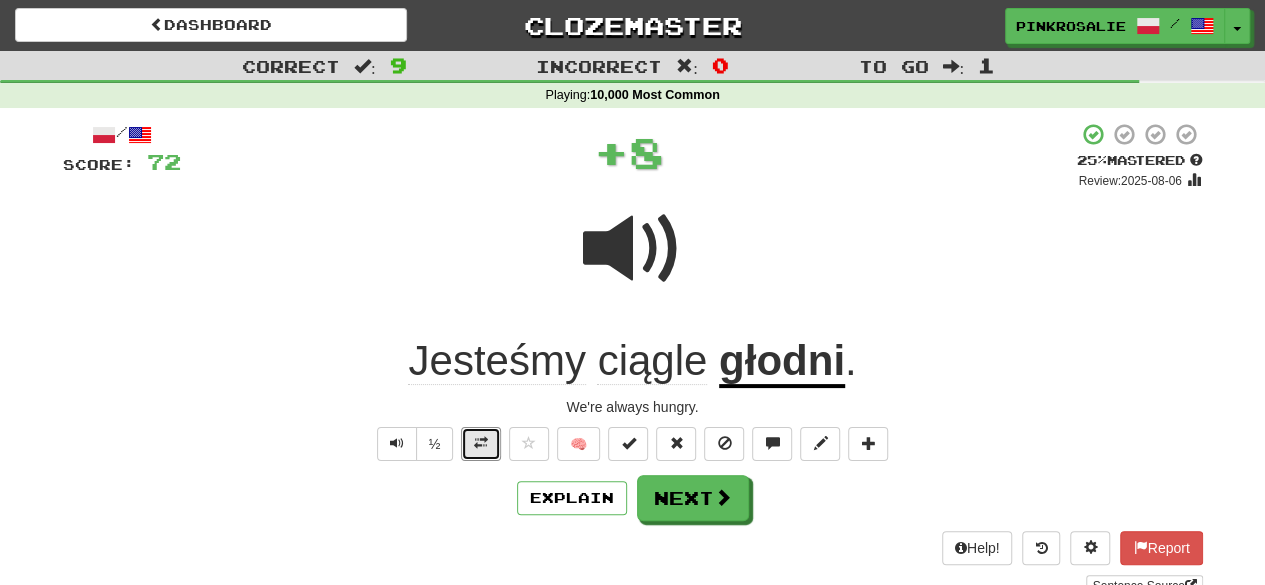click at bounding box center [481, 444] 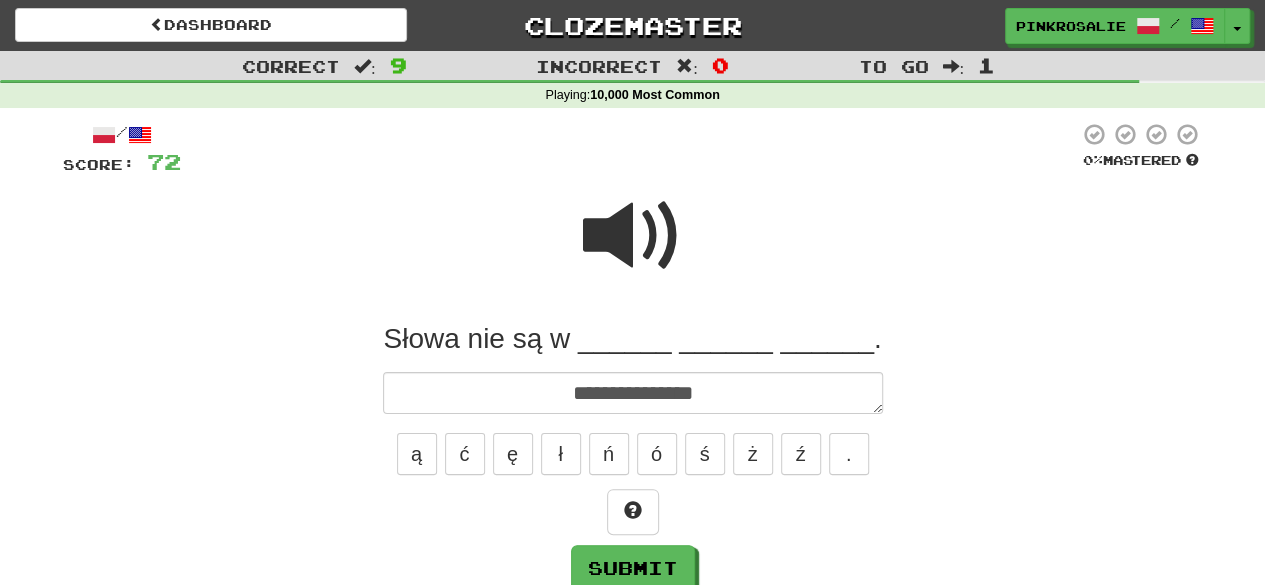 drag, startPoint x: 590, startPoint y: 216, endPoint x: 596, endPoint y: 225, distance: 10.816654 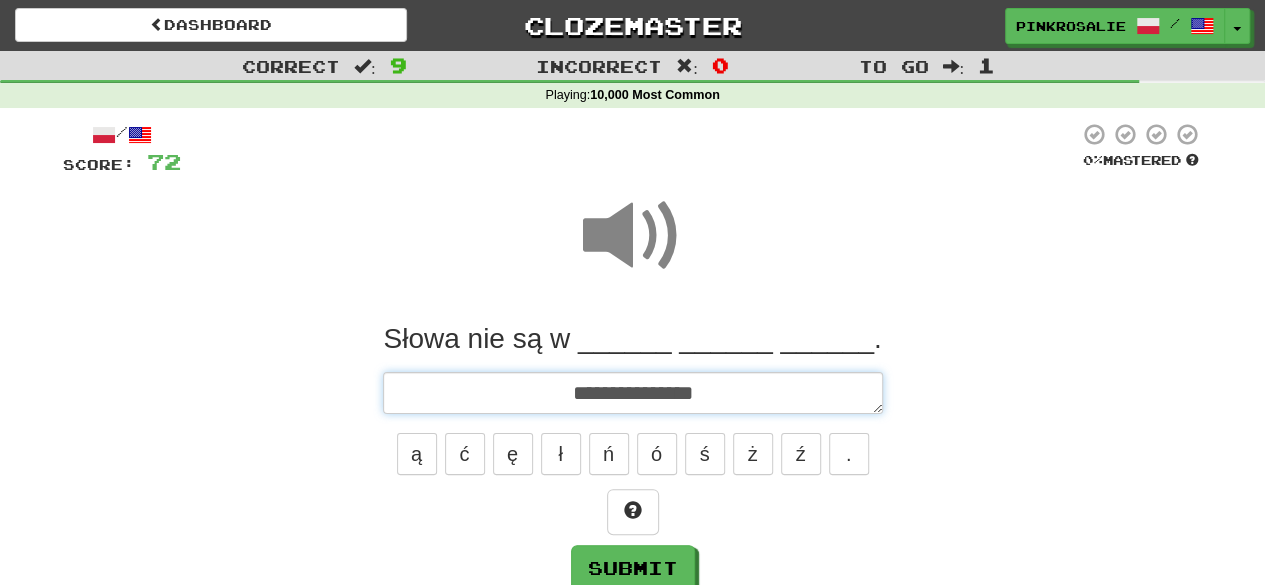 click on "**********" at bounding box center [633, 392] 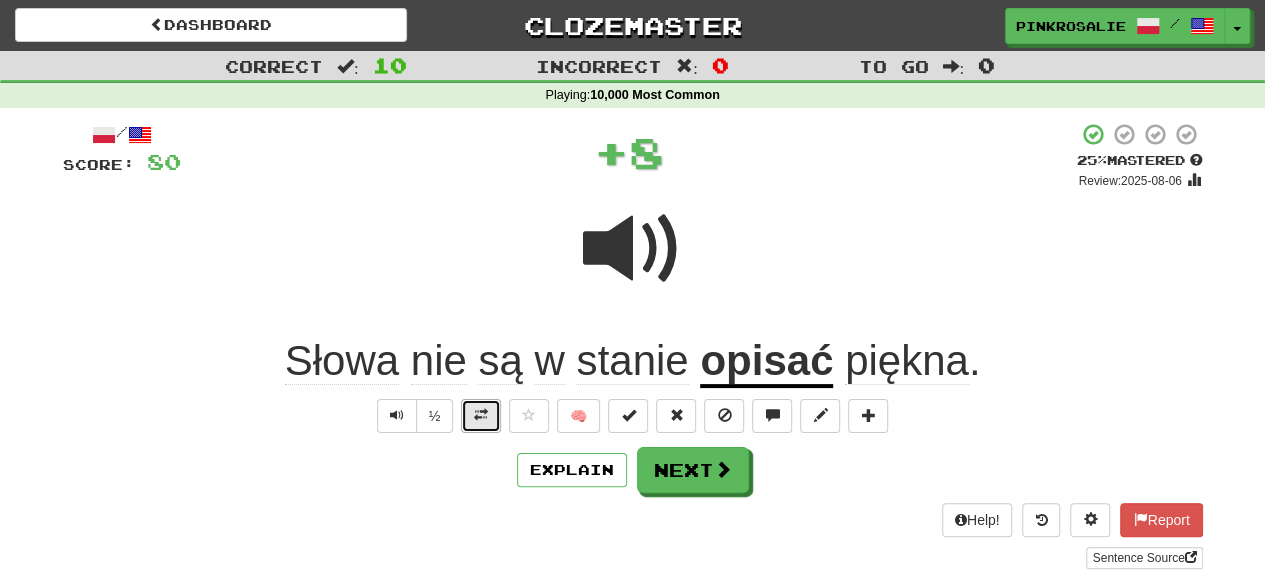 click at bounding box center (481, 416) 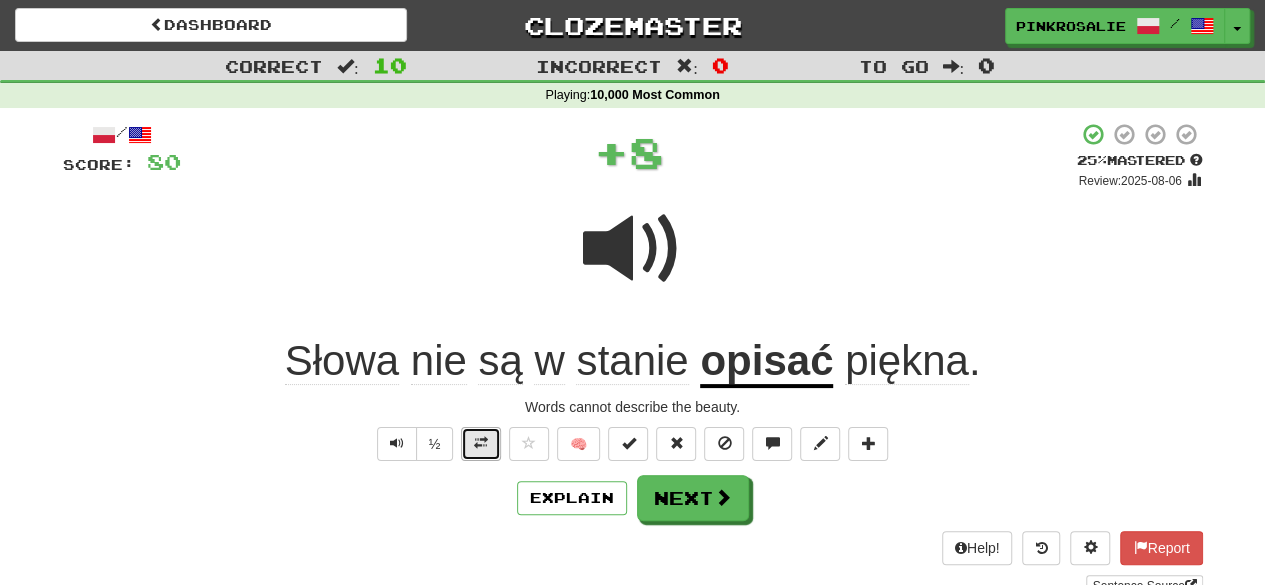 click at bounding box center (481, 443) 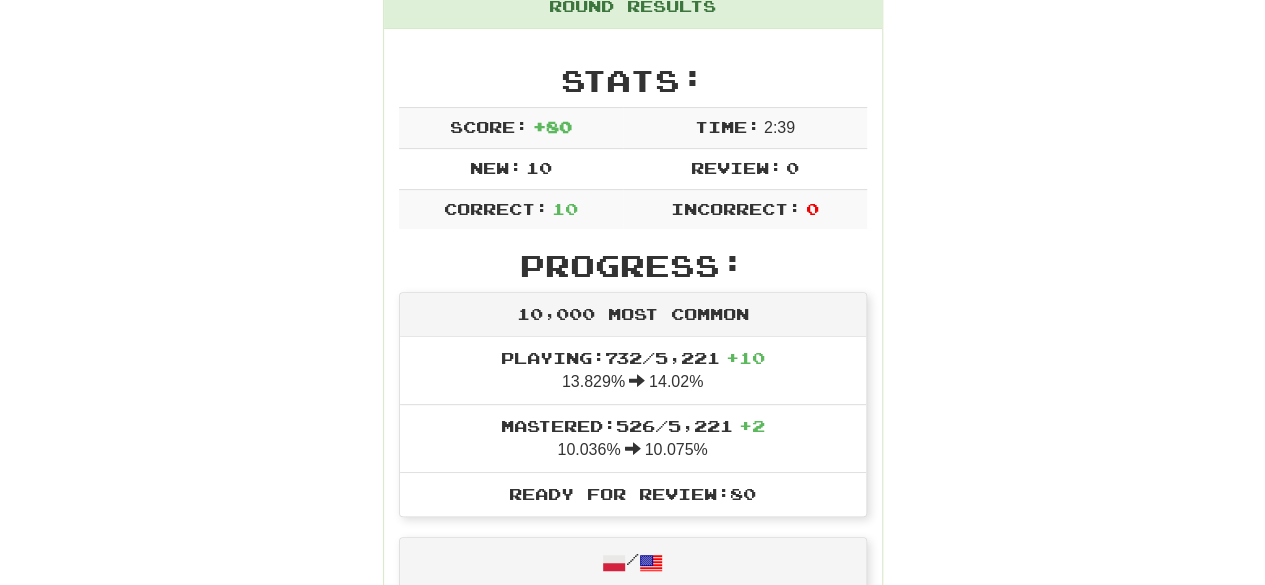scroll, scrollTop: 269, scrollLeft: 0, axis: vertical 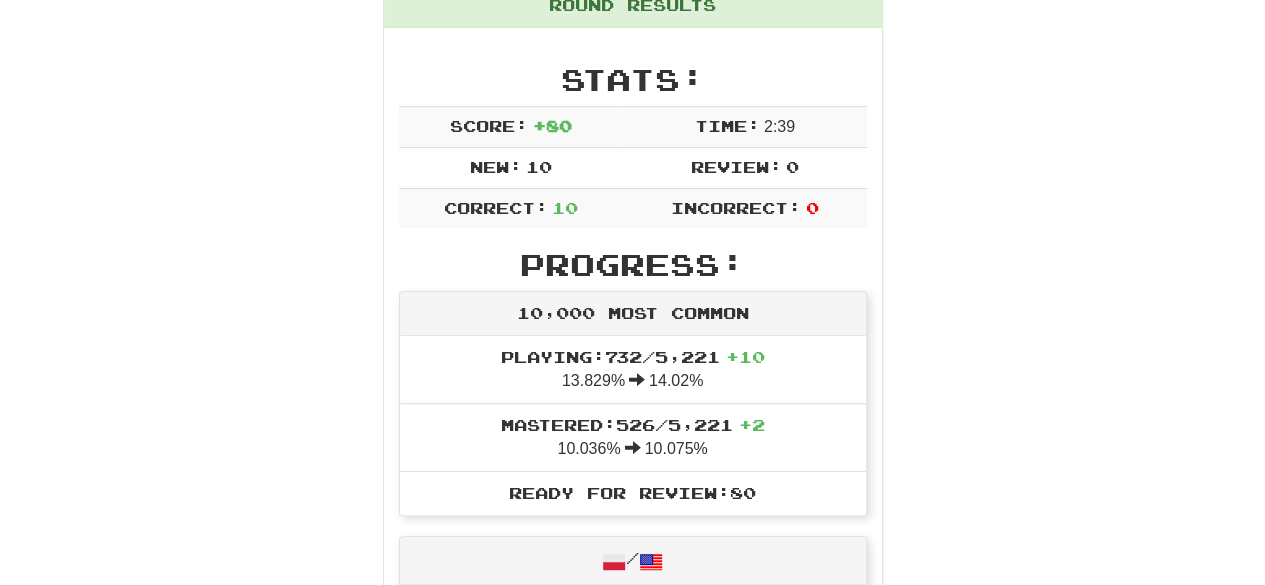 click on "Mastered:  526  /  5,221 + 2 10.036% 10.075%" at bounding box center [633, 437] 